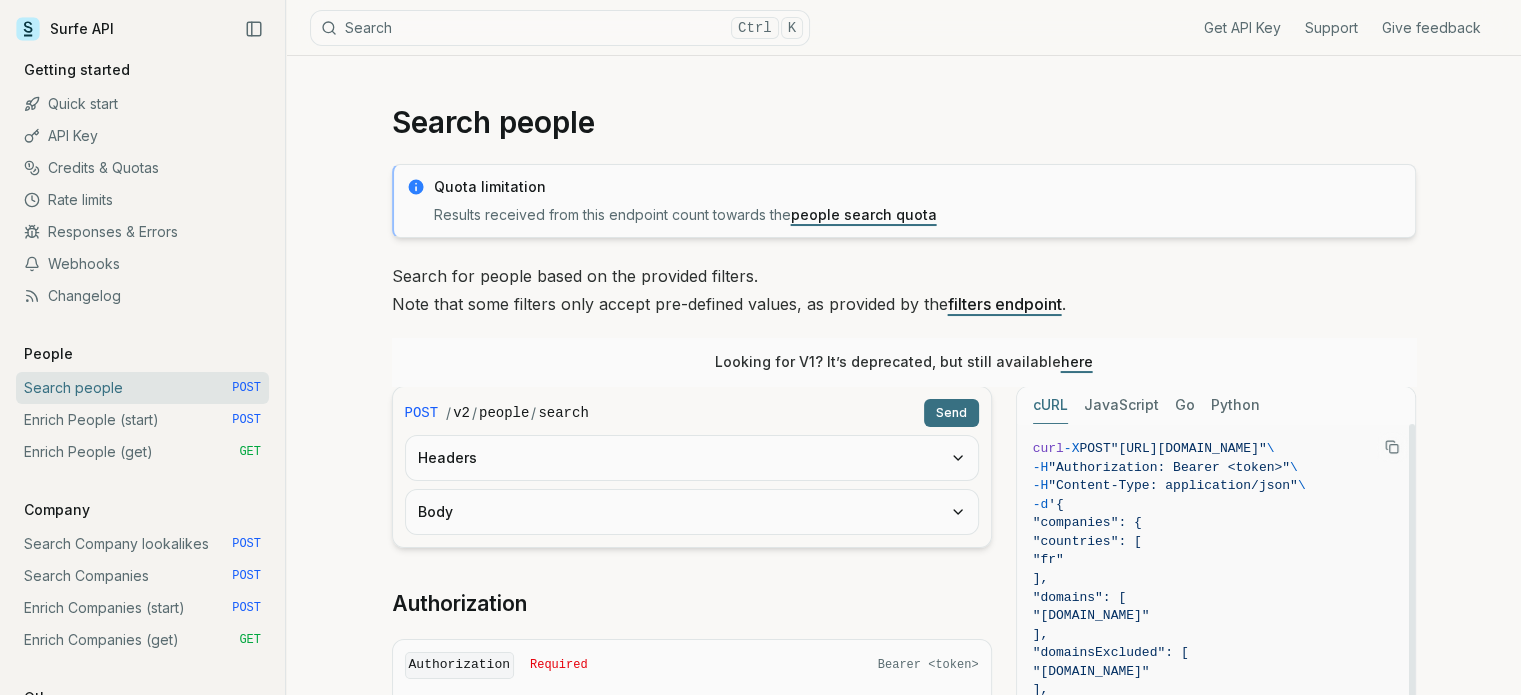 scroll, scrollTop: 3, scrollLeft: 0, axis: vertical 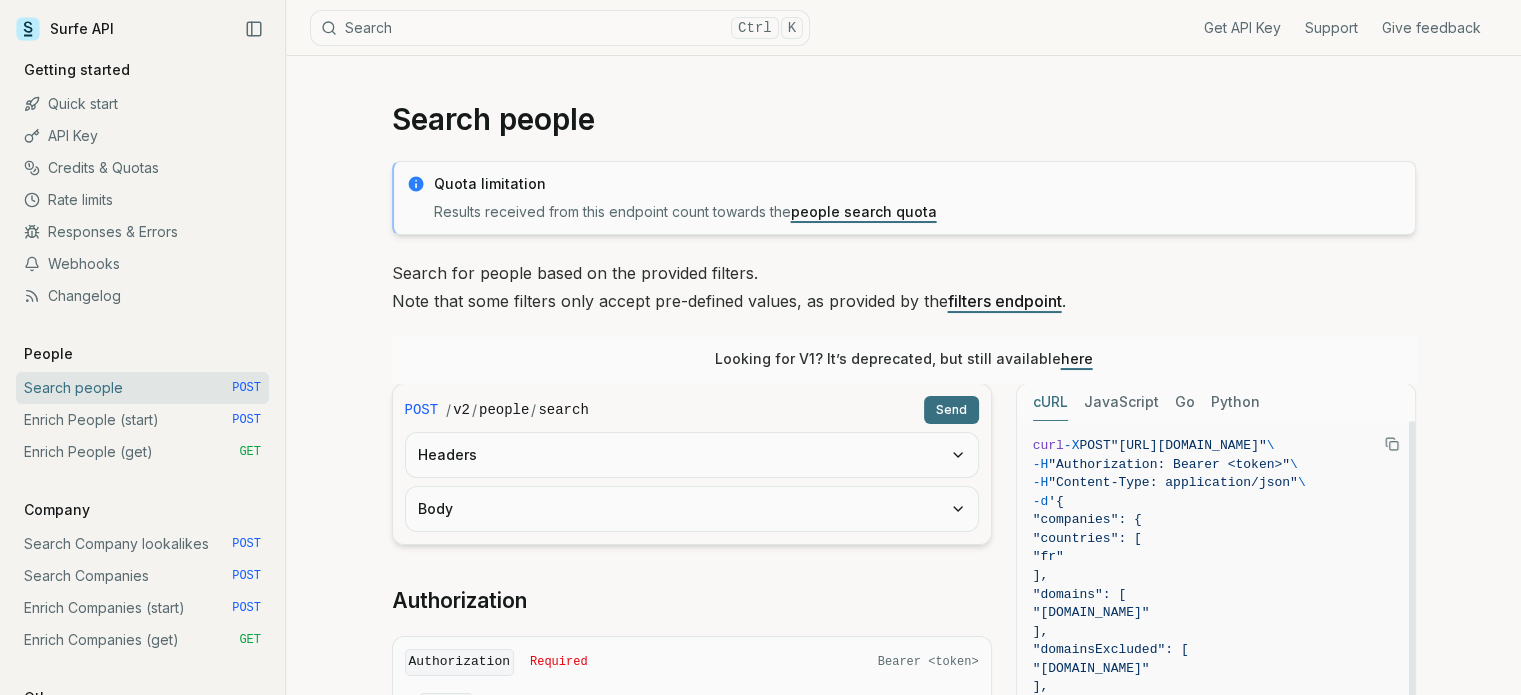 click at bounding box center (1392, 444) 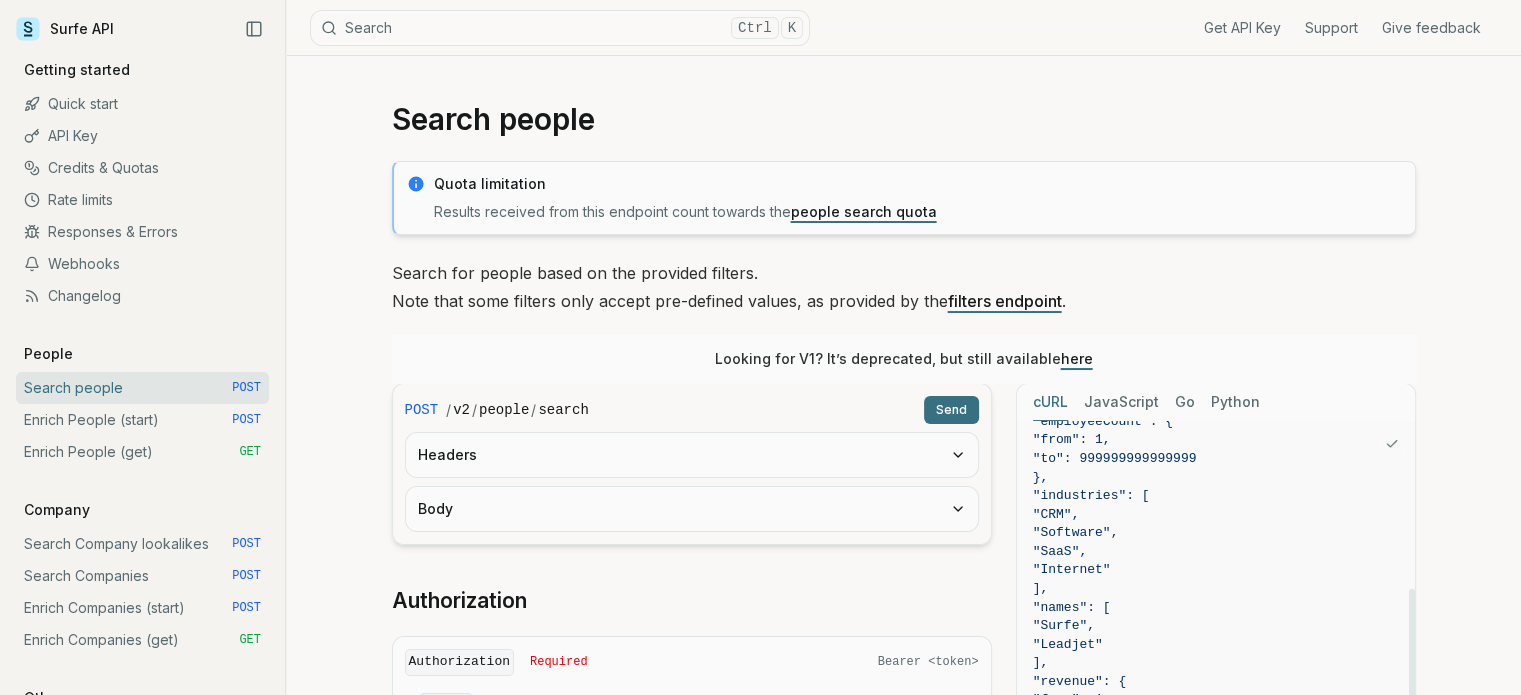 scroll, scrollTop: 416, scrollLeft: 0, axis: vertical 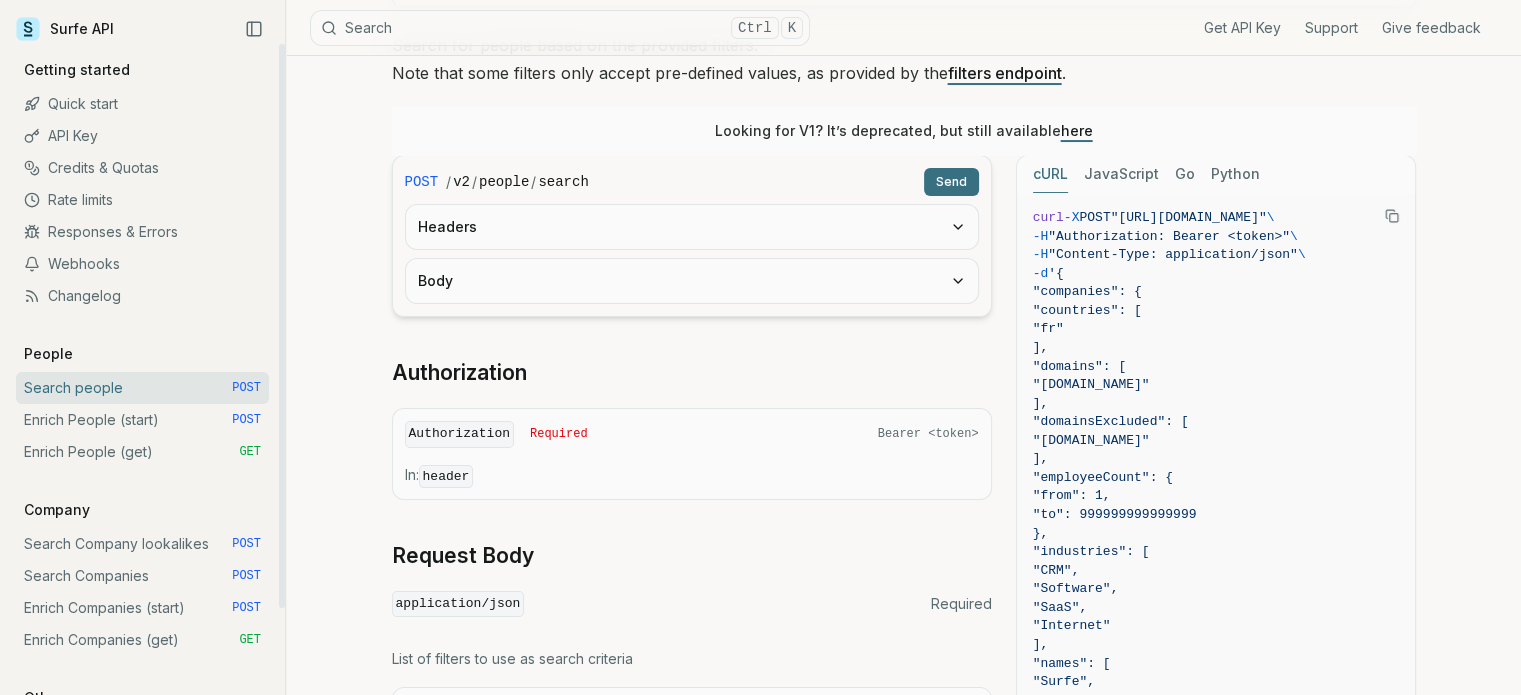 click on "Enrich People (start)   POST" at bounding box center [142, 420] 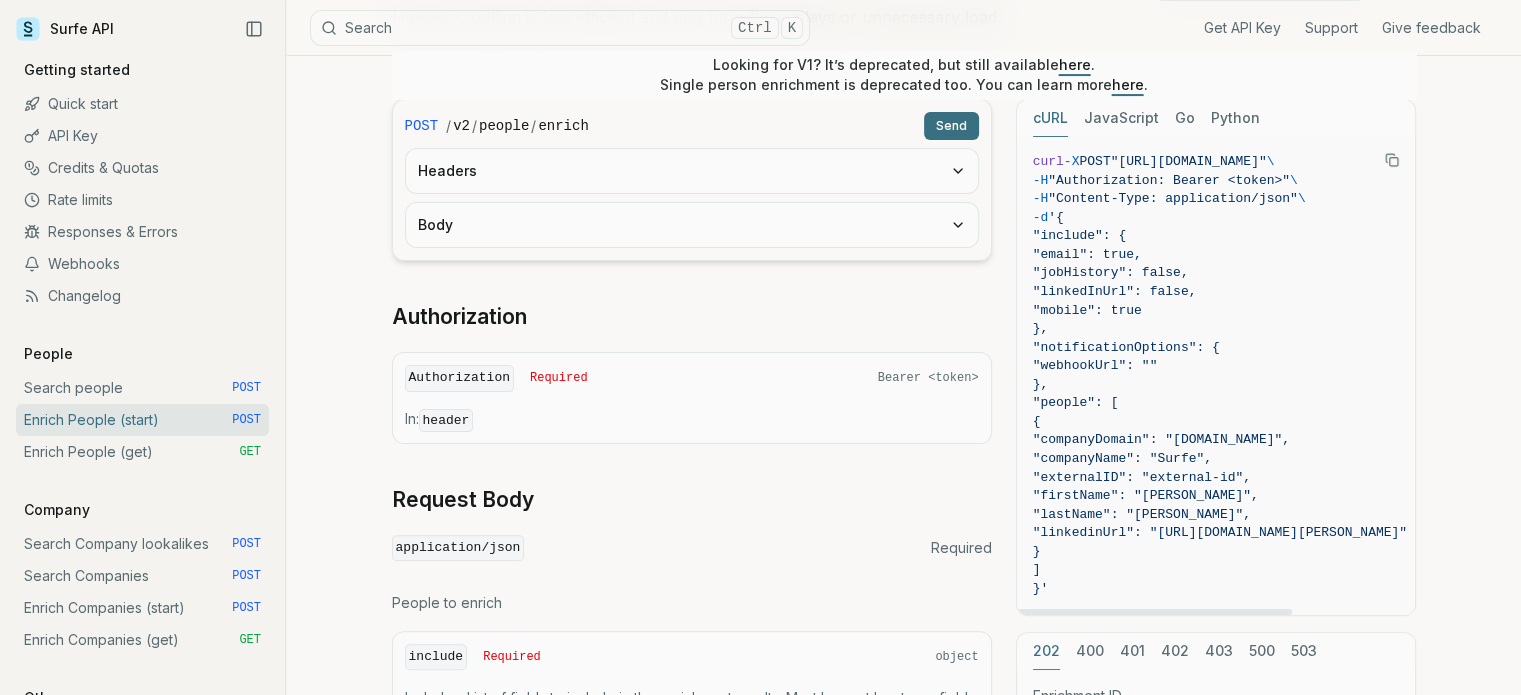 scroll, scrollTop: 434, scrollLeft: 0, axis: vertical 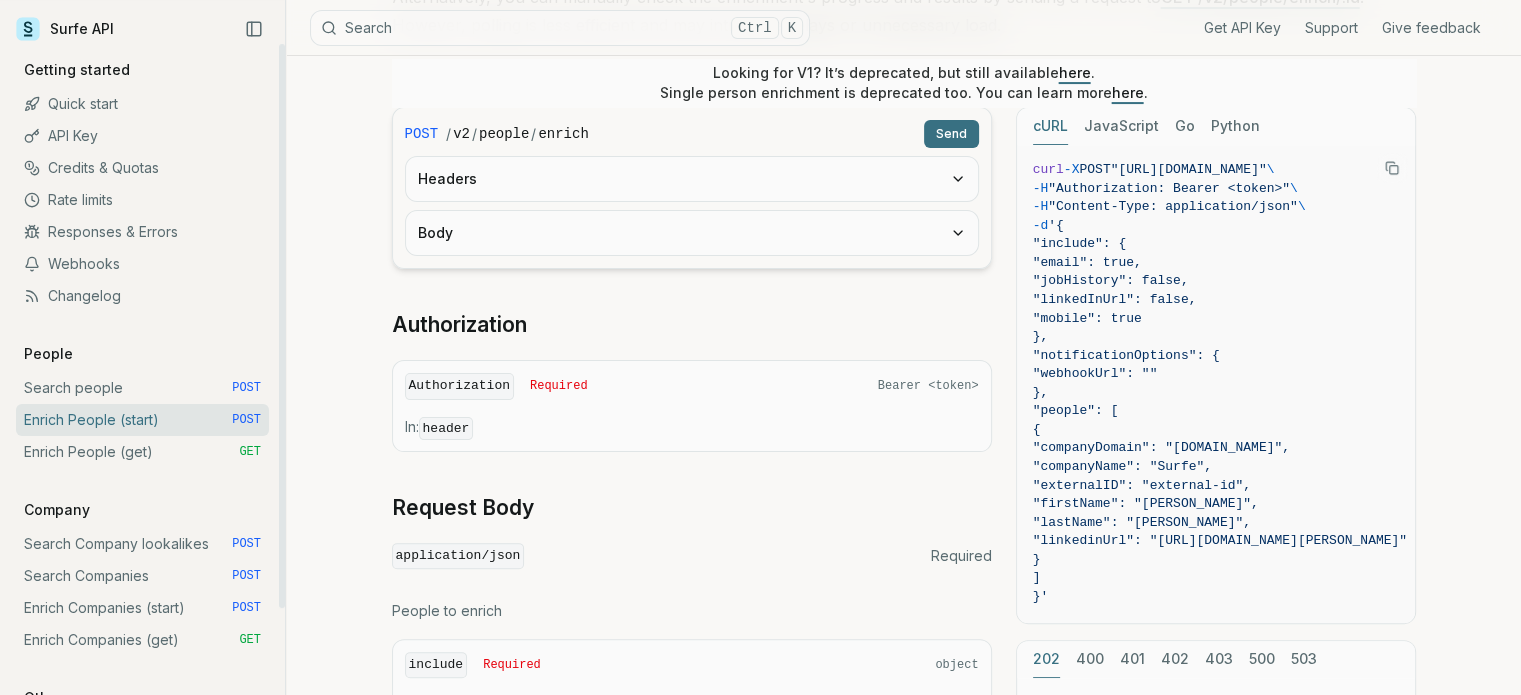 click on "Enrich People (get)   GET" at bounding box center [142, 452] 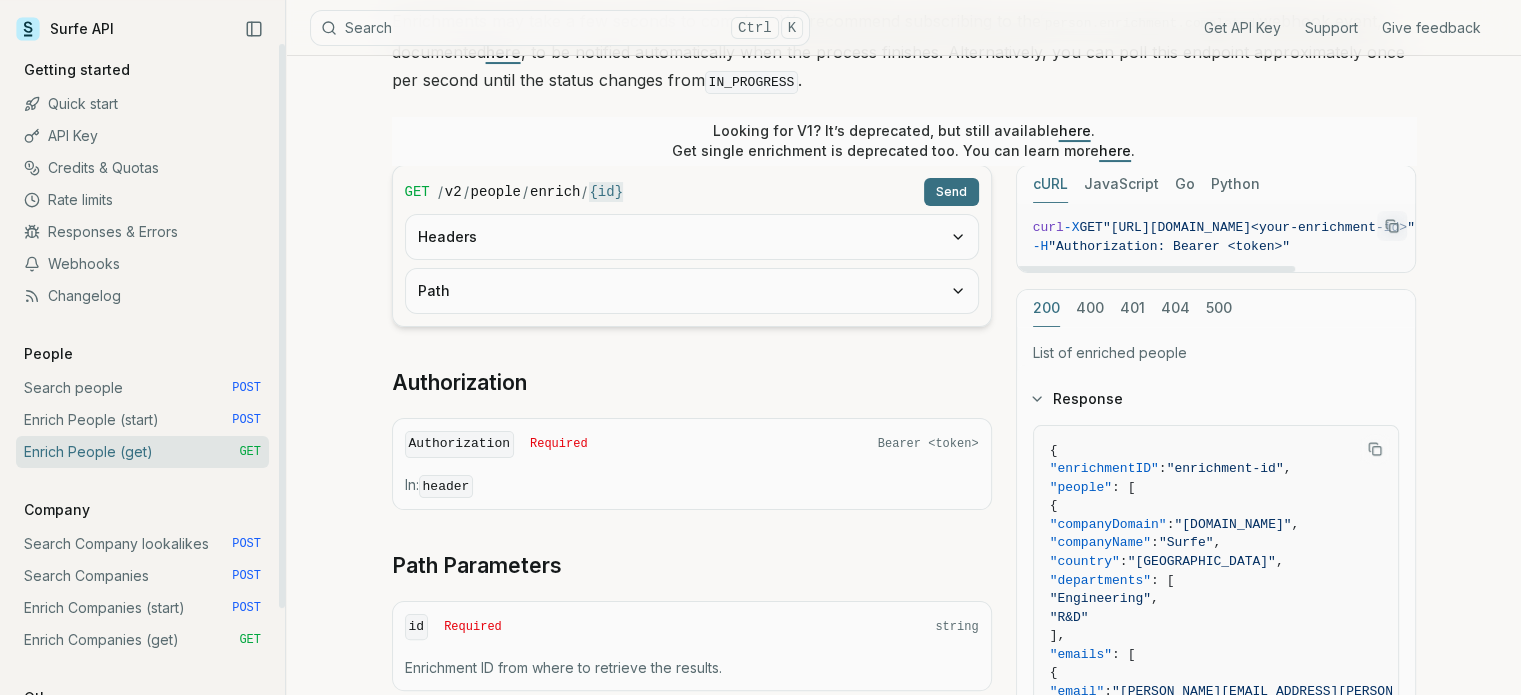 scroll, scrollTop: 335, scrollLeft: 0, axis: vertical 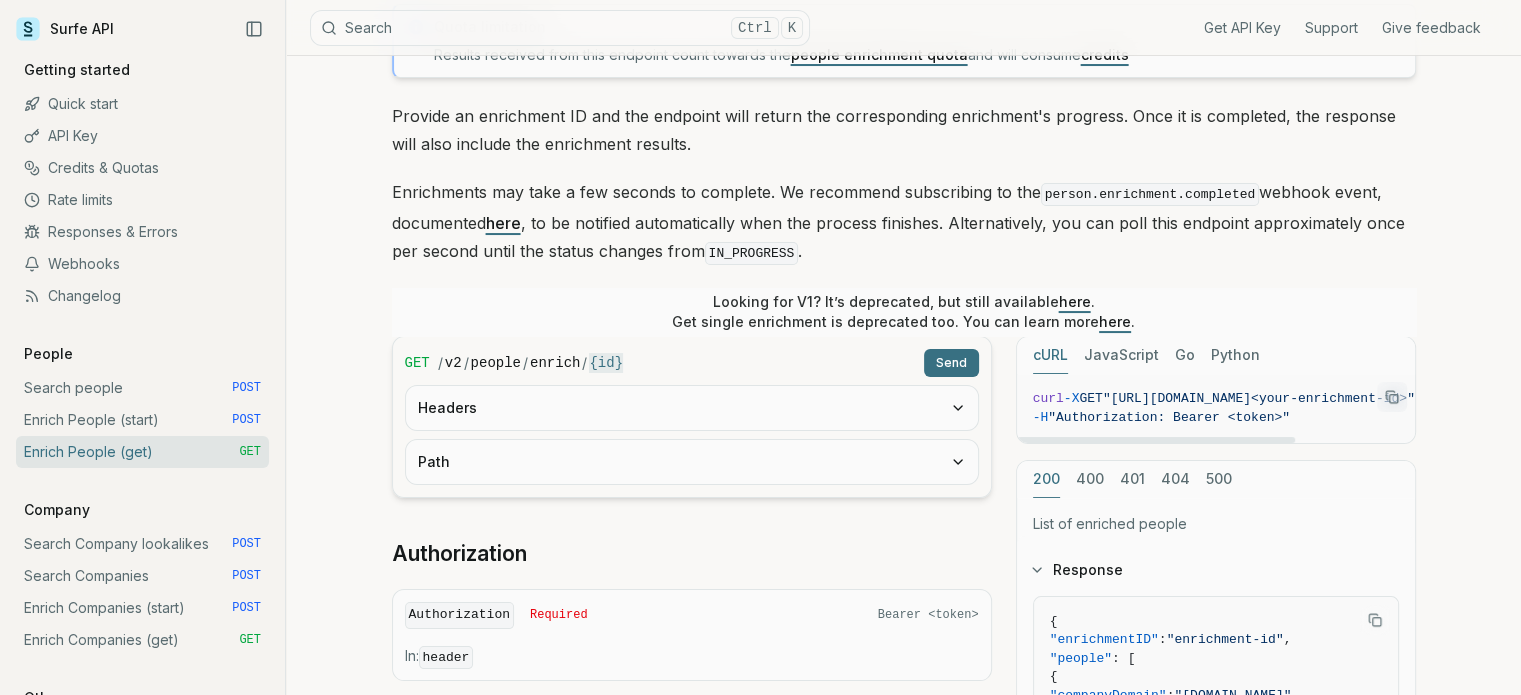 click at bounding box center [1392, 397] 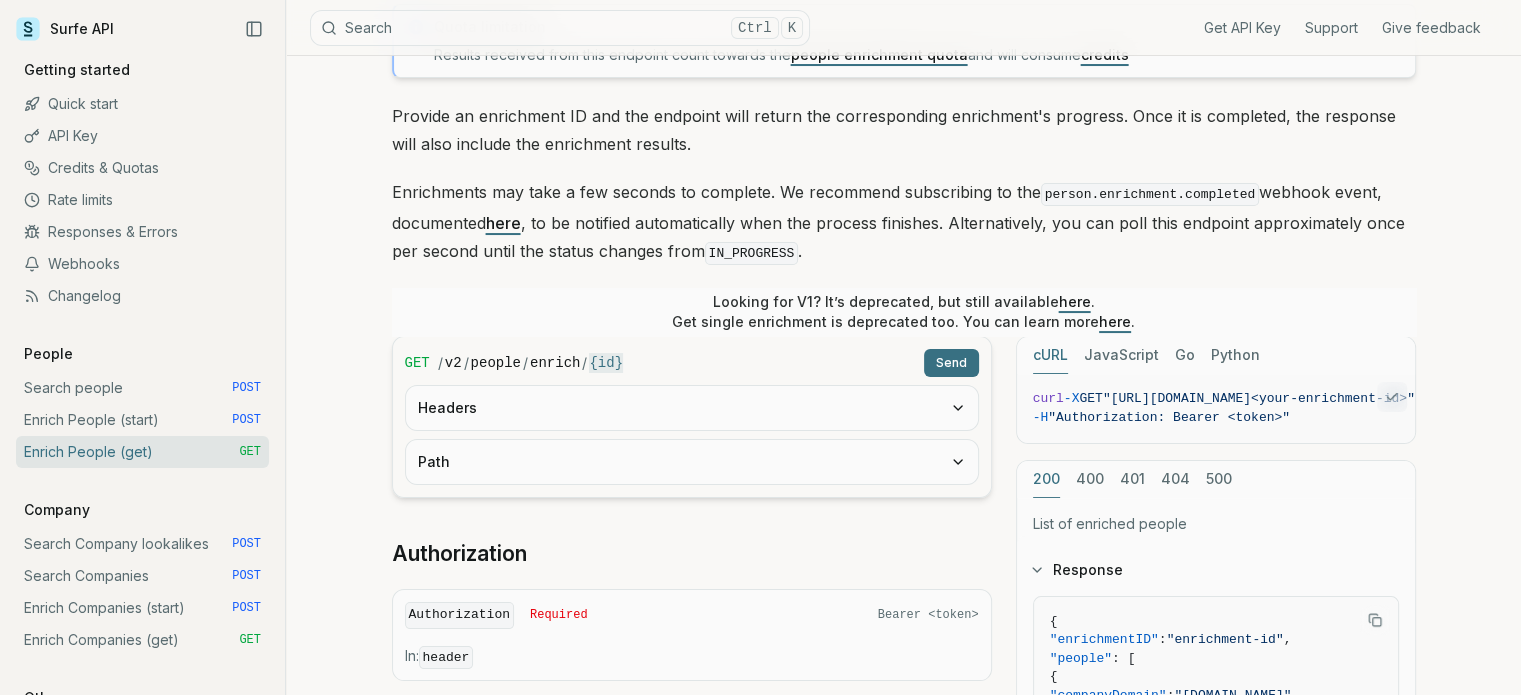 type 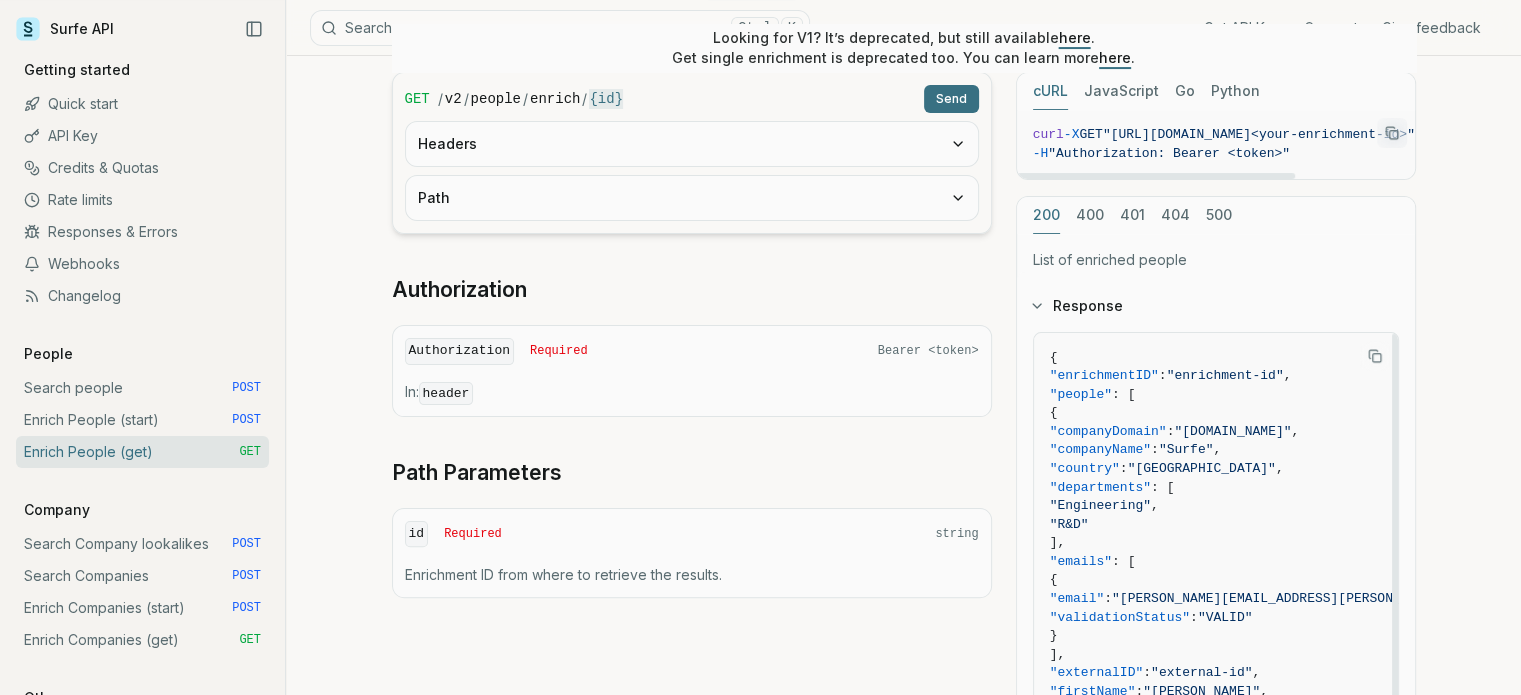 scroll, scrollTop: 426, scrollLeft: 0, axis: vertical 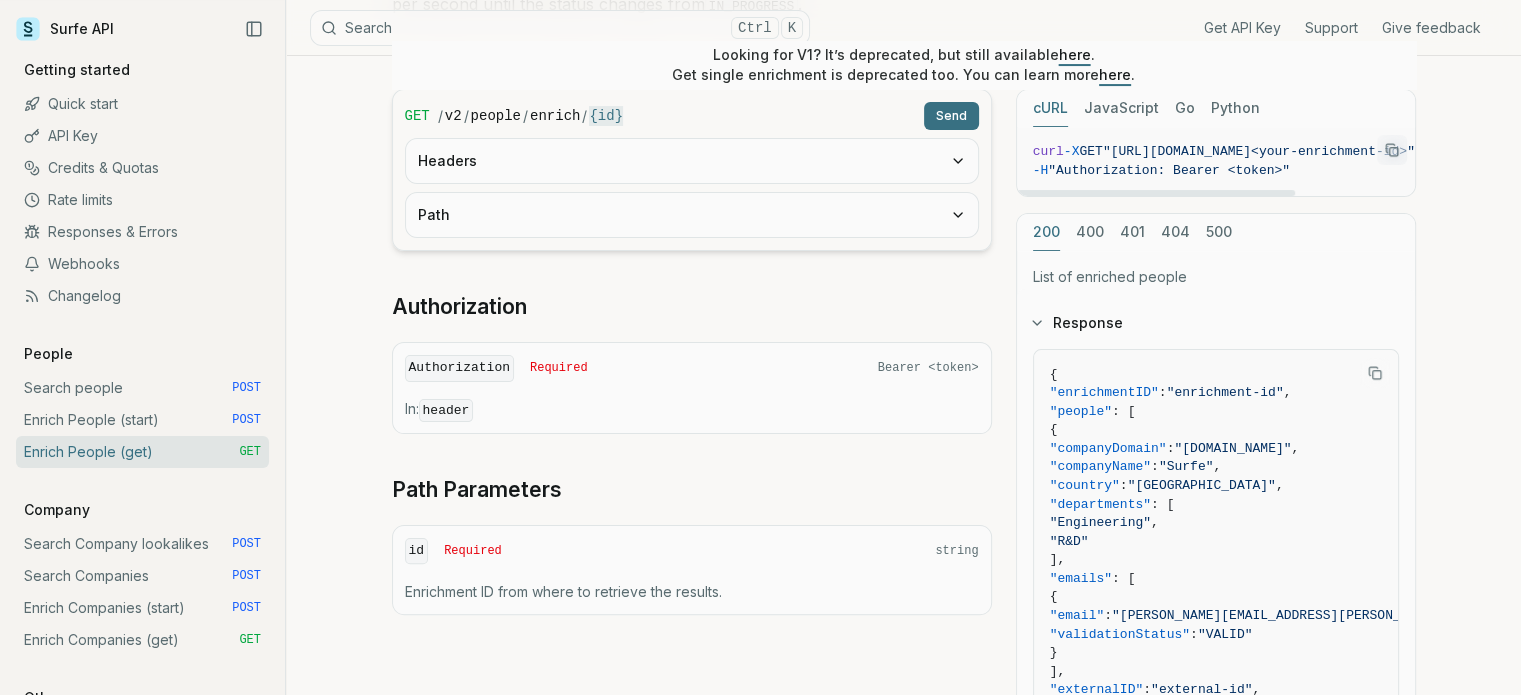 click 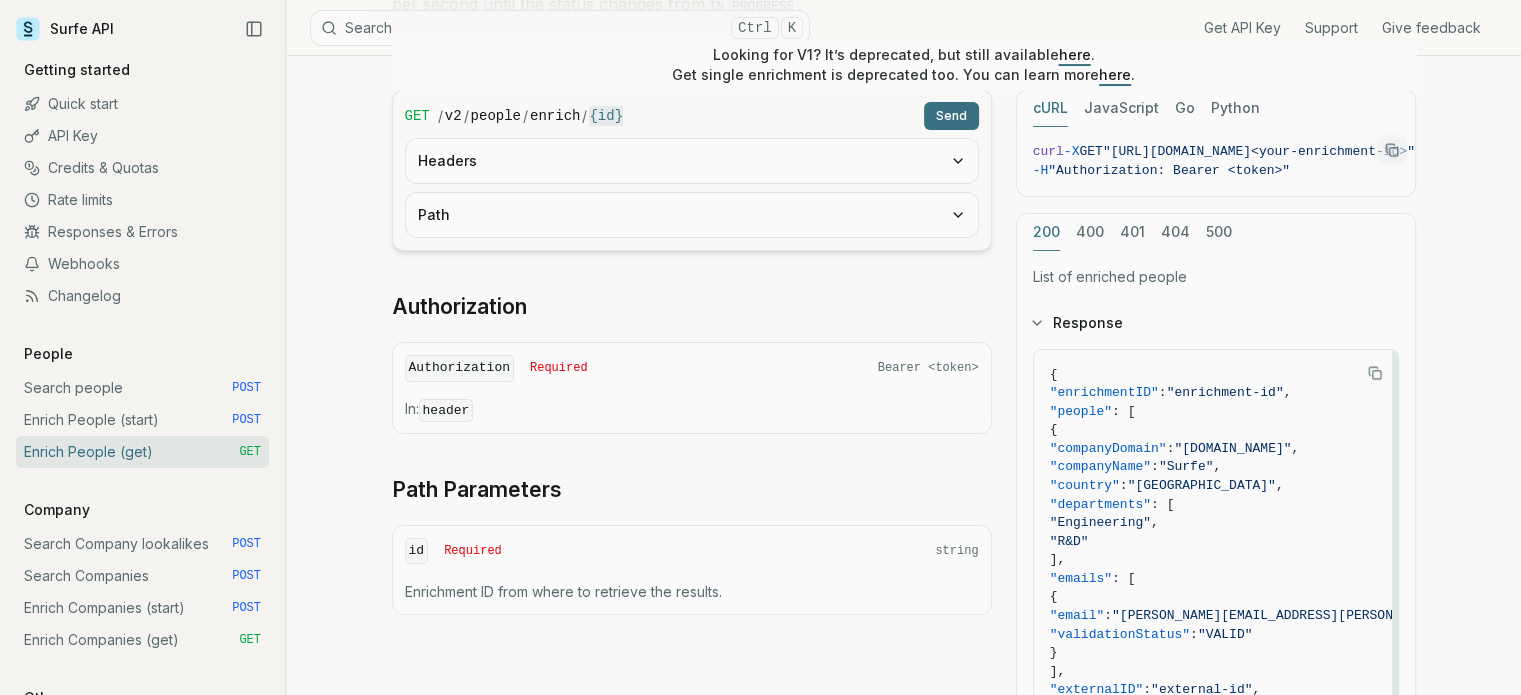 scroll, scrollTop: 358, scrollLeft: 0, axis: vertical 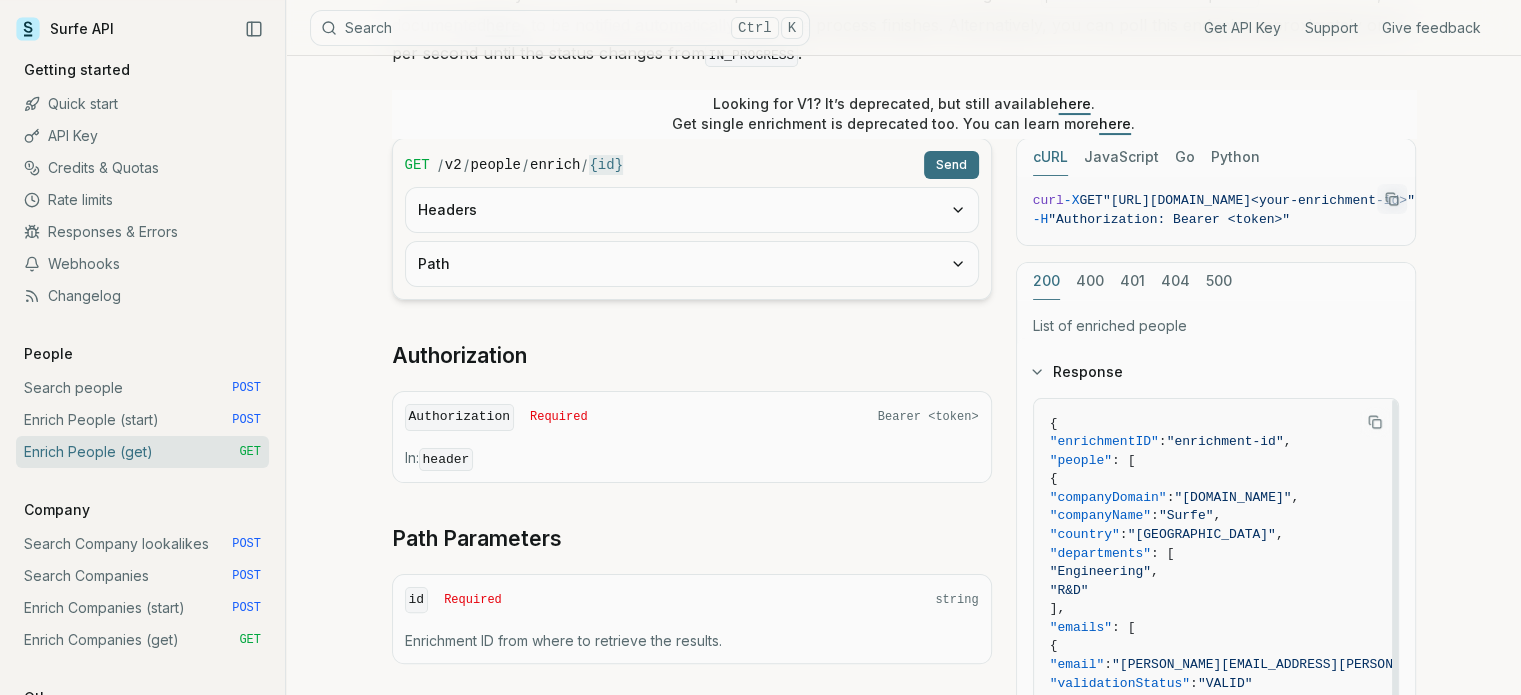 click on ":" at bounding box center [1155, 515] 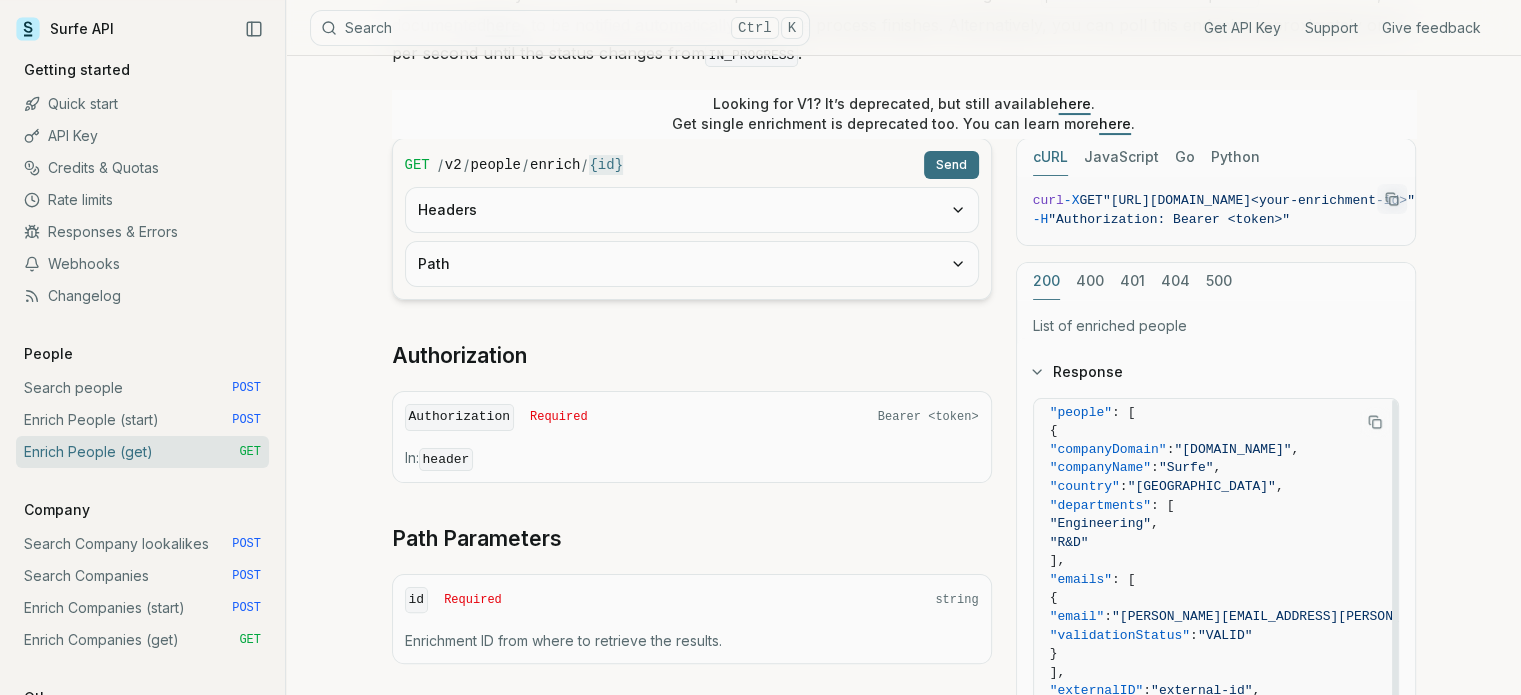 scroll, scrollTop: 0, scrollLeft: 0, axis: both 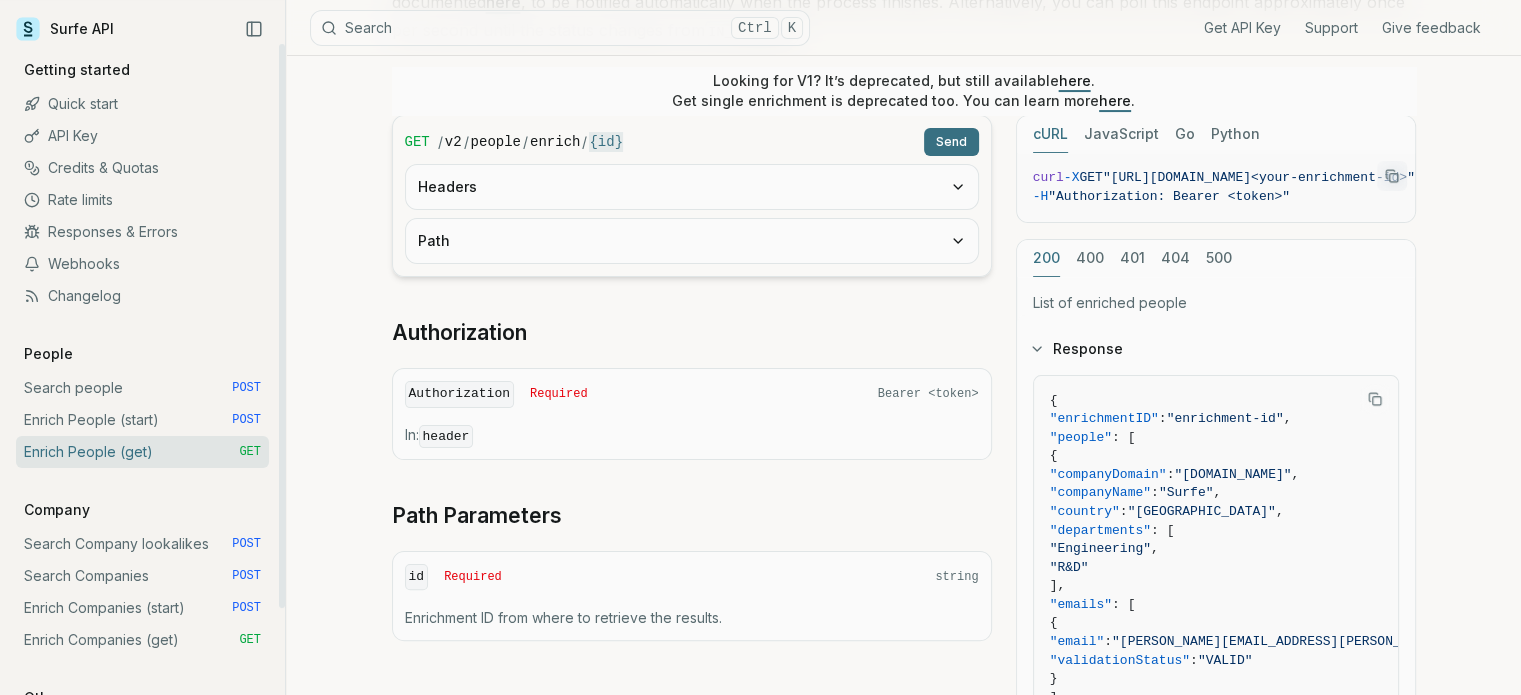 click 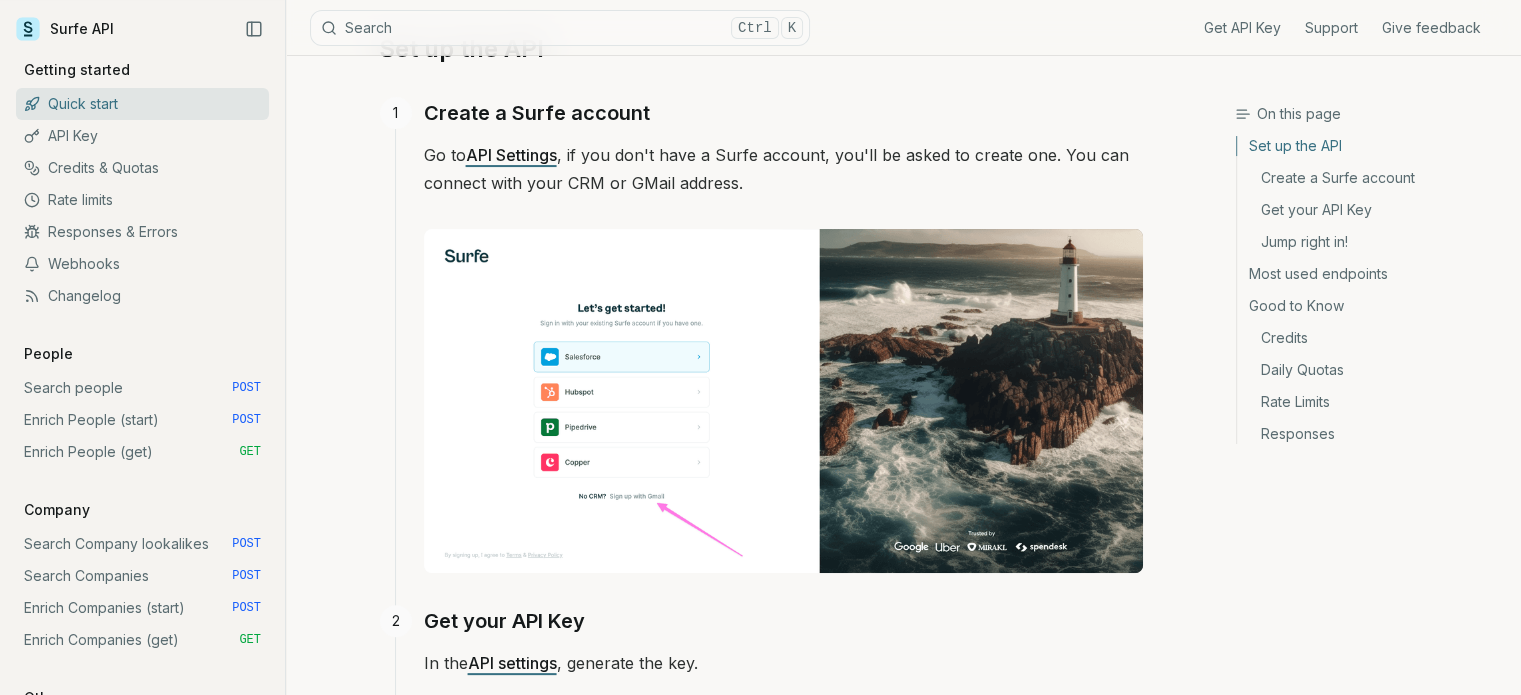 scroll, scrollTop: 0, scrollLeft: 0, axis: both 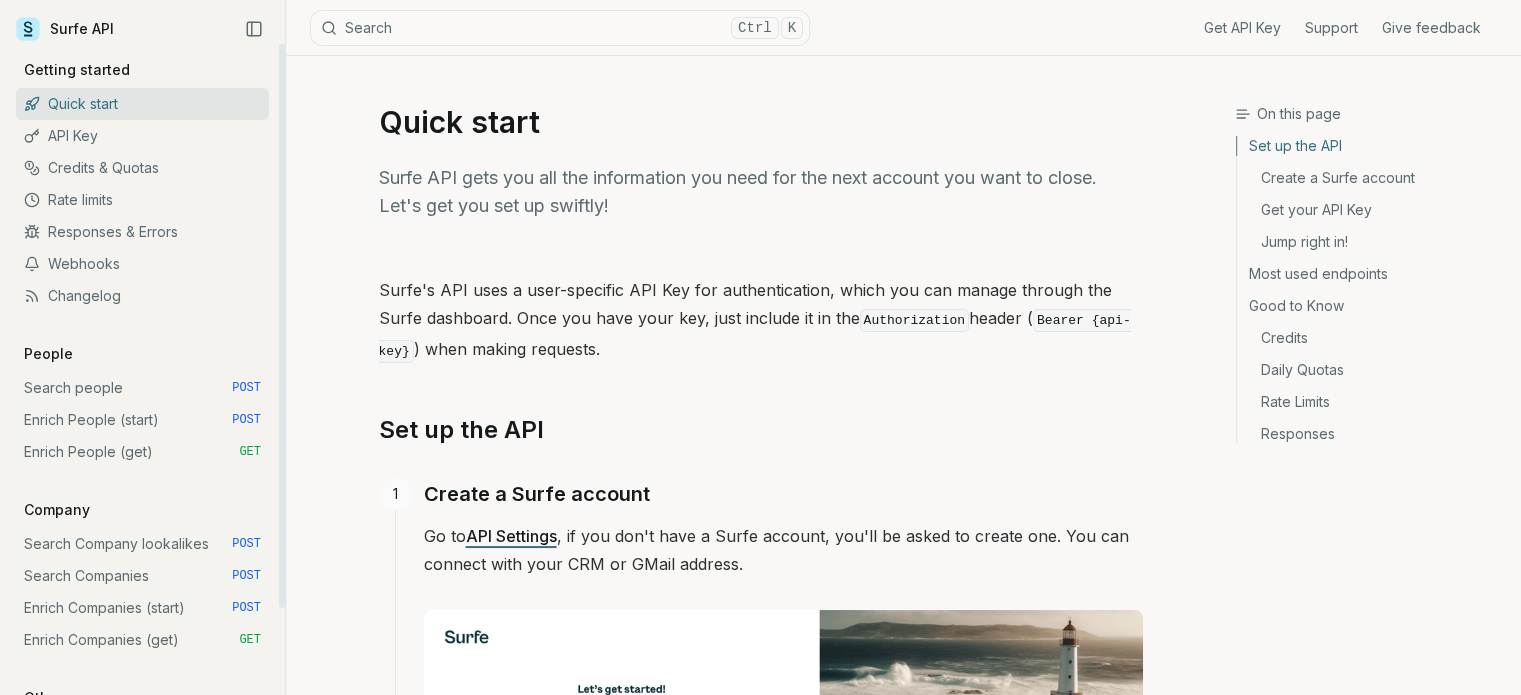 click on "Enrich People (get)   GET" at bounding box center [142, 452] 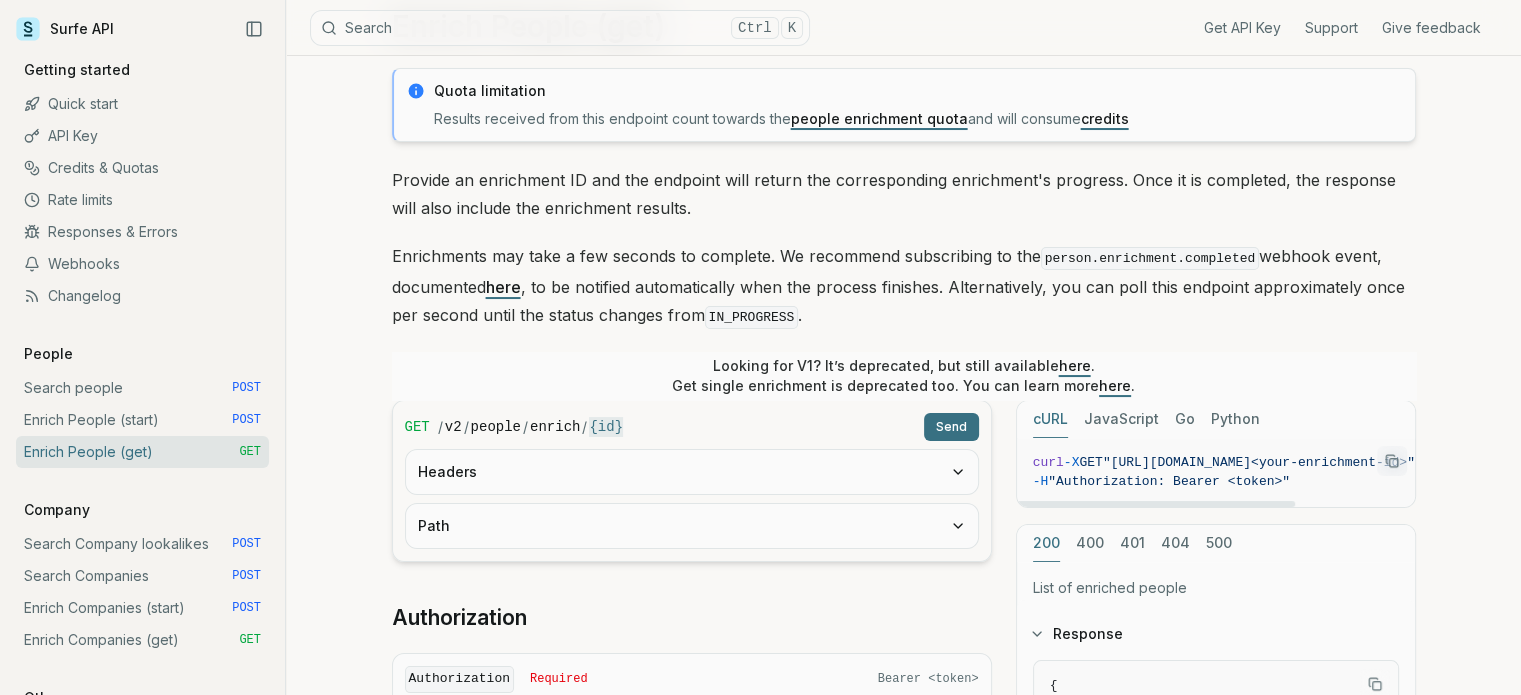 scroll, scrollTop: 71, scrollLeft: 0, axis: vertical 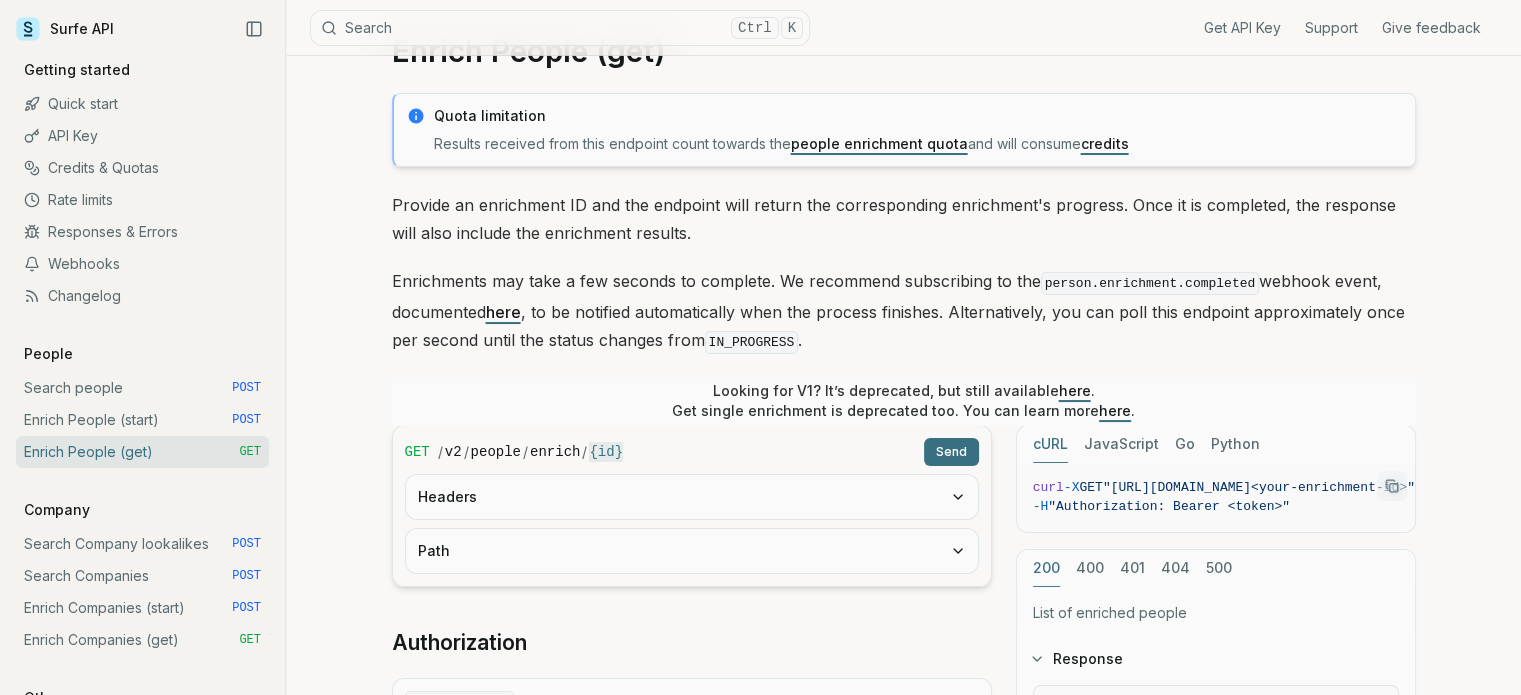 click on "Enrichments may take a few seconds to complete. We recommend subscribing to the  person.enrichment.completed  webhook event, documented  here , to be notified automatically when the process finishes.
Alternatively, you can poll this endpoint approximately once per second until the status changes from  IN_PROGRESS ." at bounding box center (904, 312) 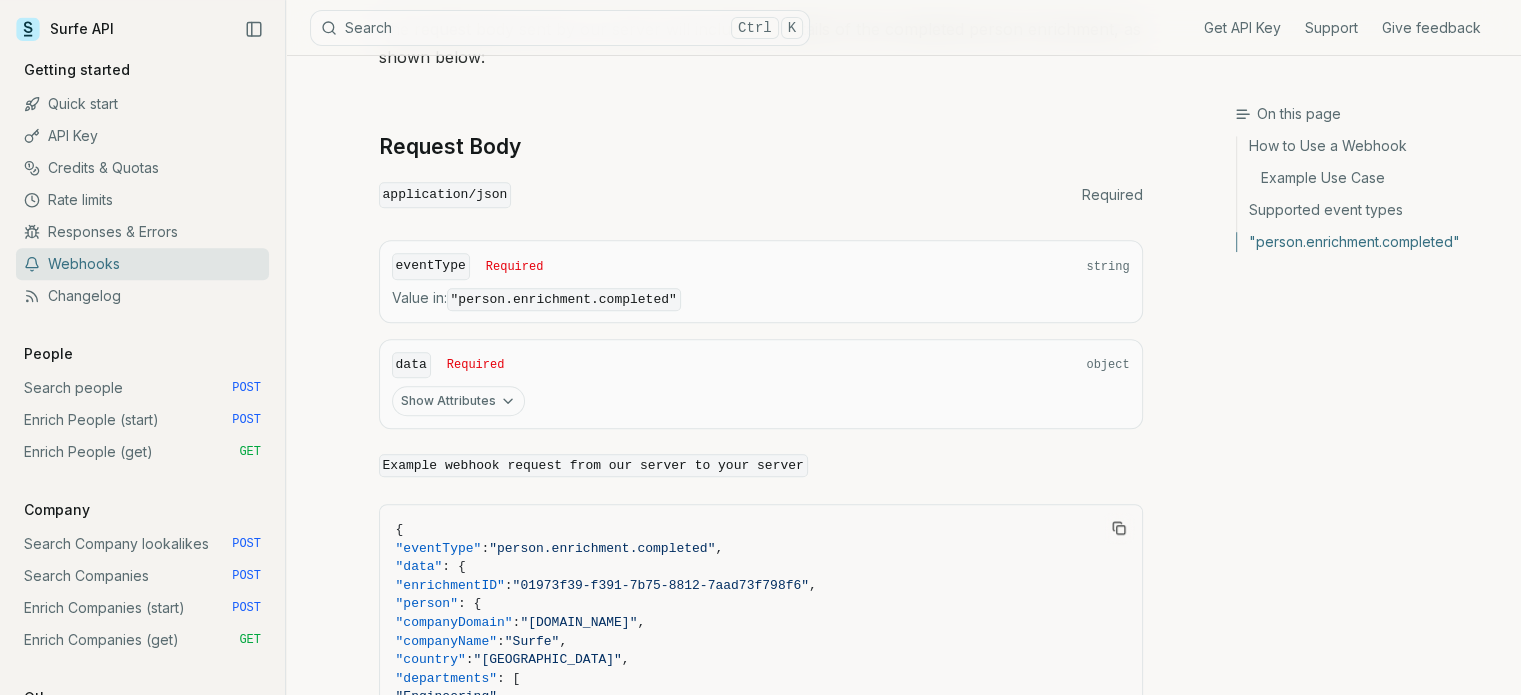 scroll, scrollTop: 1606, scrollLeft: 0, axis: vertical 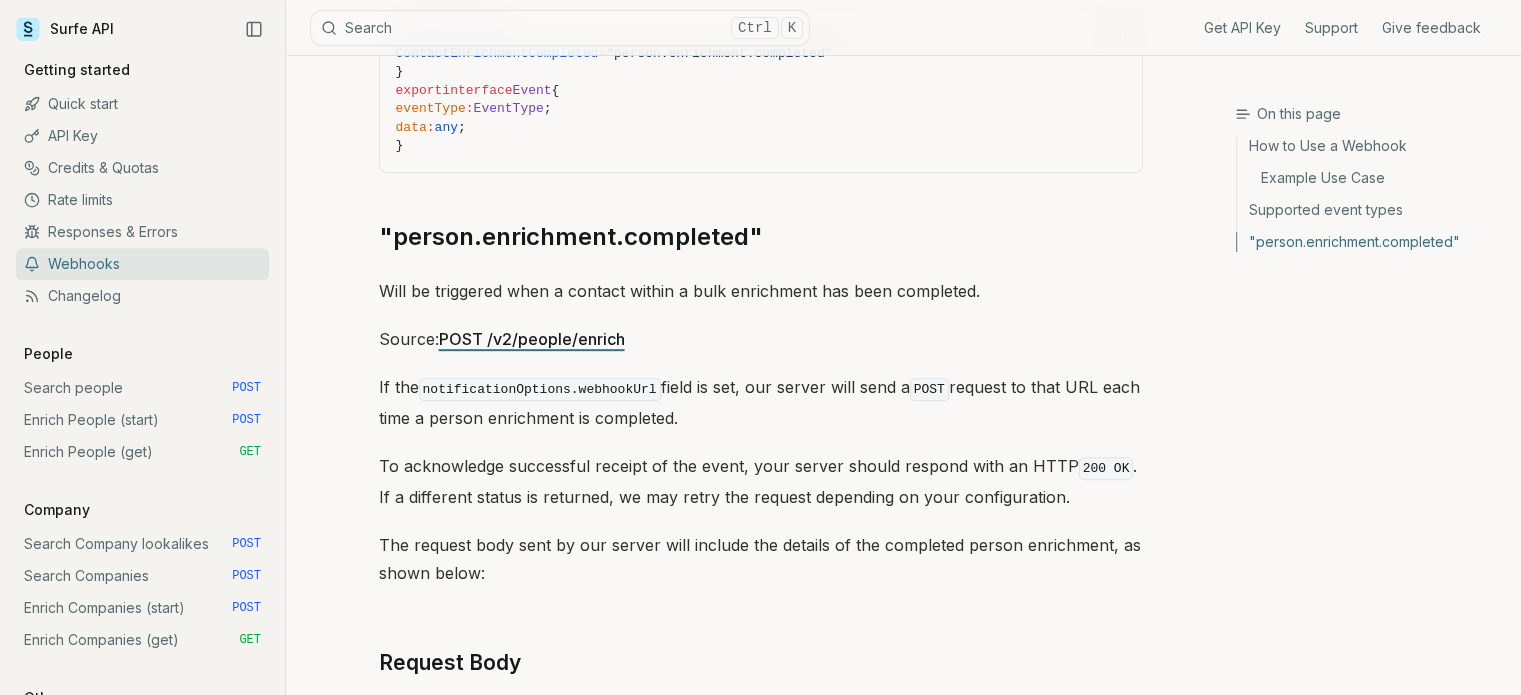 click on "On this page How to Use a Webhook Example Use Case Supported event types "person.enrichment.completed"" at bounding box center [1378, 395] 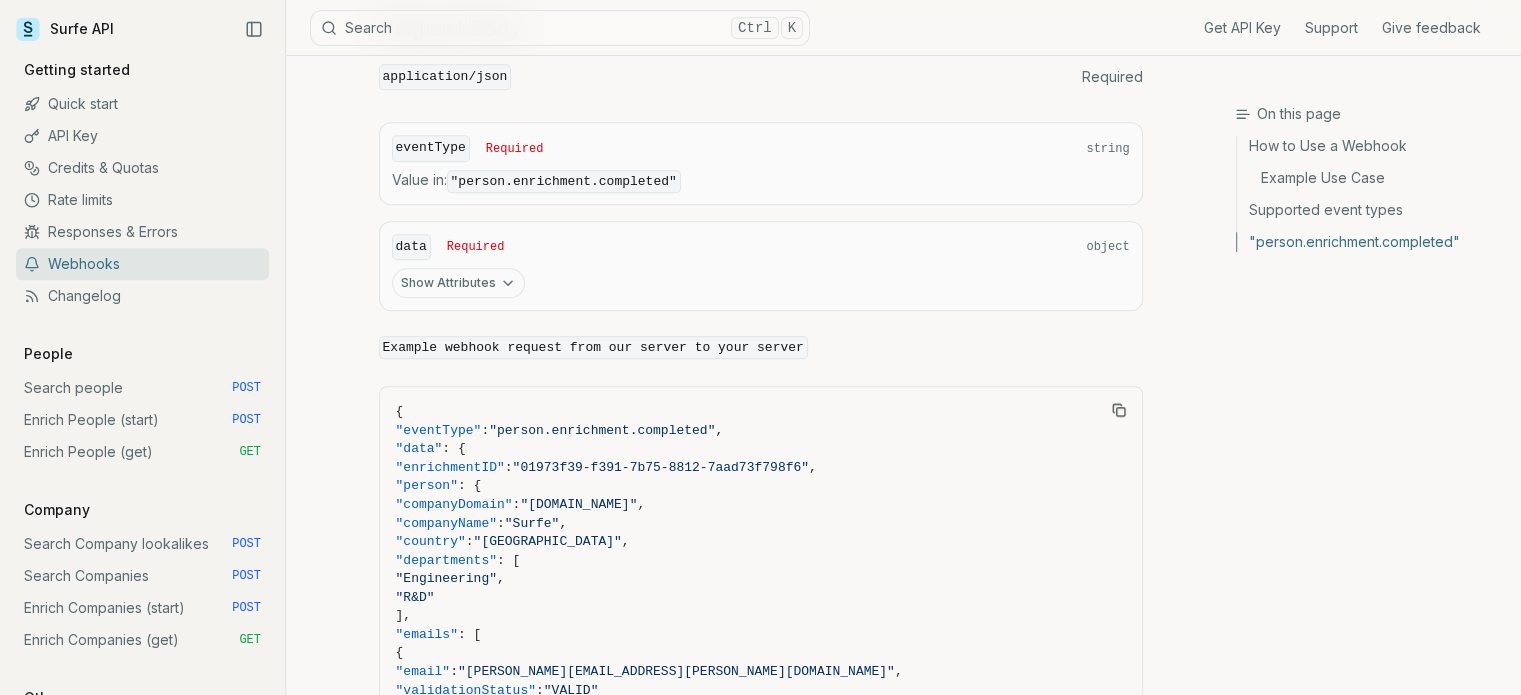 scroll, scrollTop: 1623, scrollLeft: 0, axis: vertical 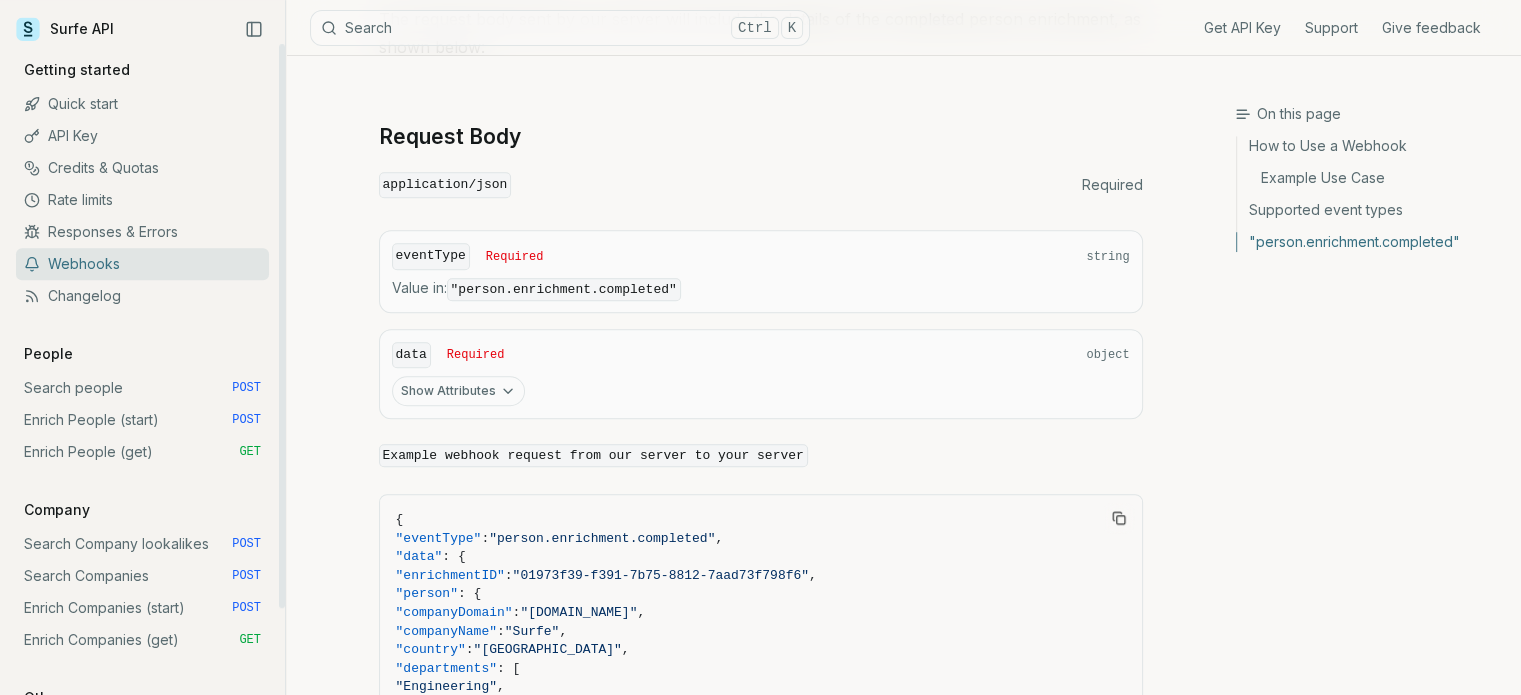 click on "Enrich People (get)   GET" at bounding box center (142, 452) 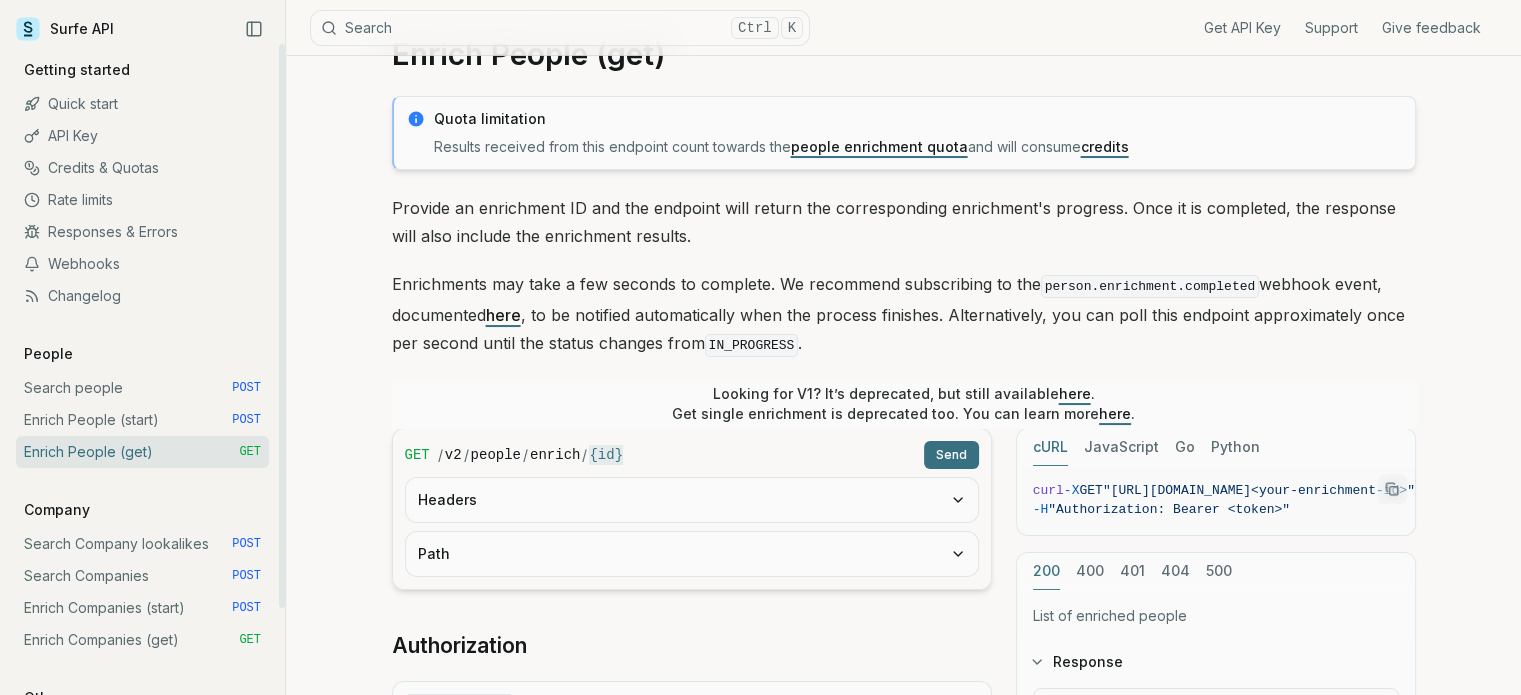 scroll, scrollTop: 0, scrollLeft: 0, axis: both 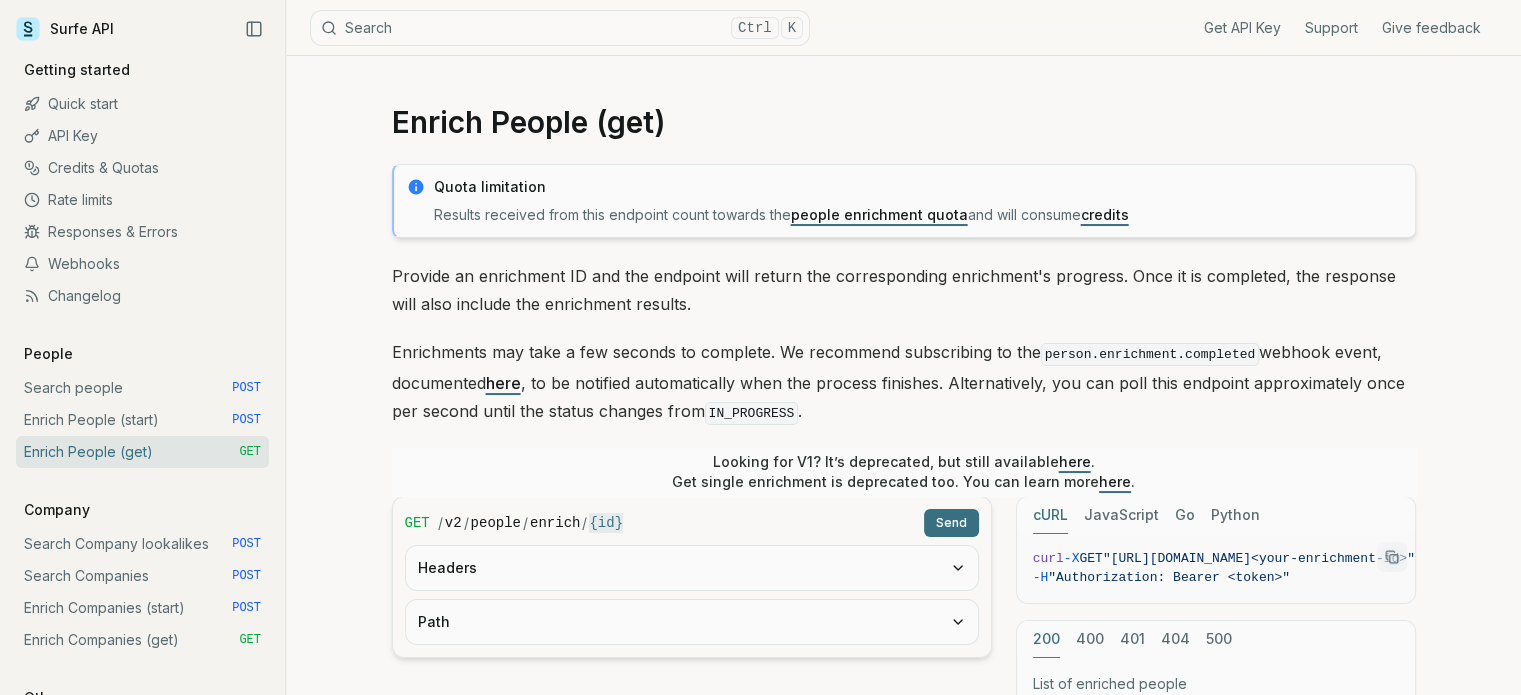 click on "here" at bounding box center [503, 383] 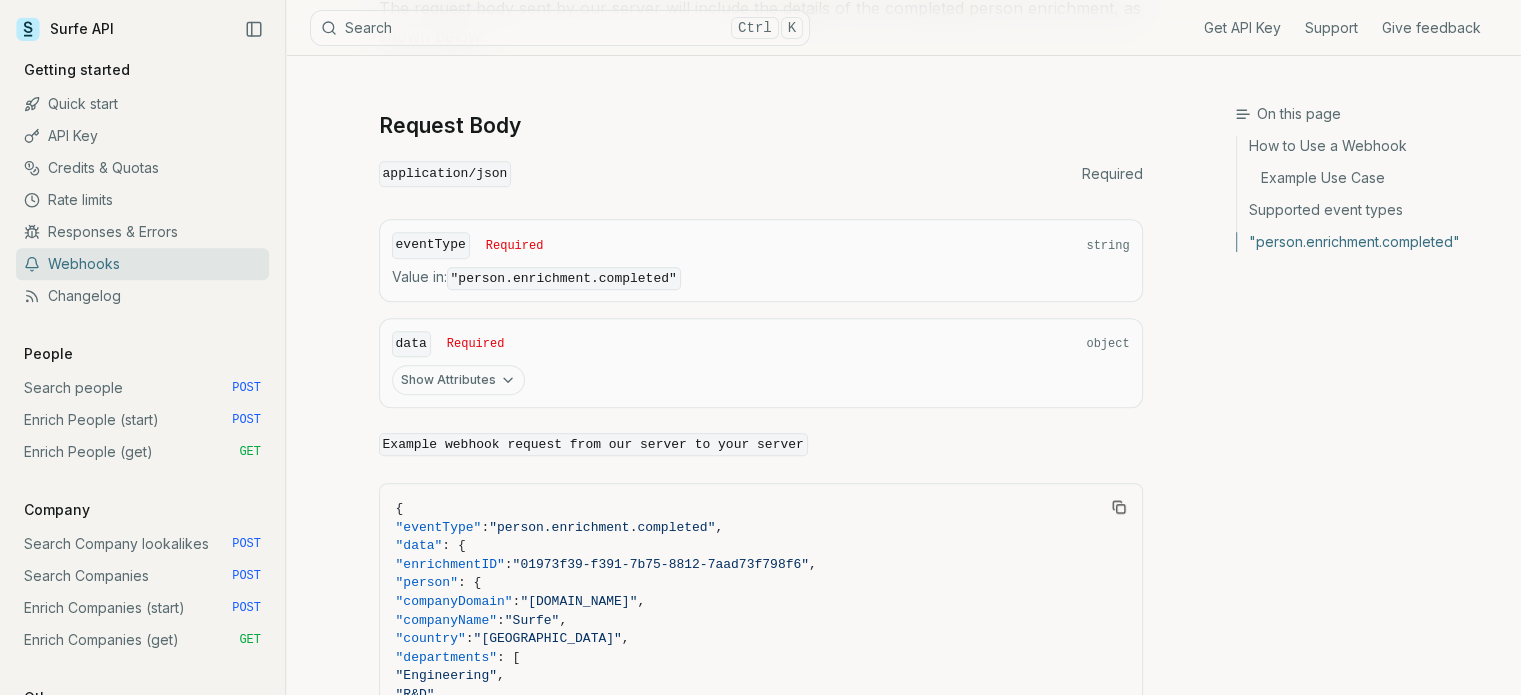 scroll, scrollTop: 1543, scrollLeft: 0, axis: vertical 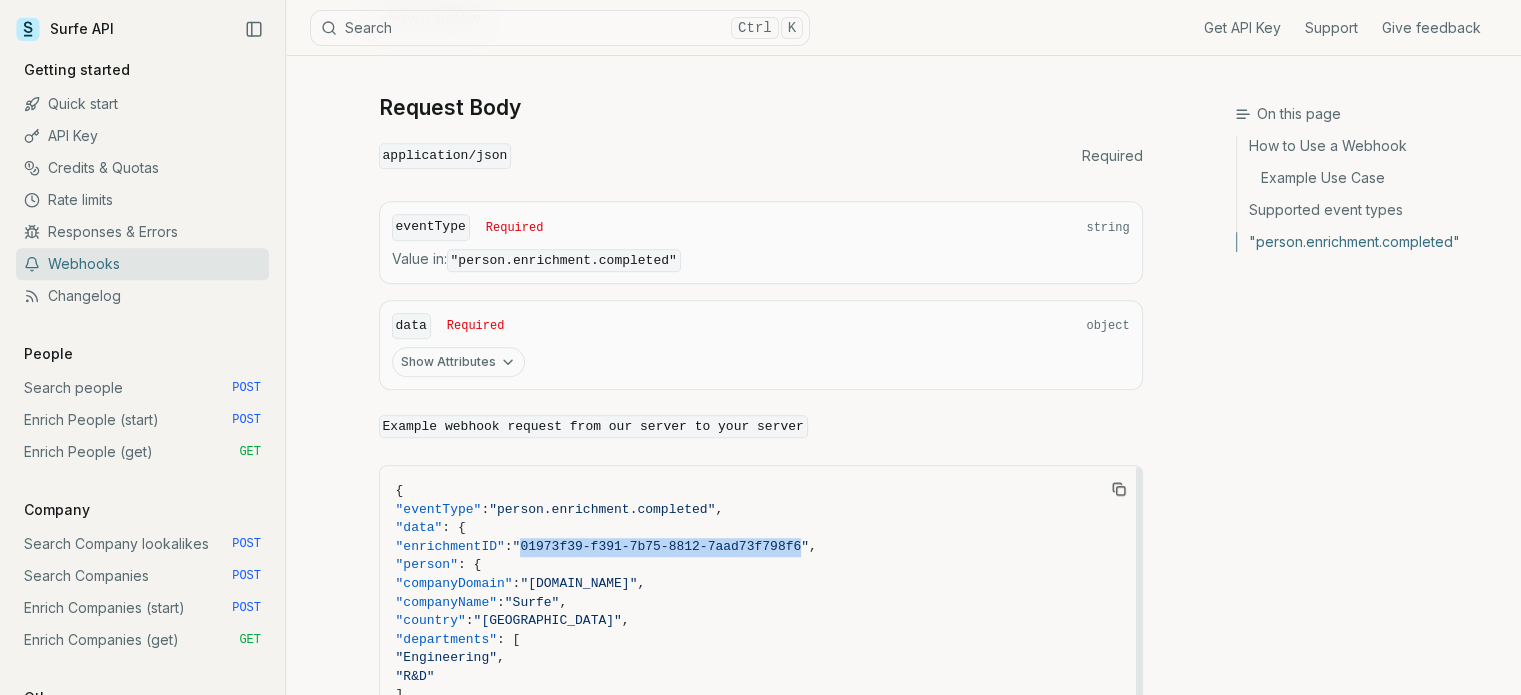 drag, startPoint x: 803, startPoint y: 525, endPoint x: 548, endPoint y: 531, distance: 255.07057 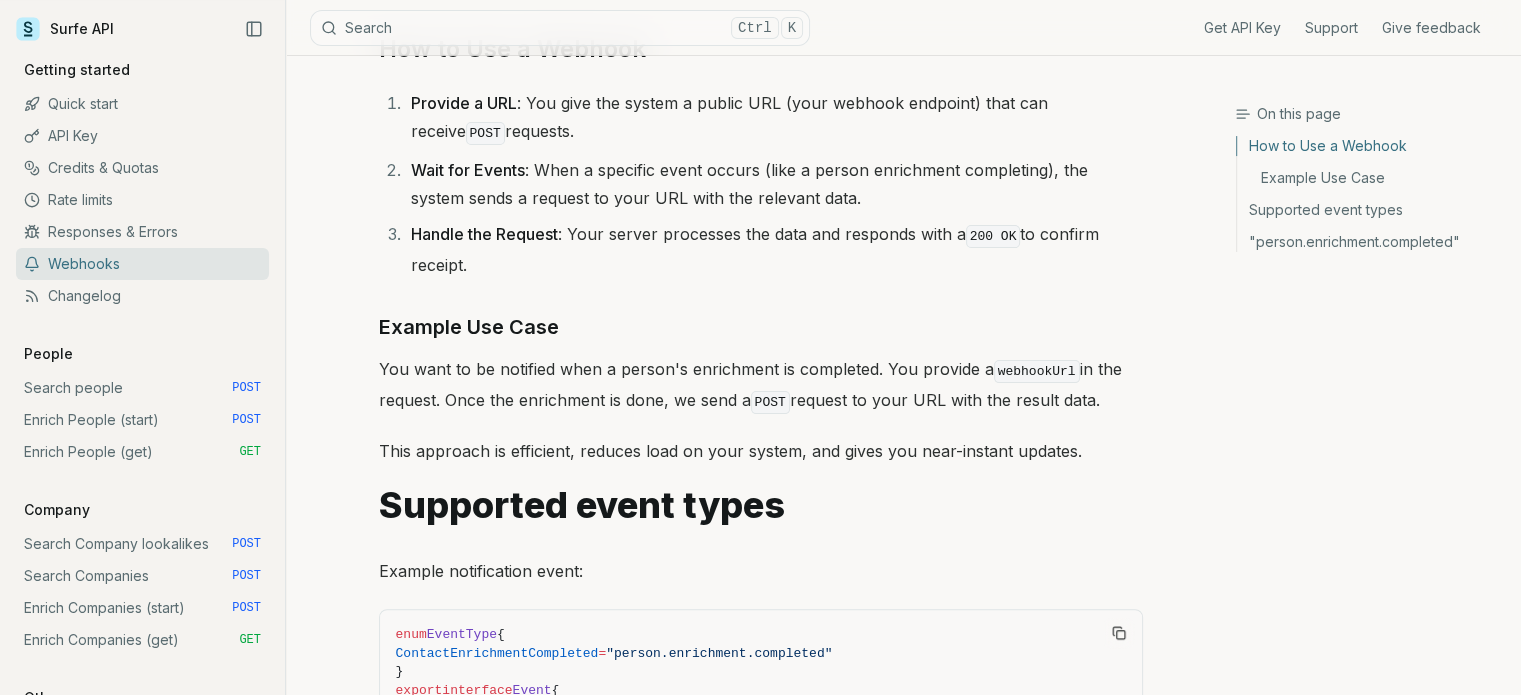 scroll, scrollTop: 0, scrollLeft: 0, axis: both 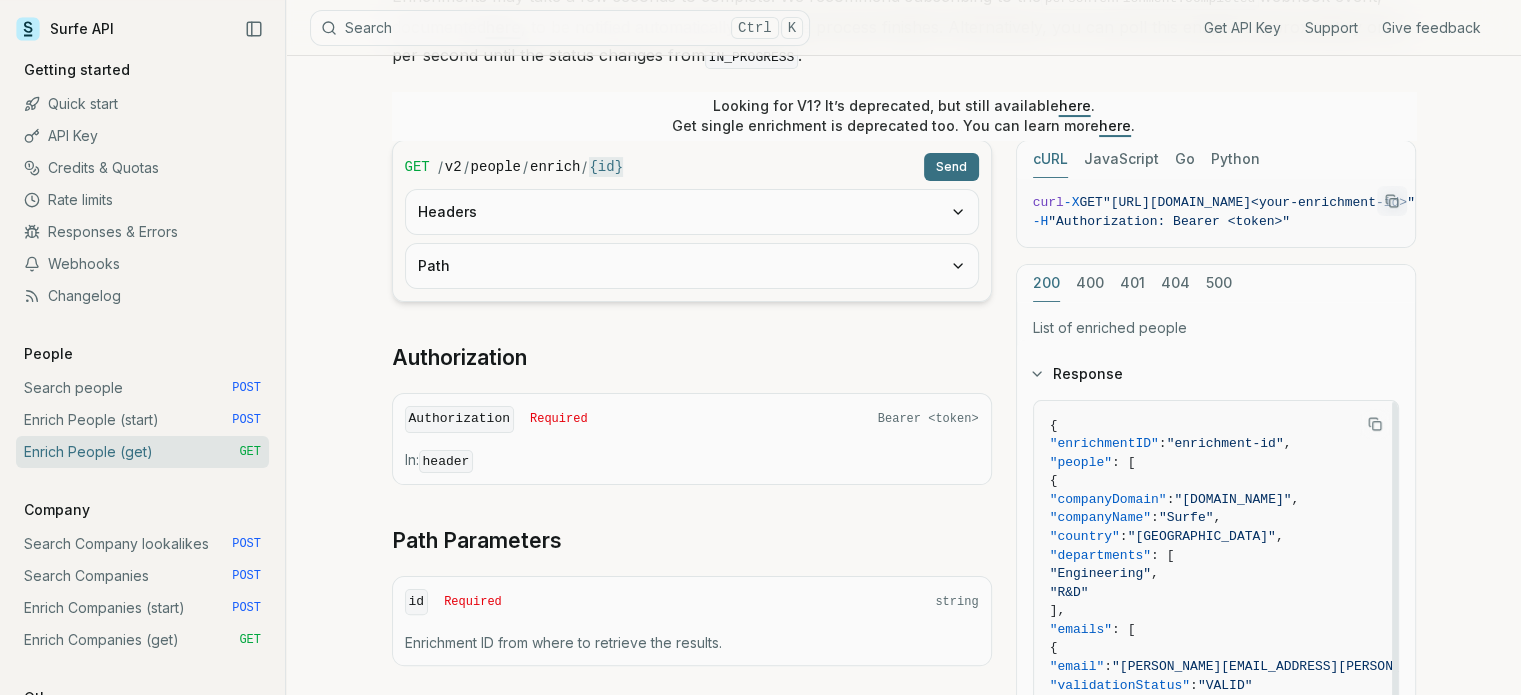 click on ""departments" : [" at bounding box center (1303, 556) 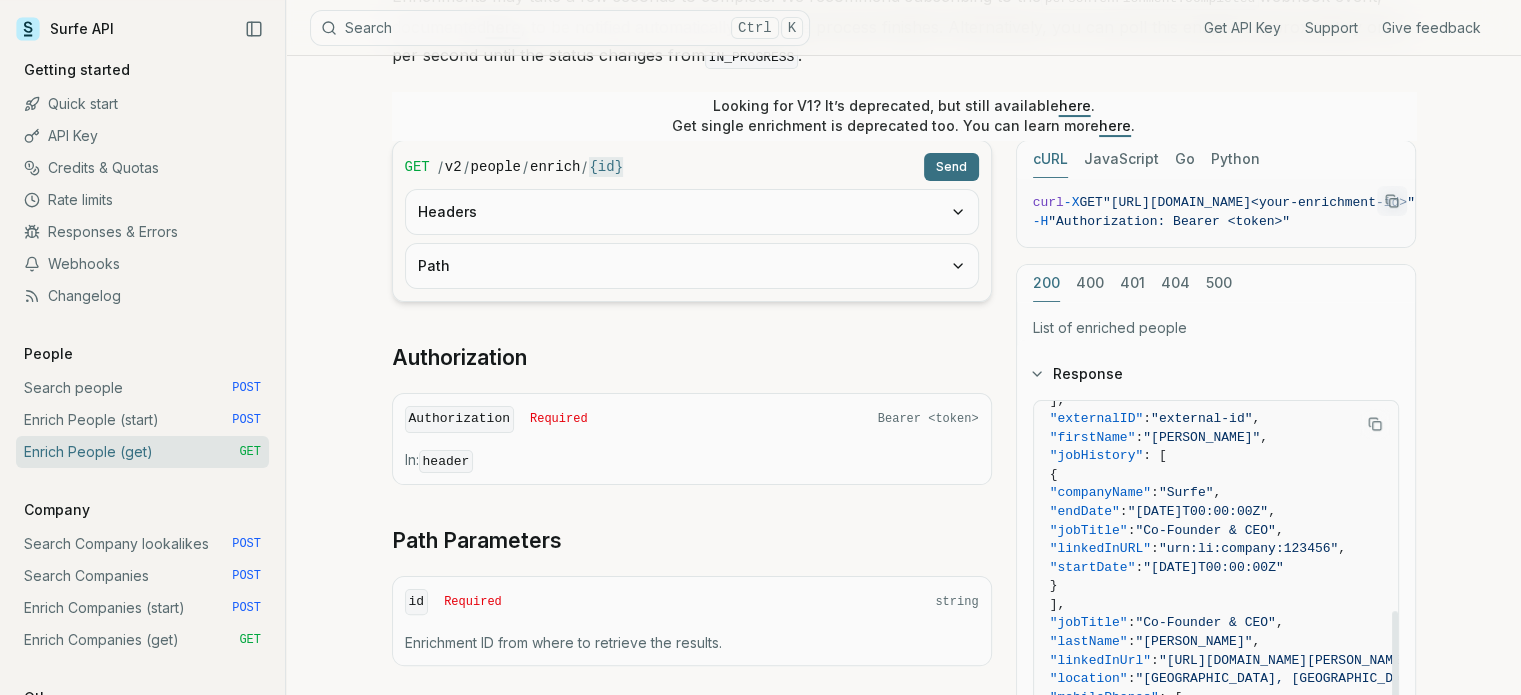 scroll, scrollTop: 323, scrollLeft: 0, axis: vertical 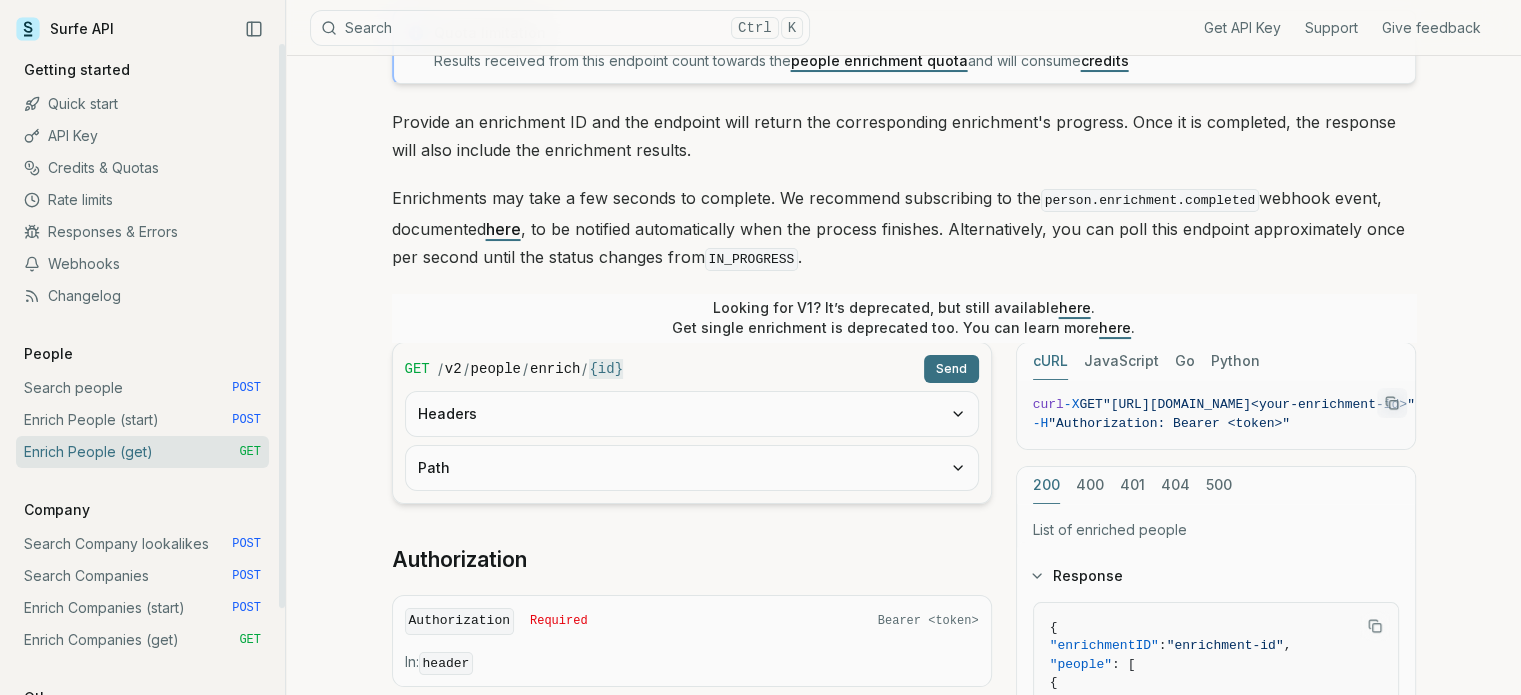 click on "Search Company lookalikes   POST" at bounding box center (142, 544) 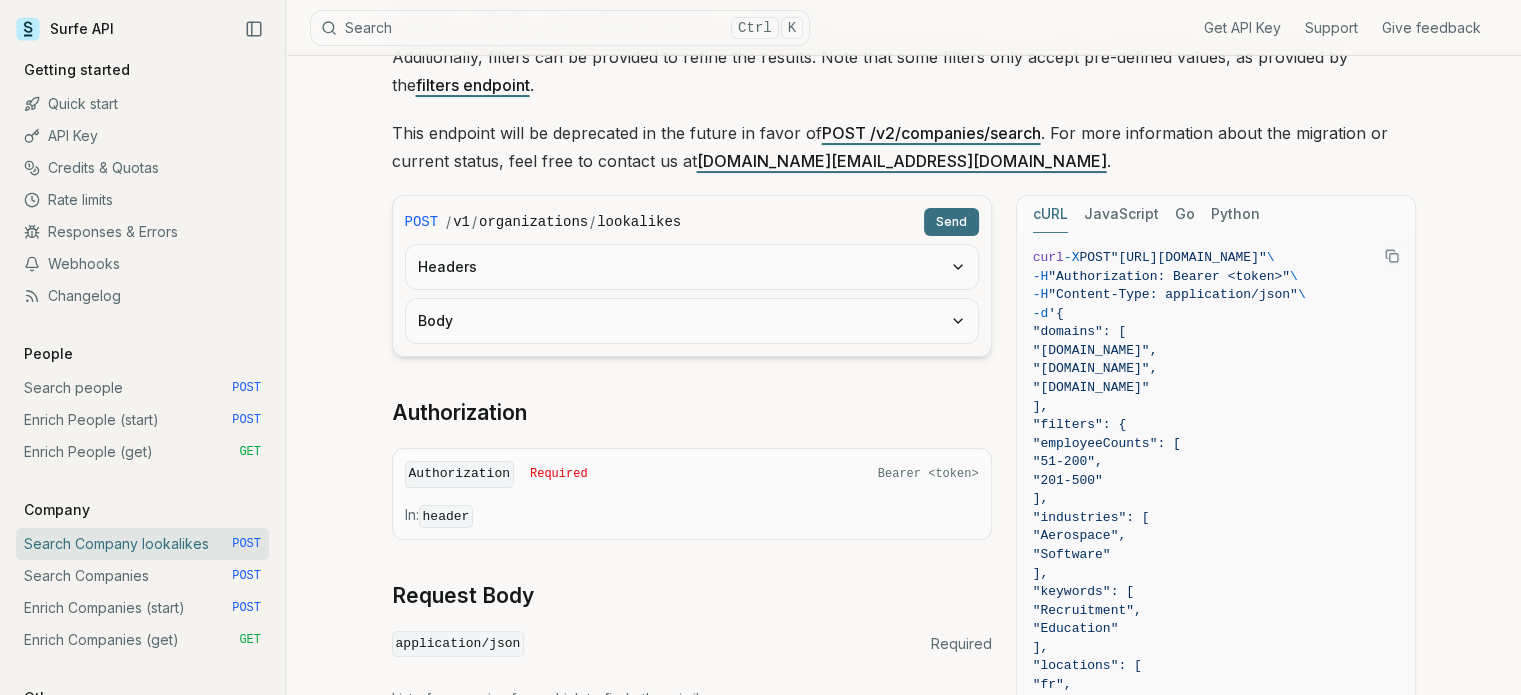 scroll, scrollTop: 248, scrollLeft: 0, axis: vertical 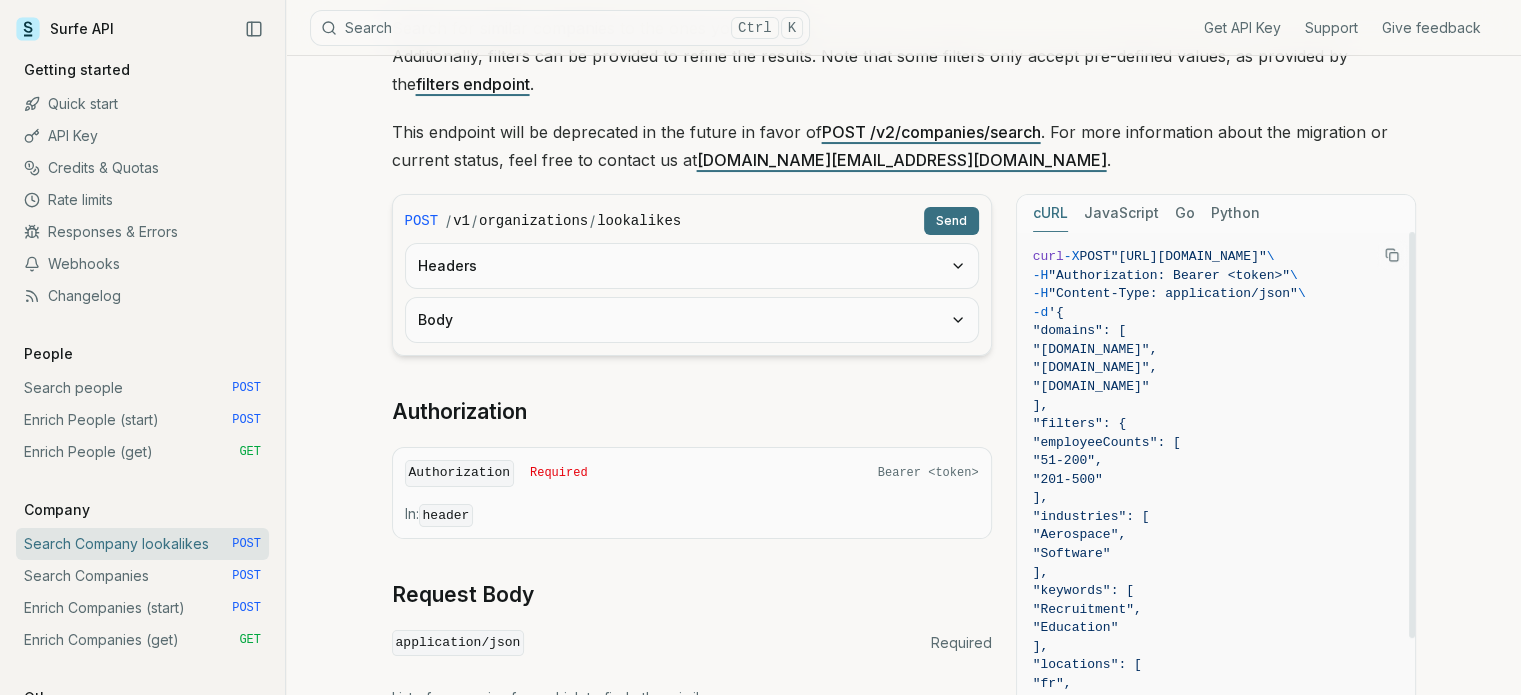 click on ""employeeCounts": [" at bounding box center [1216, 443] 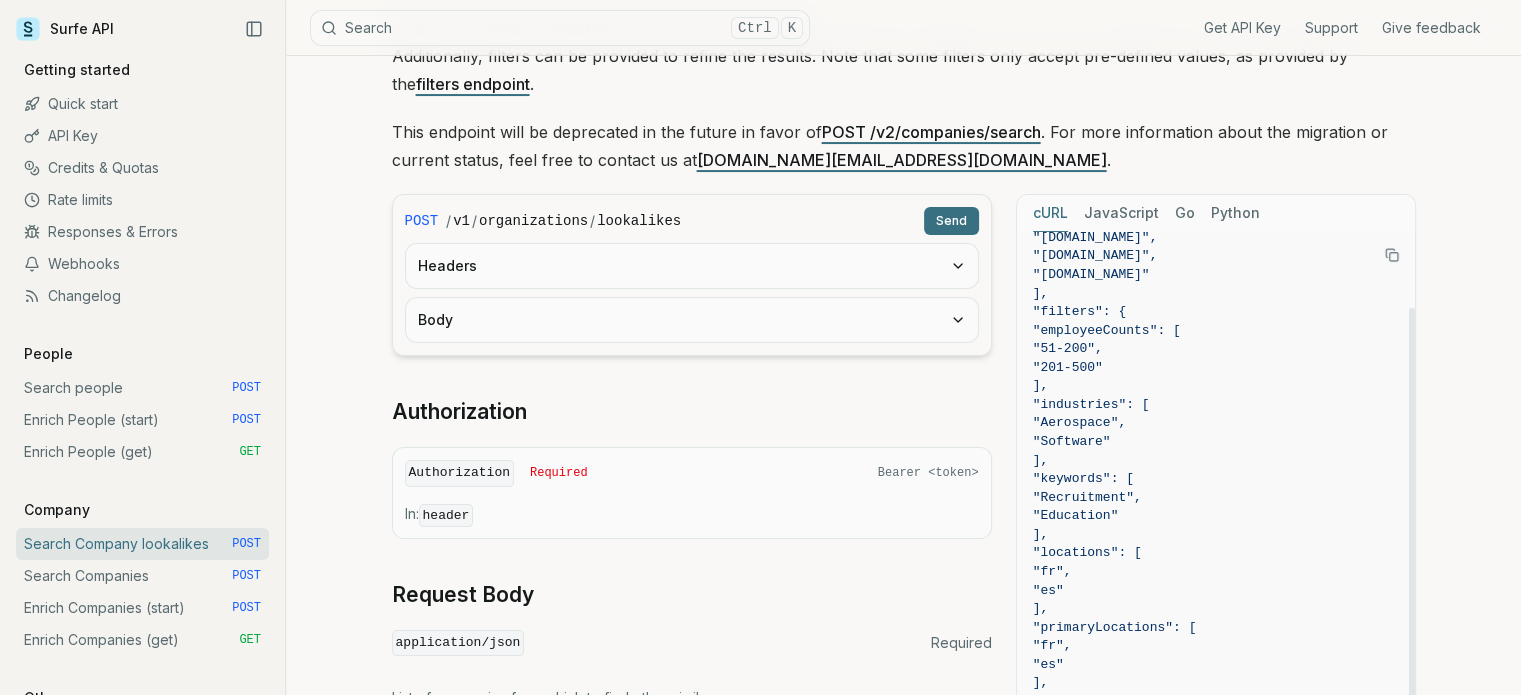 scroll, scrollTop: 285, scrollLeft: 0, axis: vertical 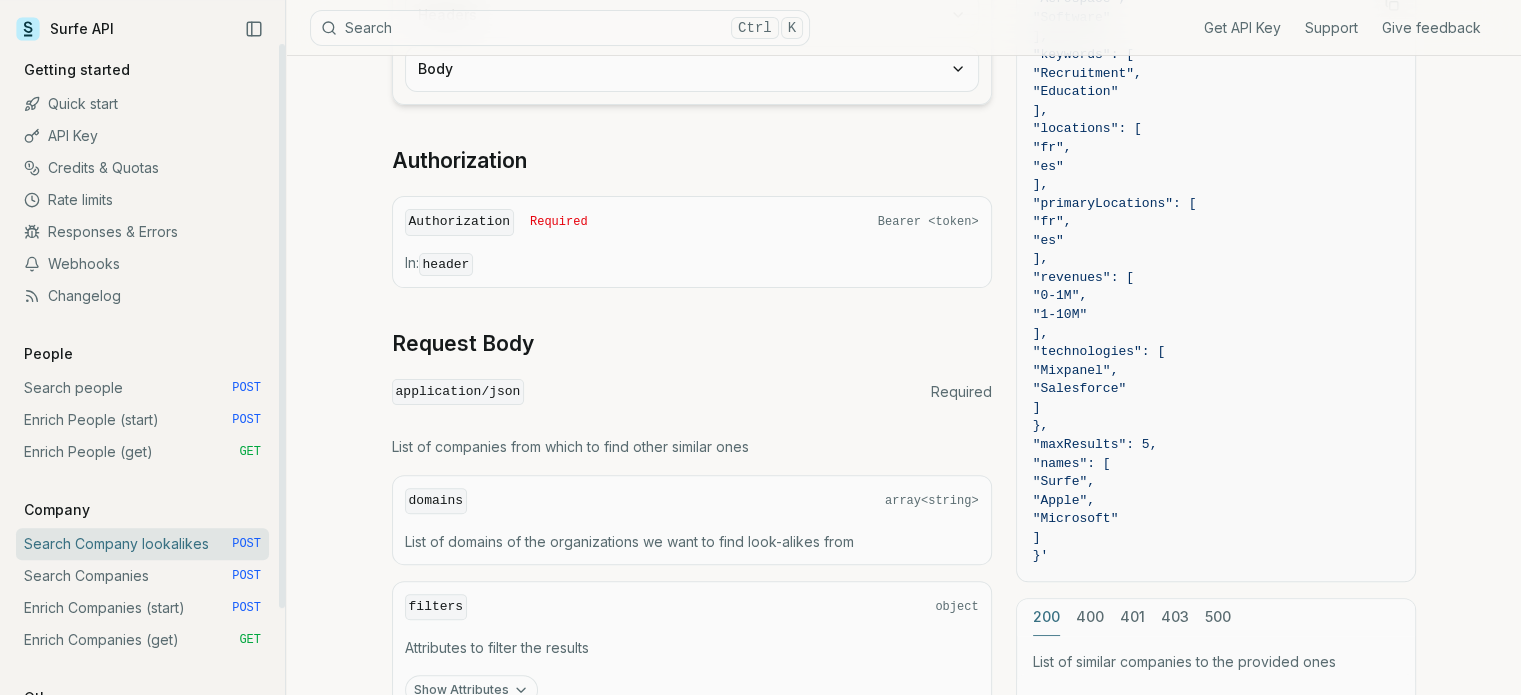 click on "Search Companies   POST" at bounding box center [142, 576] 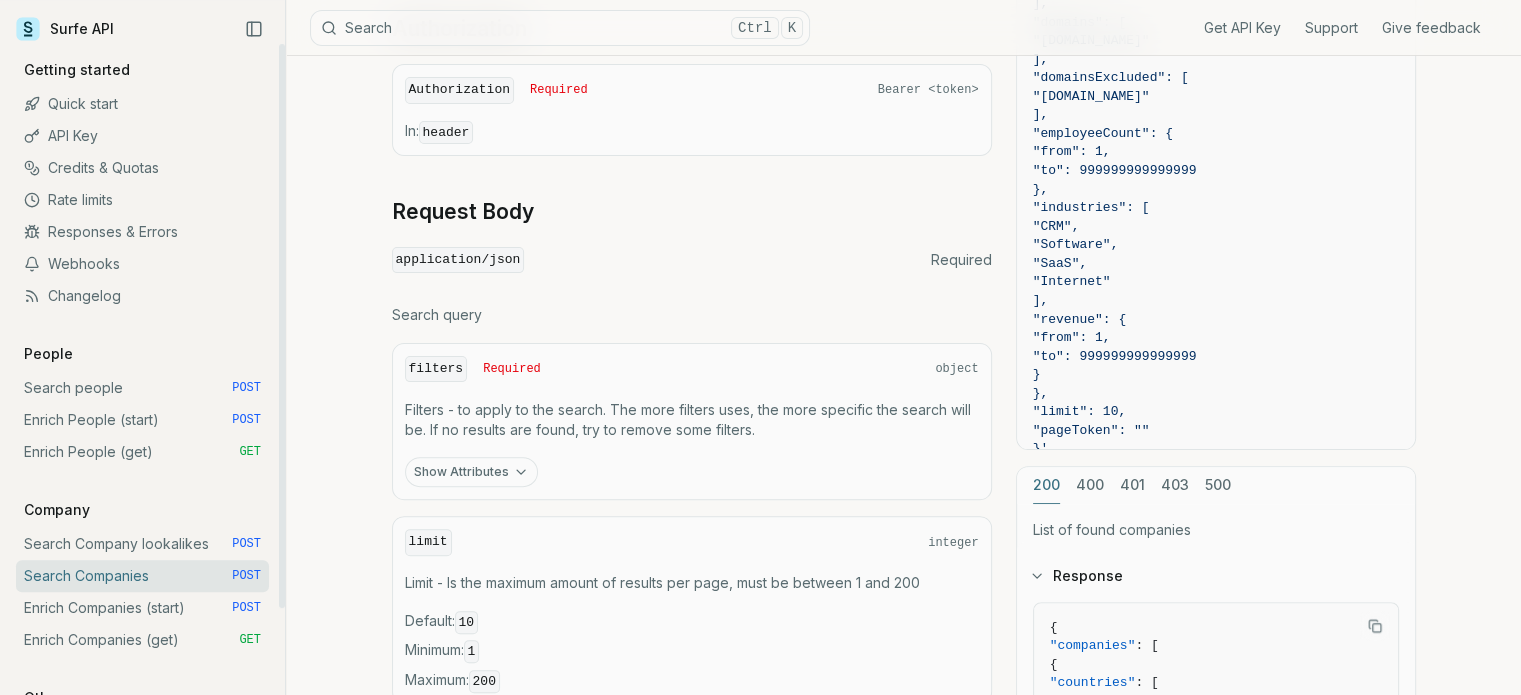 scroll, scrollTop: 0, scrollLeft: 0, axis: both 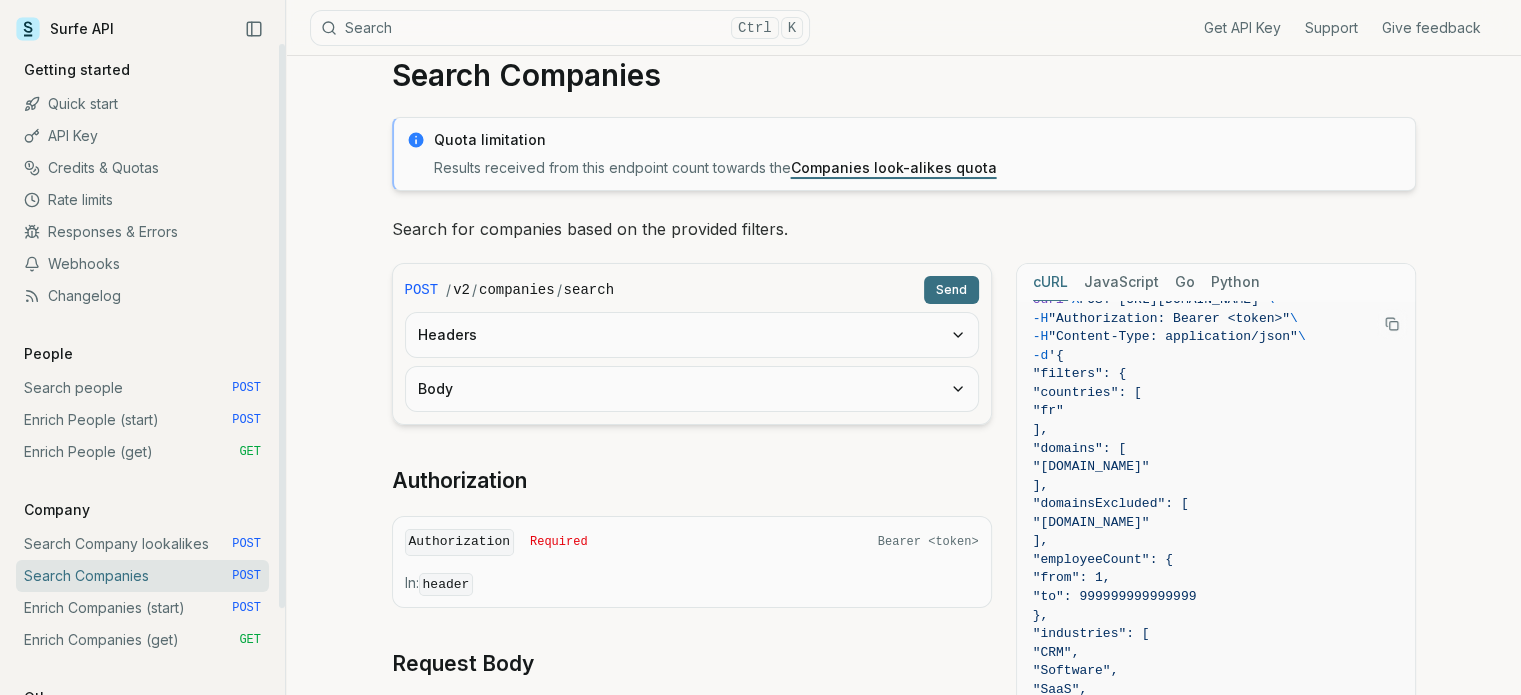 click on "Search Company lookalikes   POST" at bounding box center (142, 544) 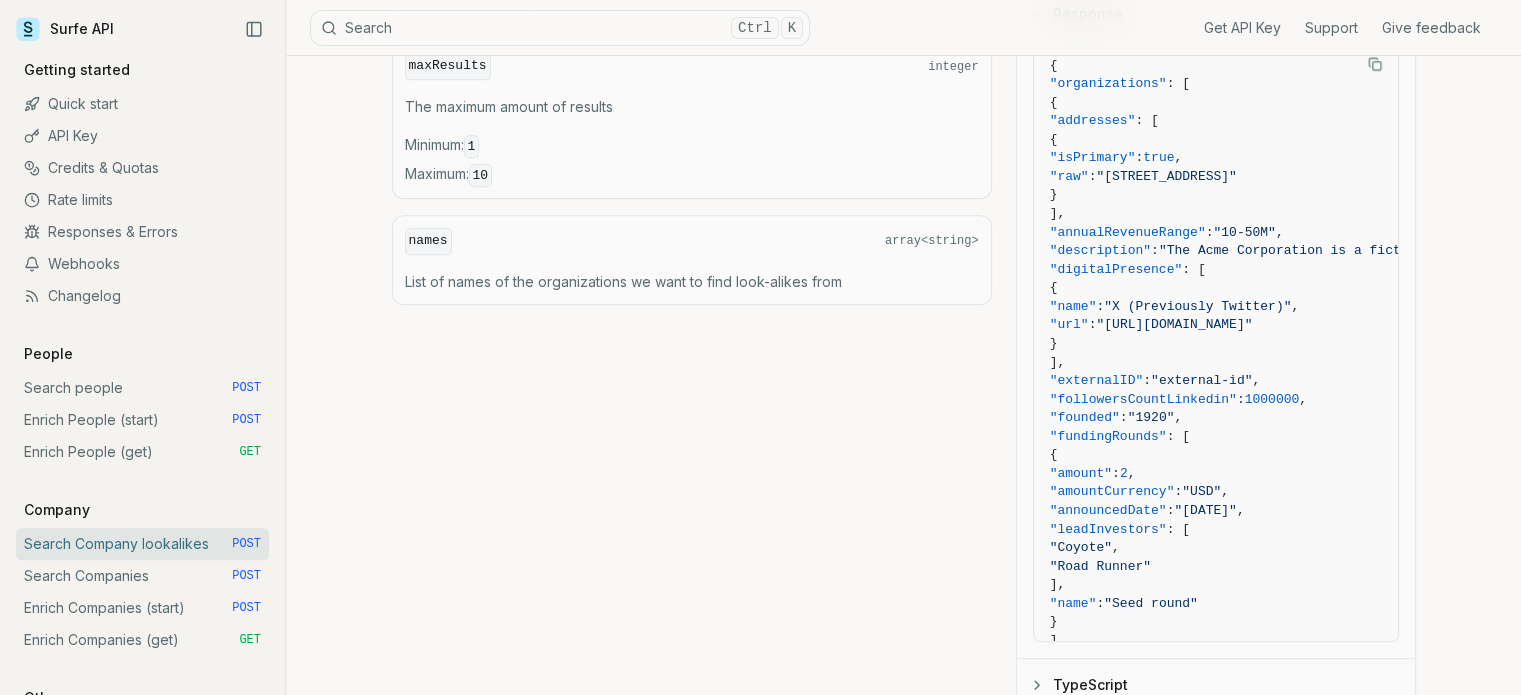 scroll, scrollTop: 1188, scrollLeft: 0, axis: vertical 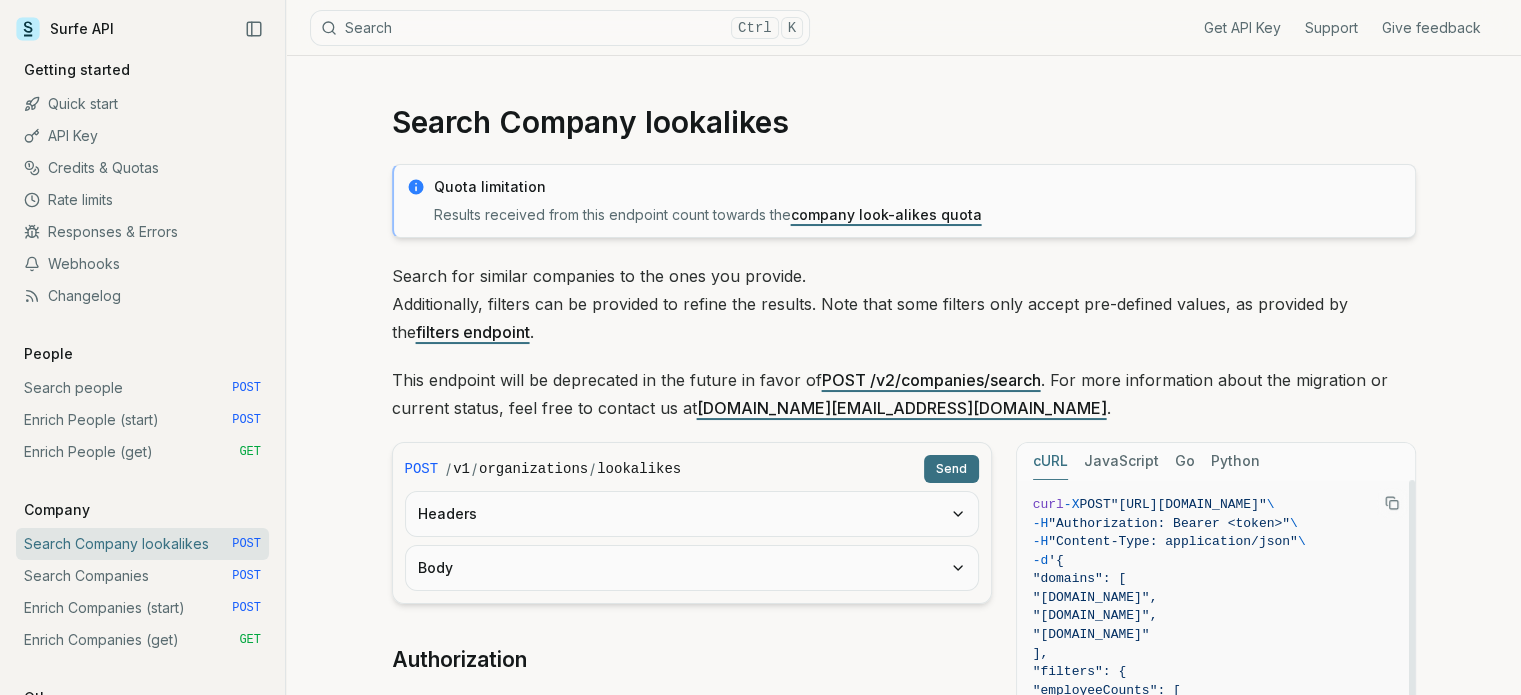 click 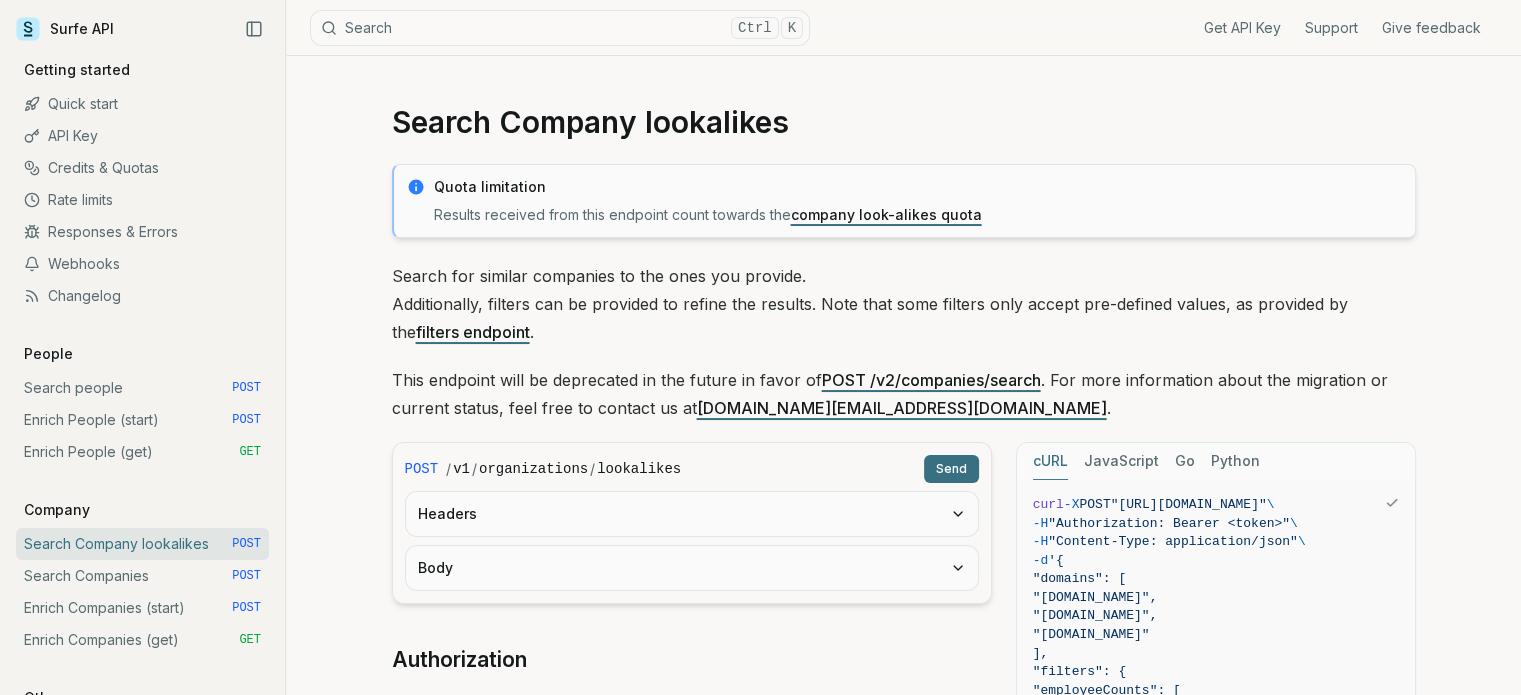 type 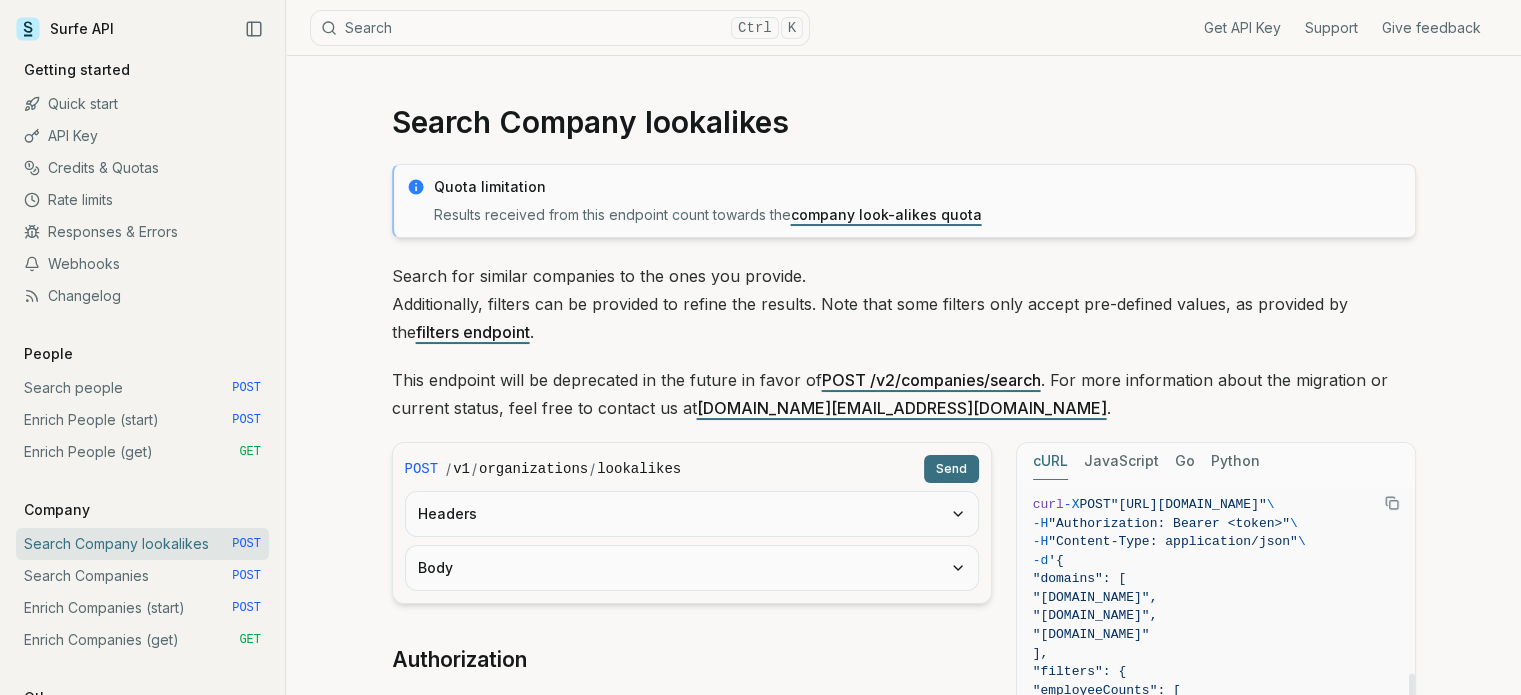 scroll, scrollTop: 285, scrollLeft: 0, axis: vertical 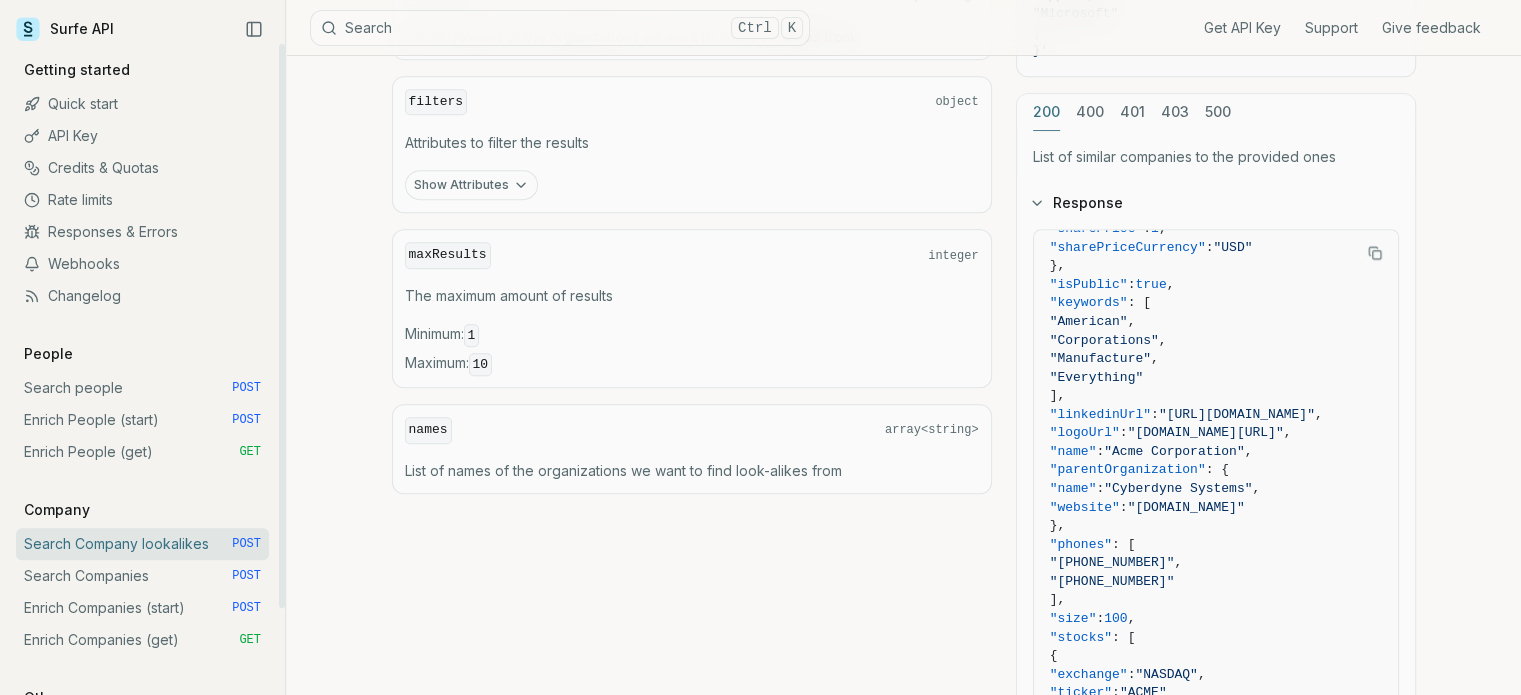 click on "Search people   POST" at bounding box center [142, 388] 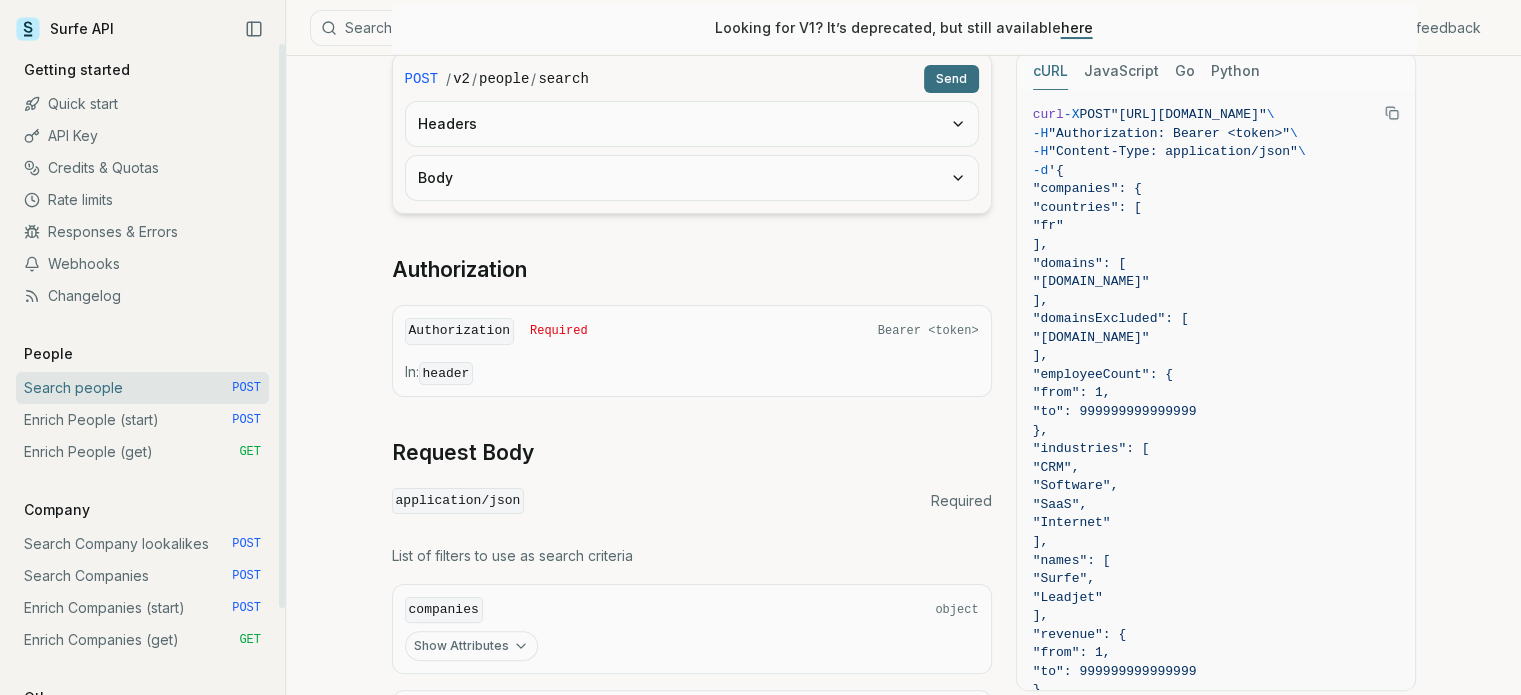 scroll, scrollTop: 335, scrollLeft: 0, axis: vertical 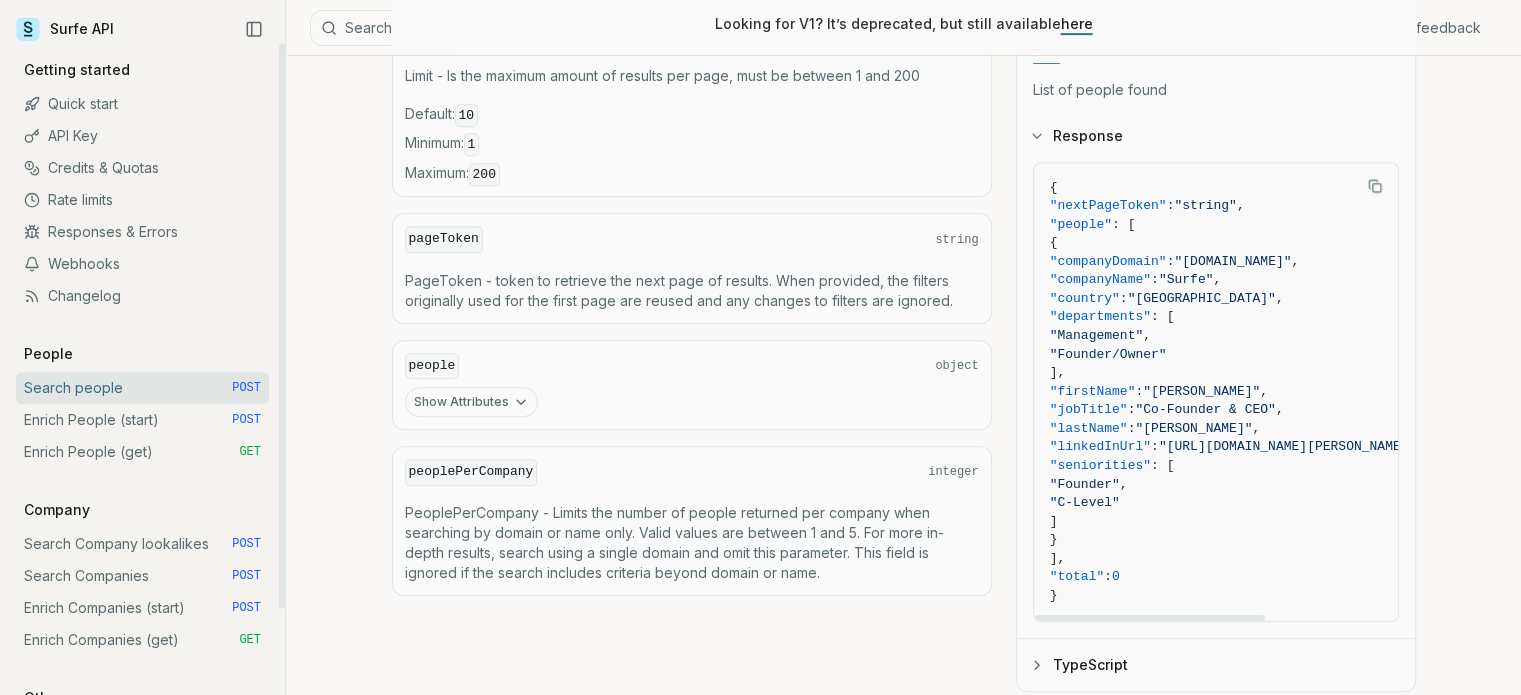 click on "Enrich People (start)   POST" at bounding box center (142, 420) 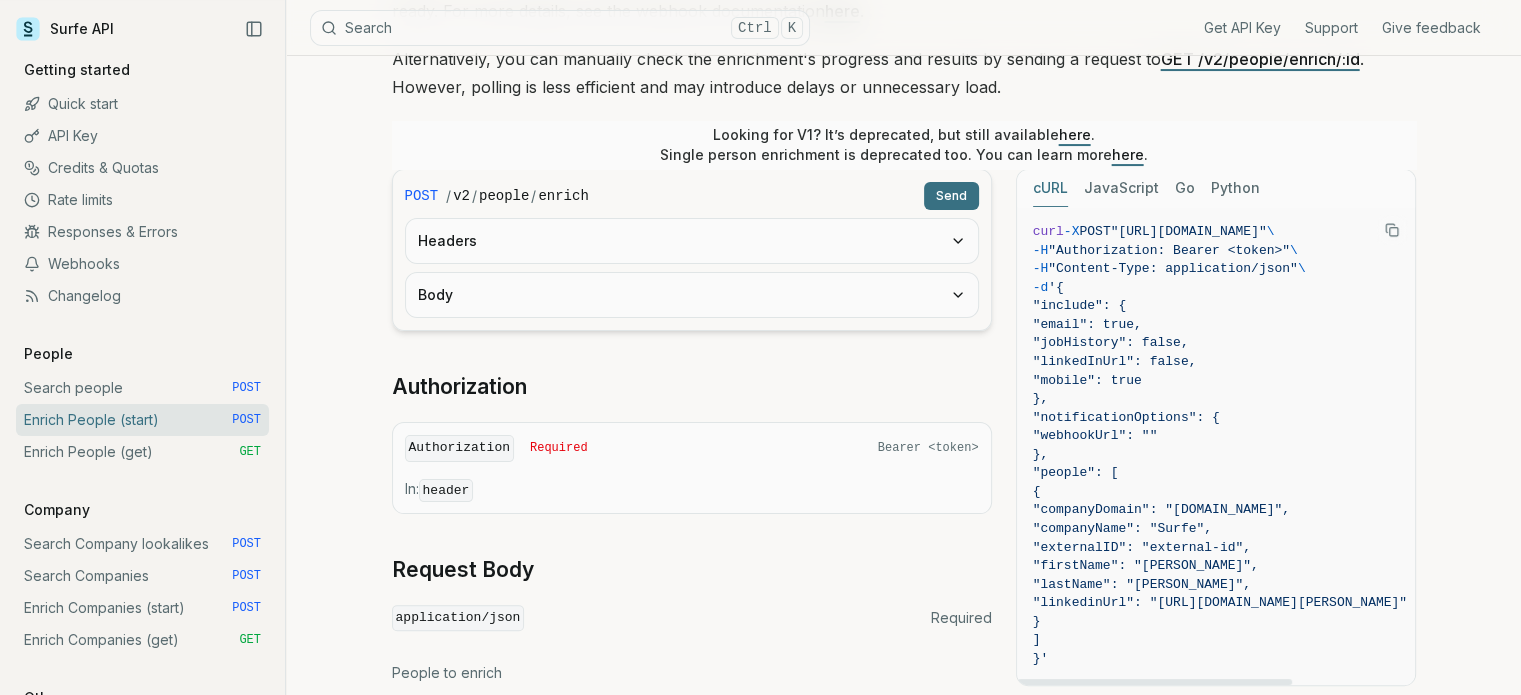 scroll, scrollTop: 368, scrollLeft: 0, axis: vertical 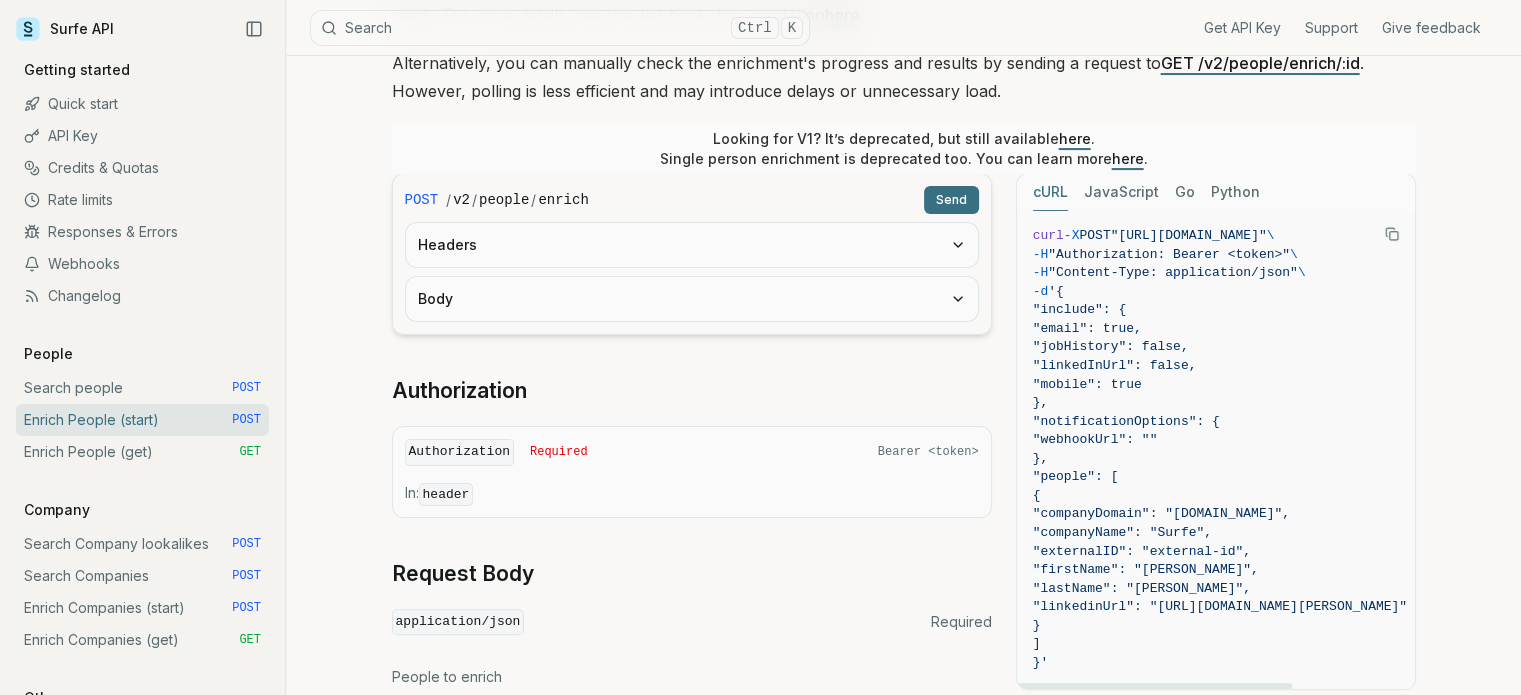 click 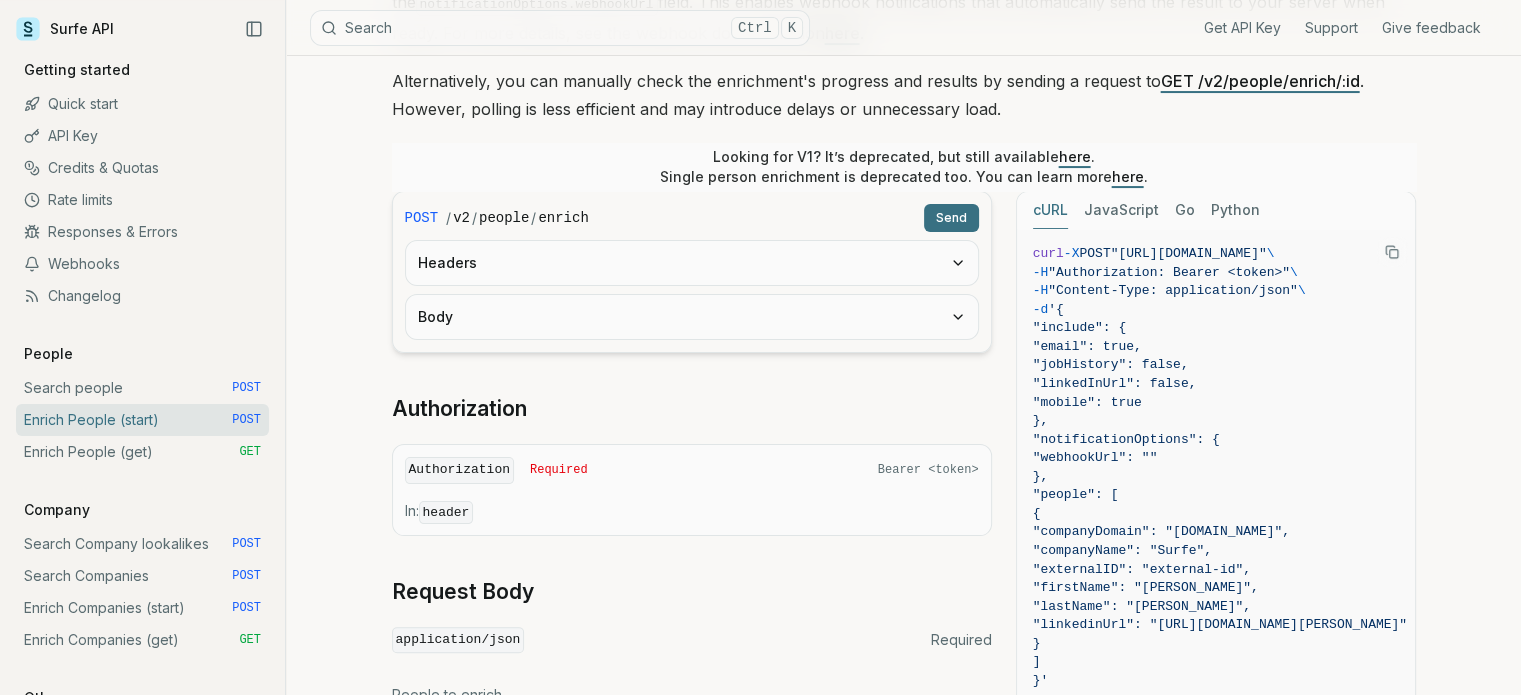 scroll, scrollTop: 336, scrollLeft: 0, axis: vertical 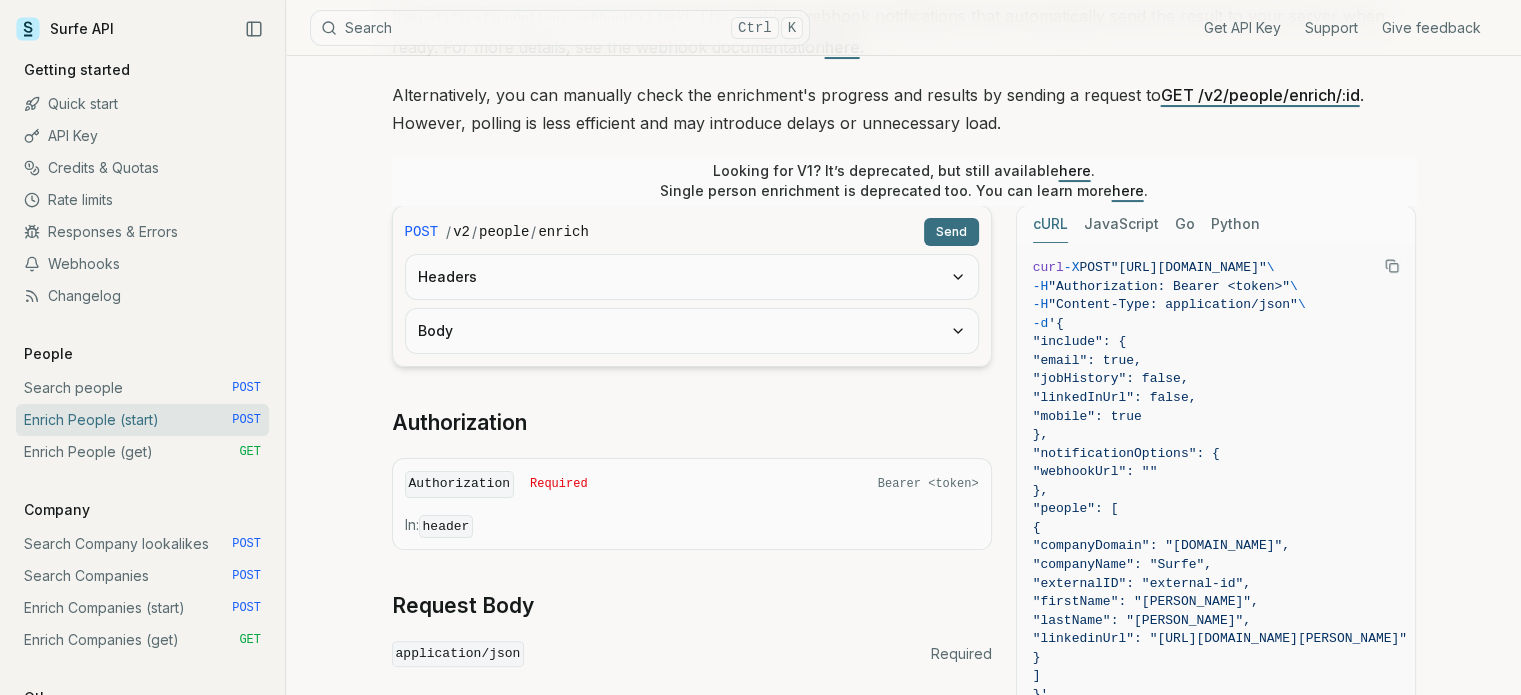 type 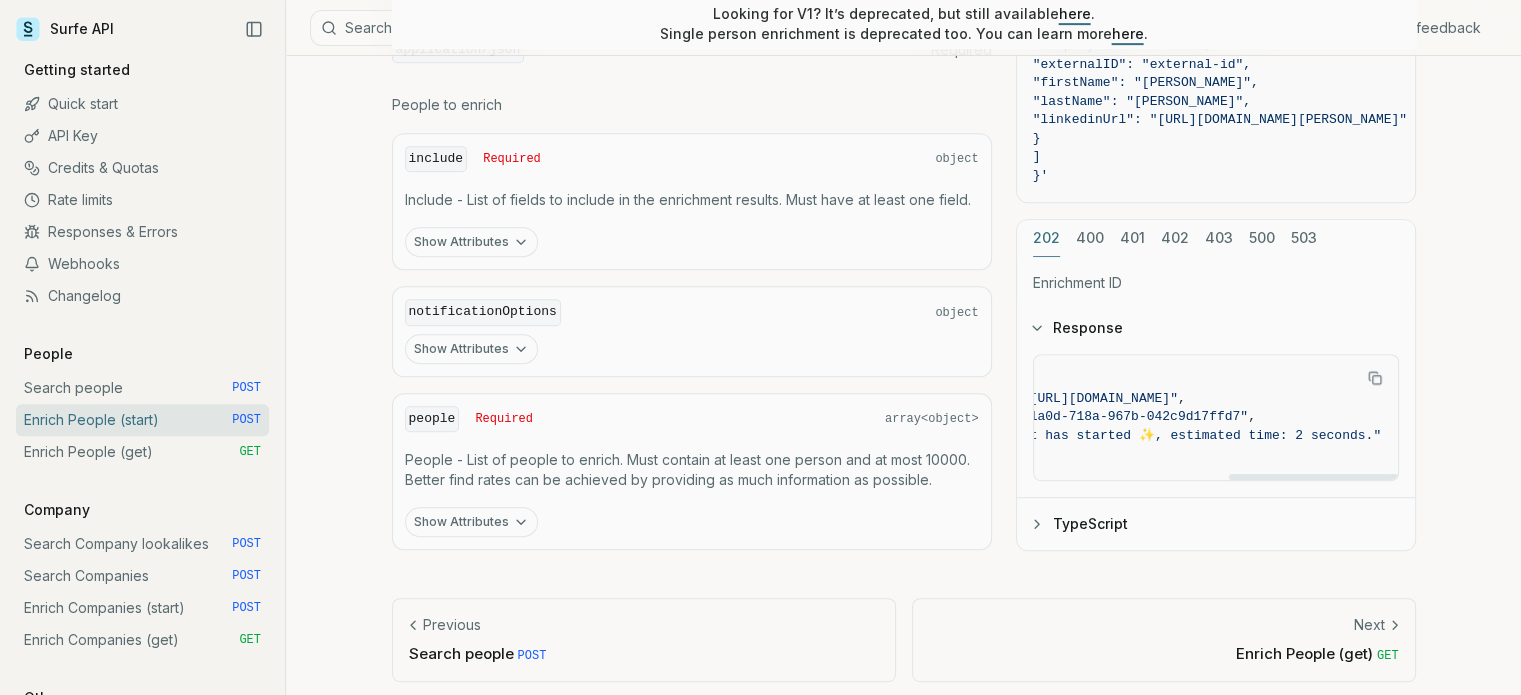 scroll, scrollTop: 0, scrollLeft: 0, axis: both 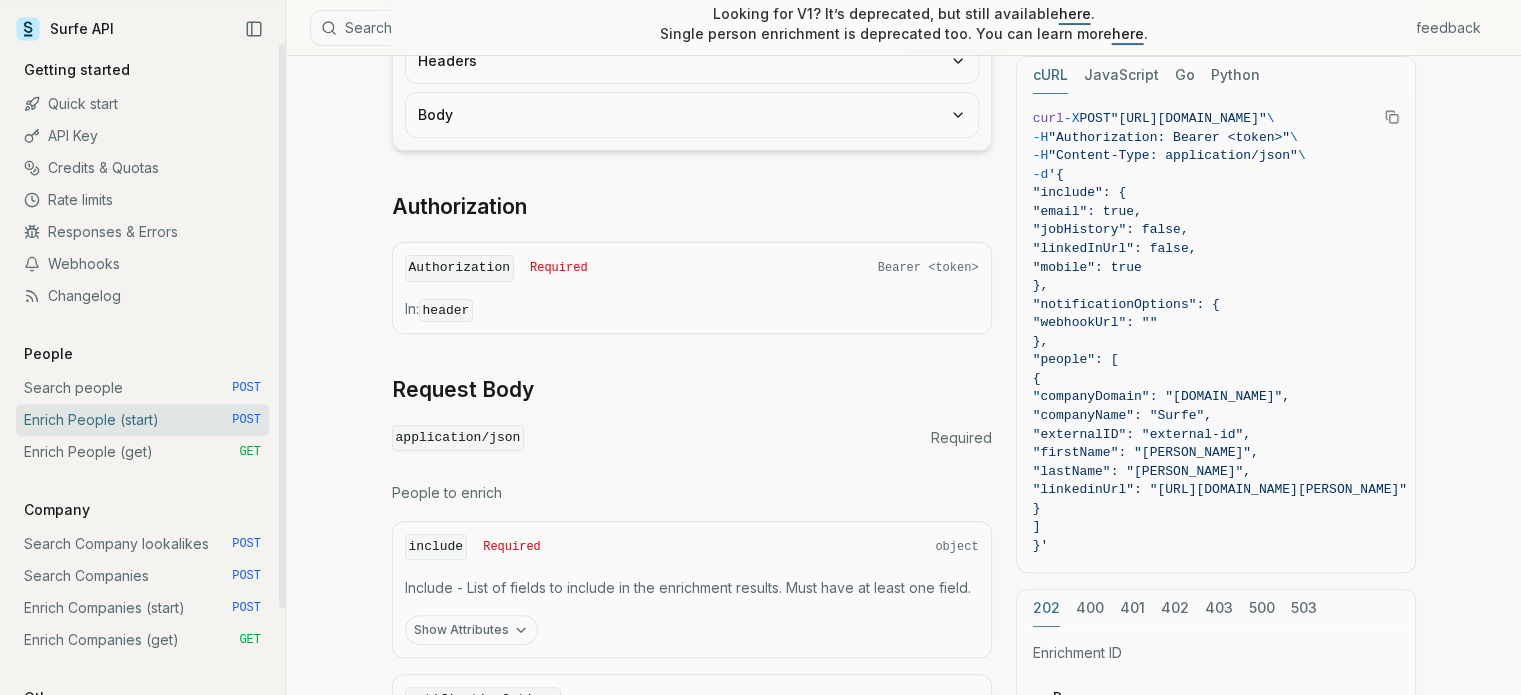 click on "Enrich People (get)   GET" at bounding box center [142, 452] 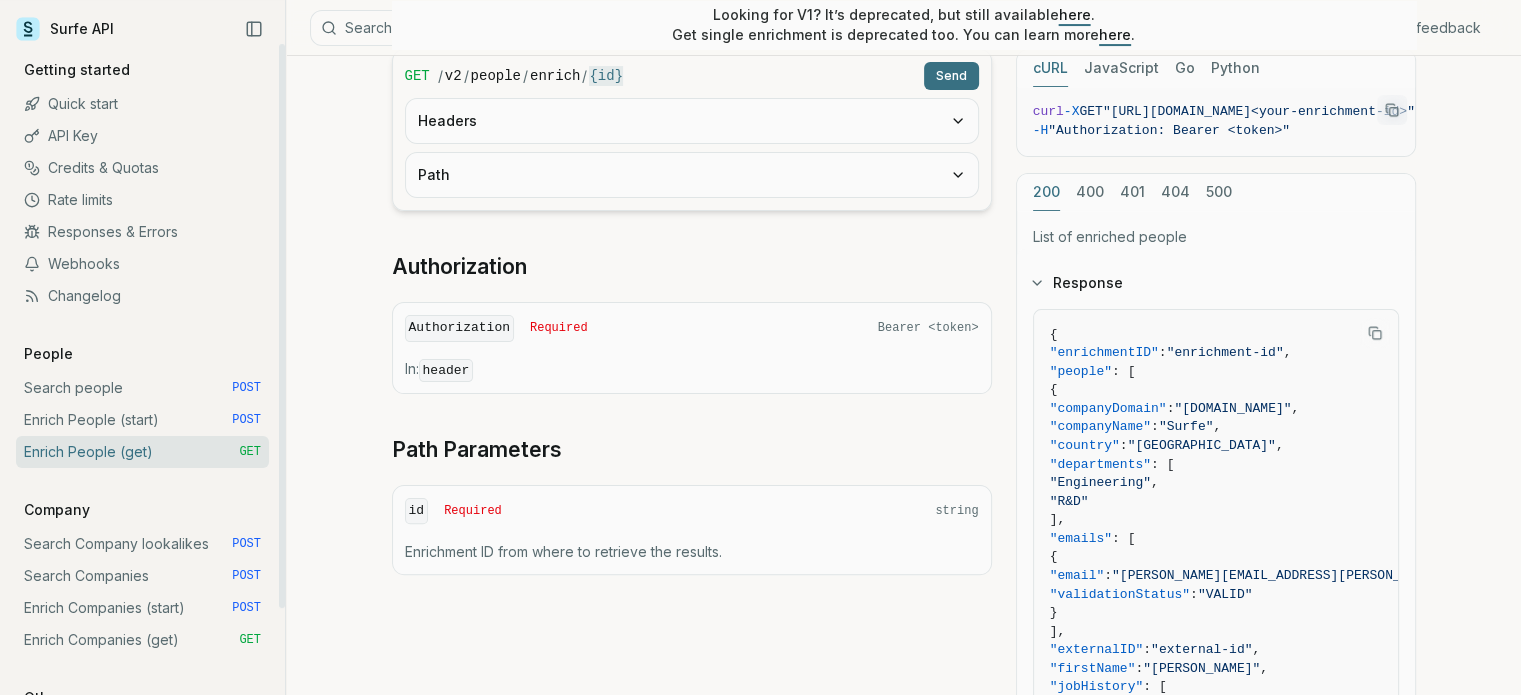 scroll, scrollTop: 448, scrollLeft: 0, axis: vertical 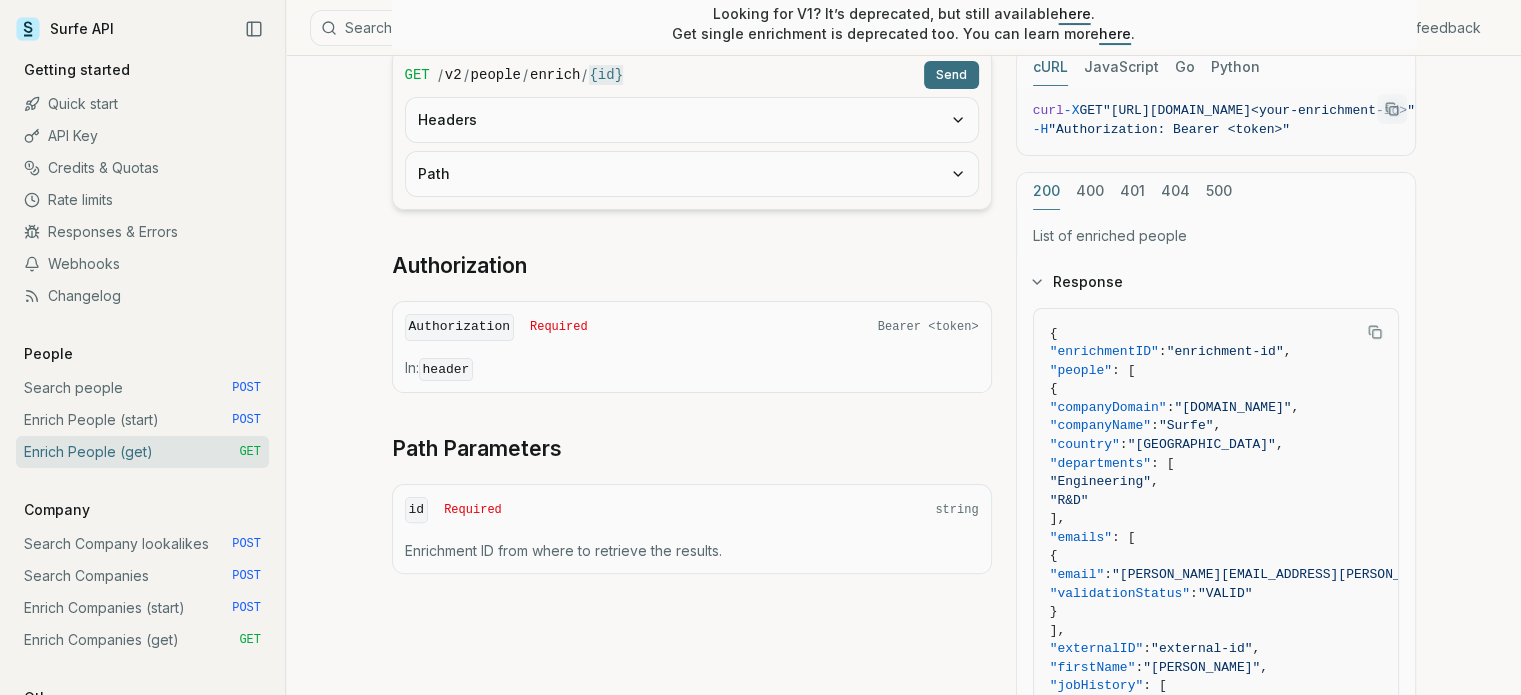 click on "id Required string Enrichment ID from where to retrieve the results." at bounding box center [692, 529] 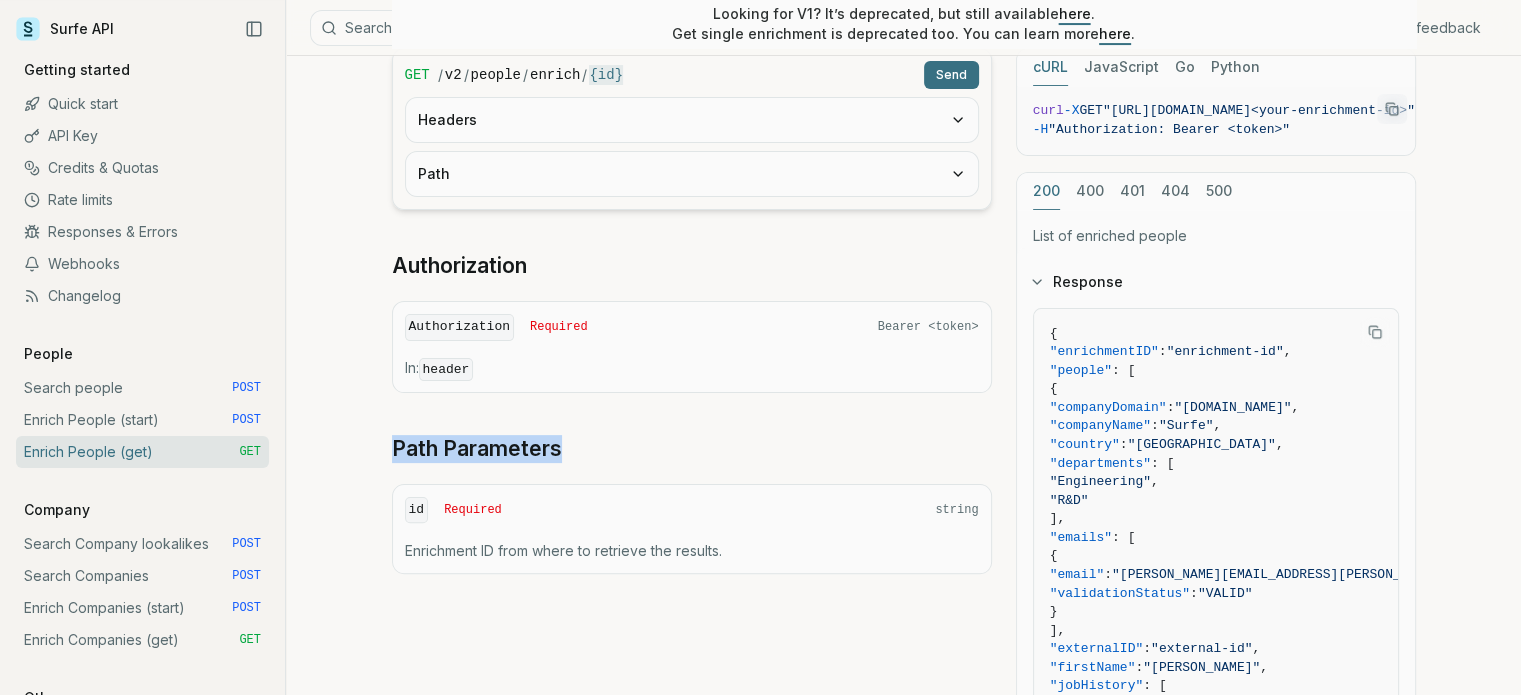 drag, startPoint x: 624, startPoint y: 443, endPoint x: 329, endPoint y: 439, distance: 295.02713 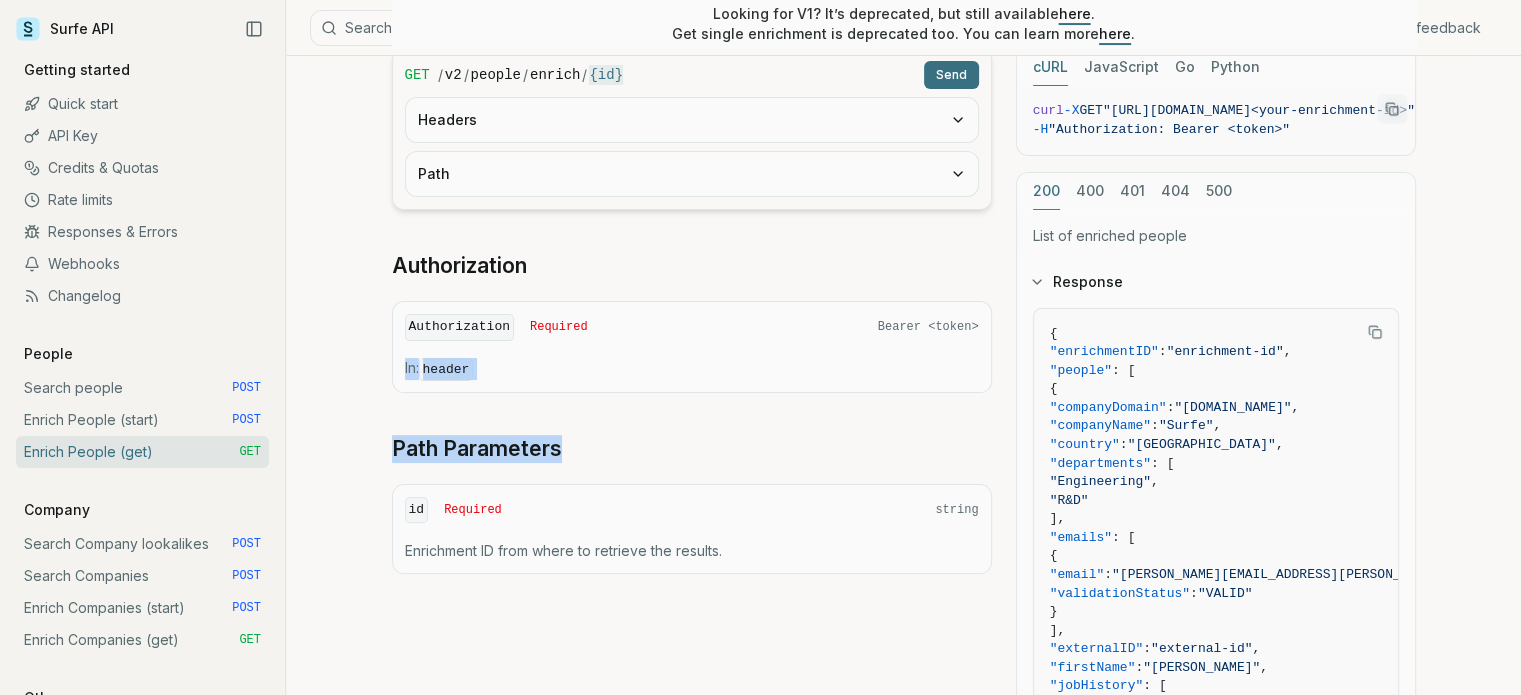 drag, startPoint x: 587, startPoint y: 439, endPoint x: 331, endPoint y: 380, distance: 262.71088 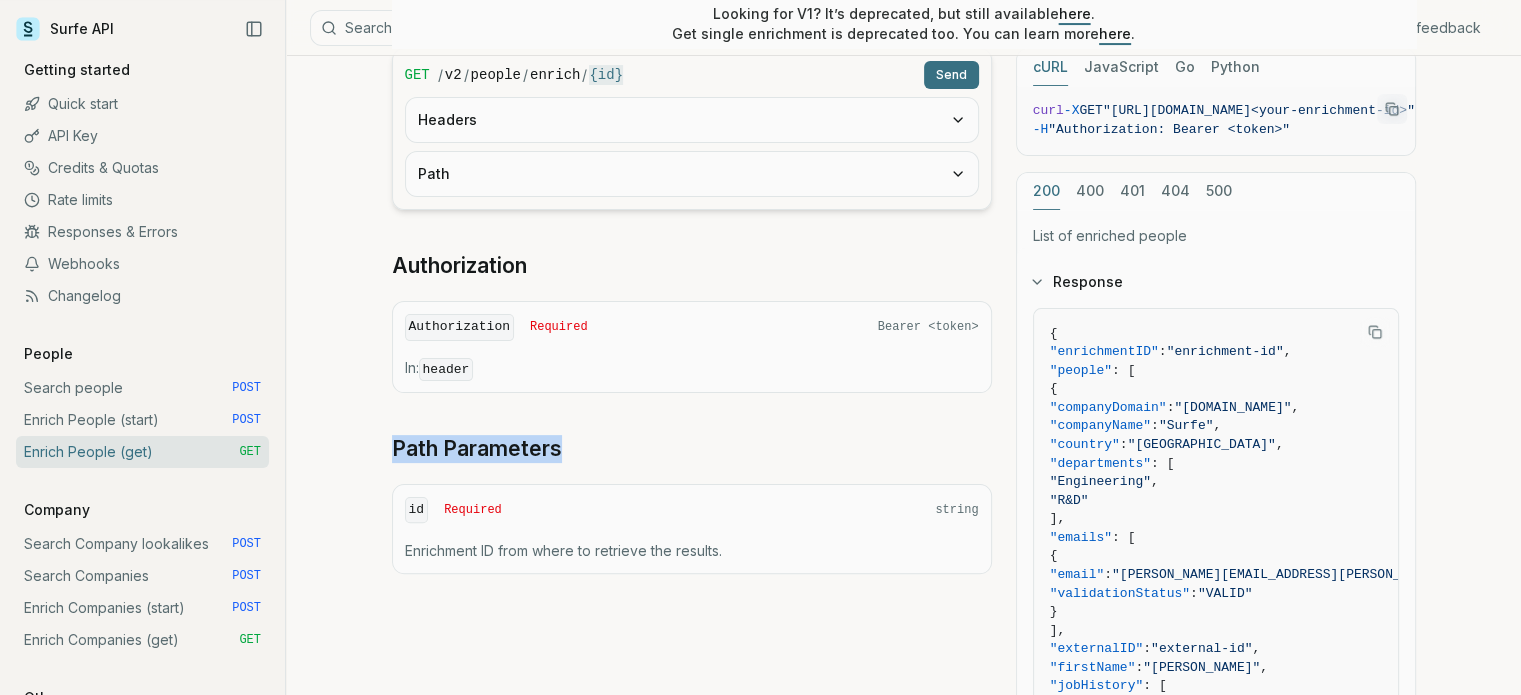 drag, startPoint x: 349, startPoint y: 403, endPoint x: 575, endPoint y: 414, distance: 226.26755 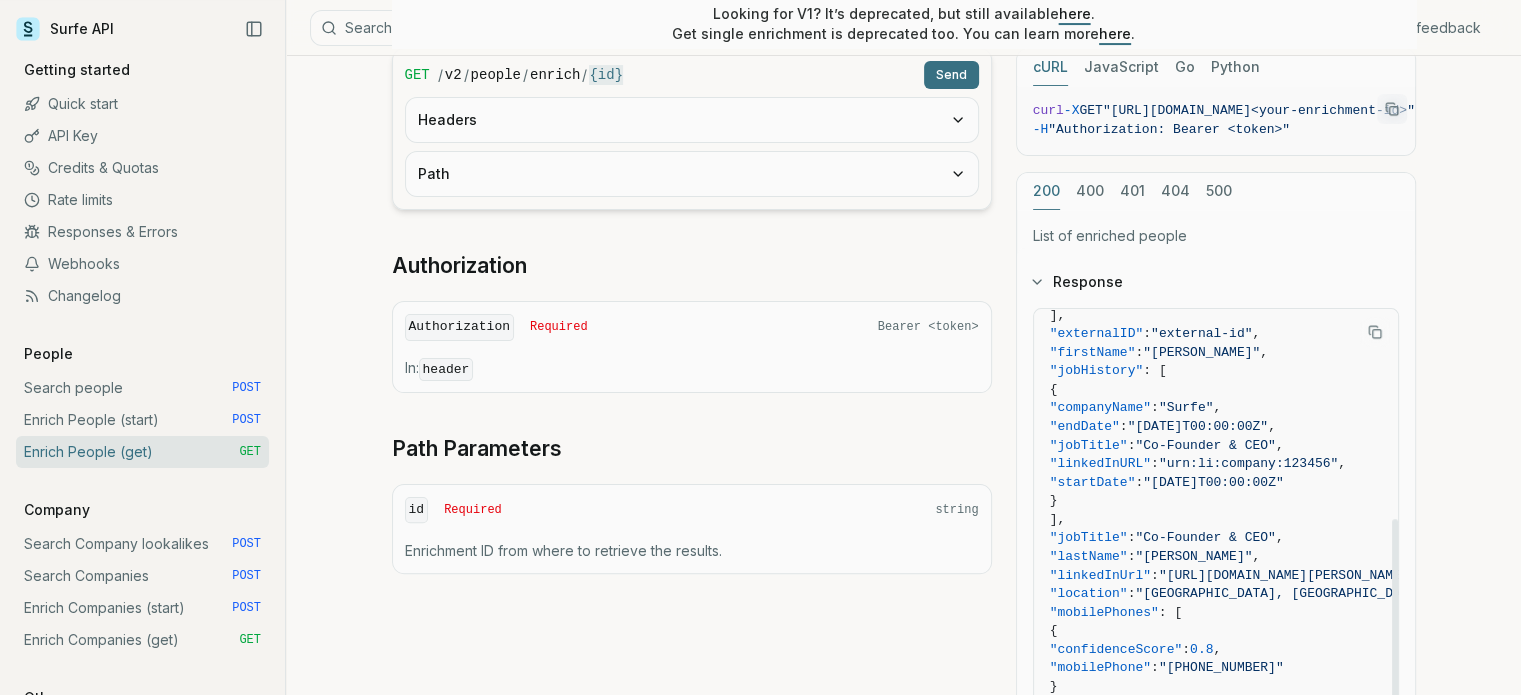 scroll, scrollTop: 323, scrollLeft: 0, axis: vertical 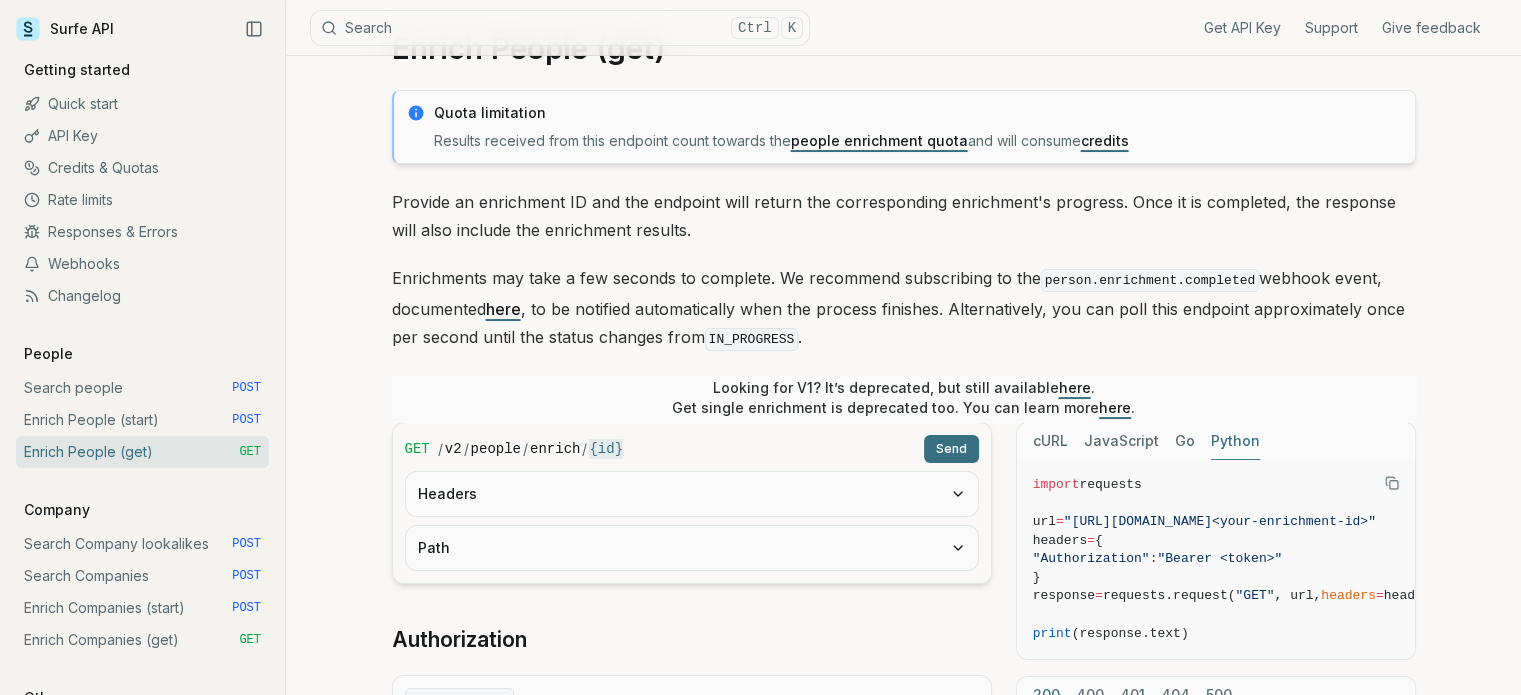 click on "Python" at bounding box center [1235, 441] 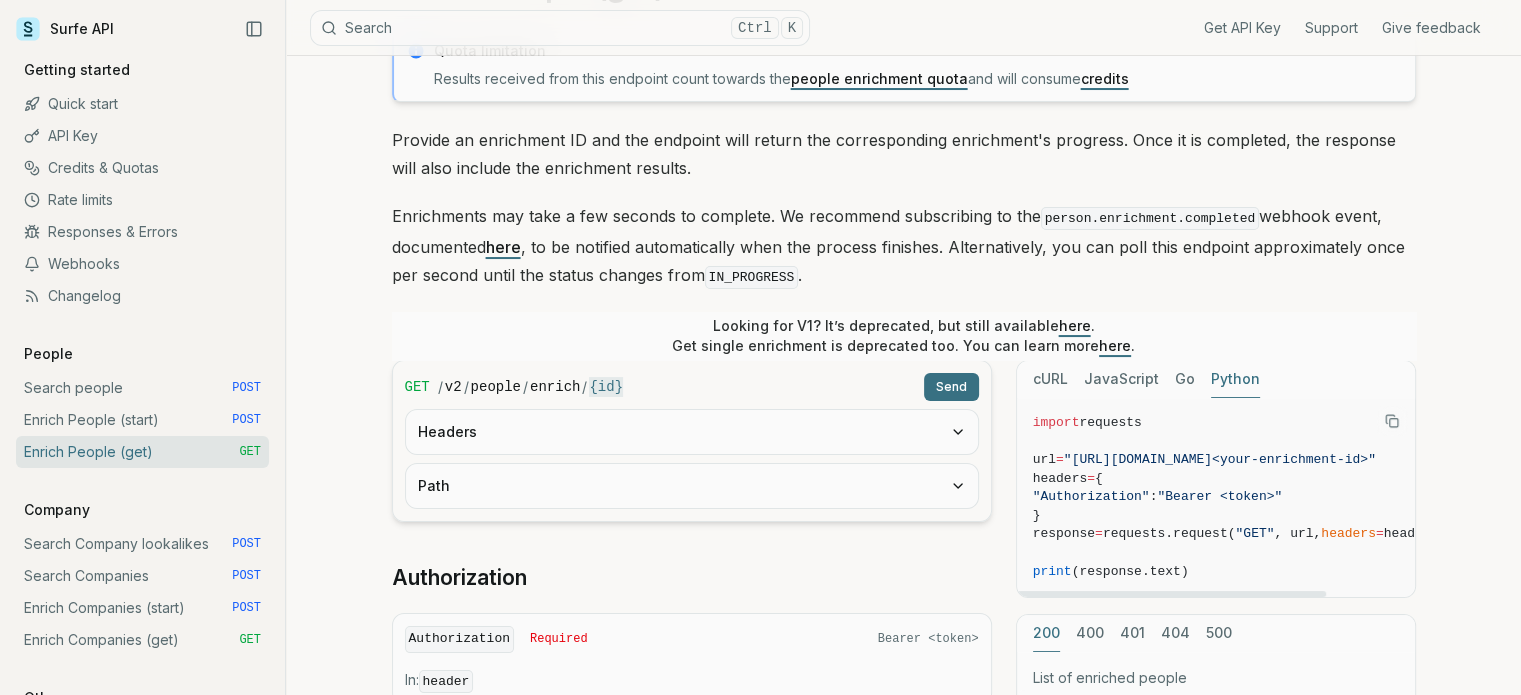scroll, scrollTop: 140, scrollLeft: 0, axis: vertical 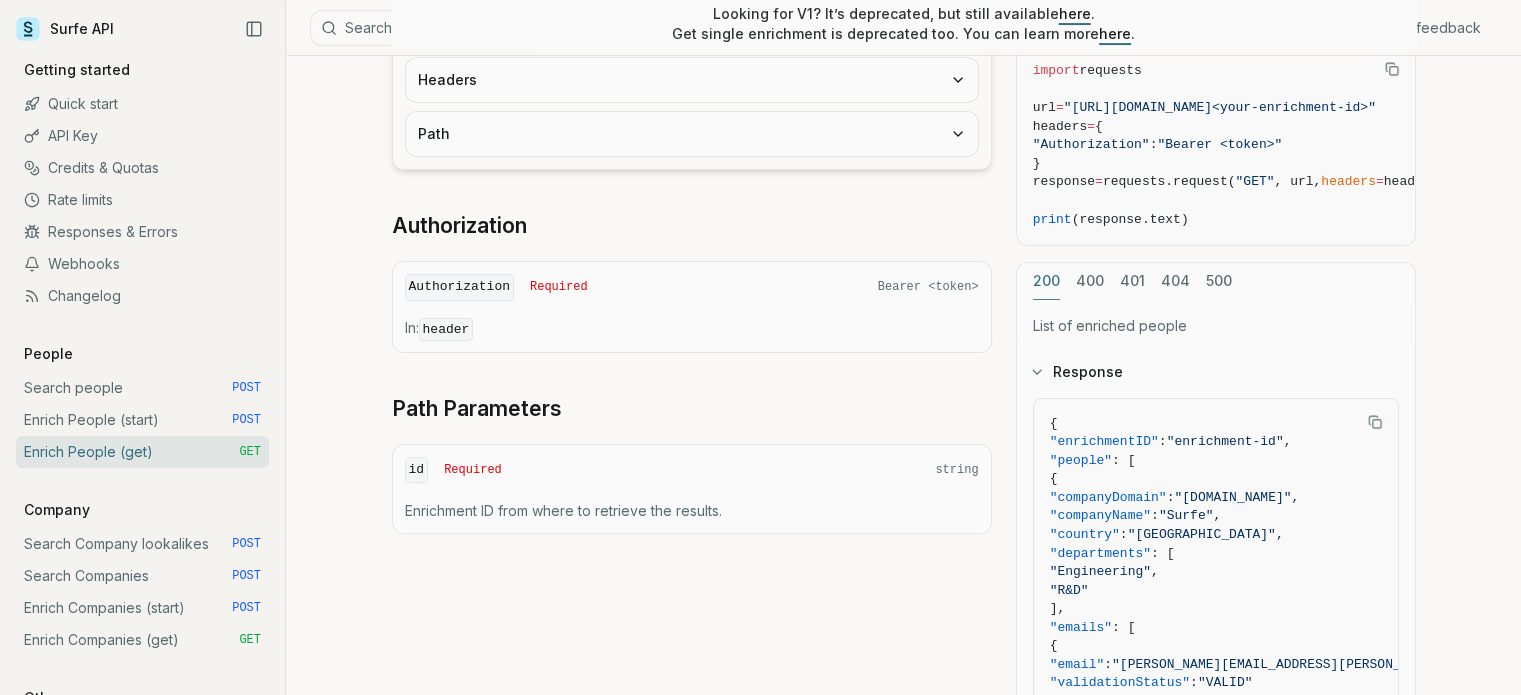 drag, startPoint x: 720, startPoint y: 542, endPoint x: 731, endPoint y: 576, distance: 35.735138 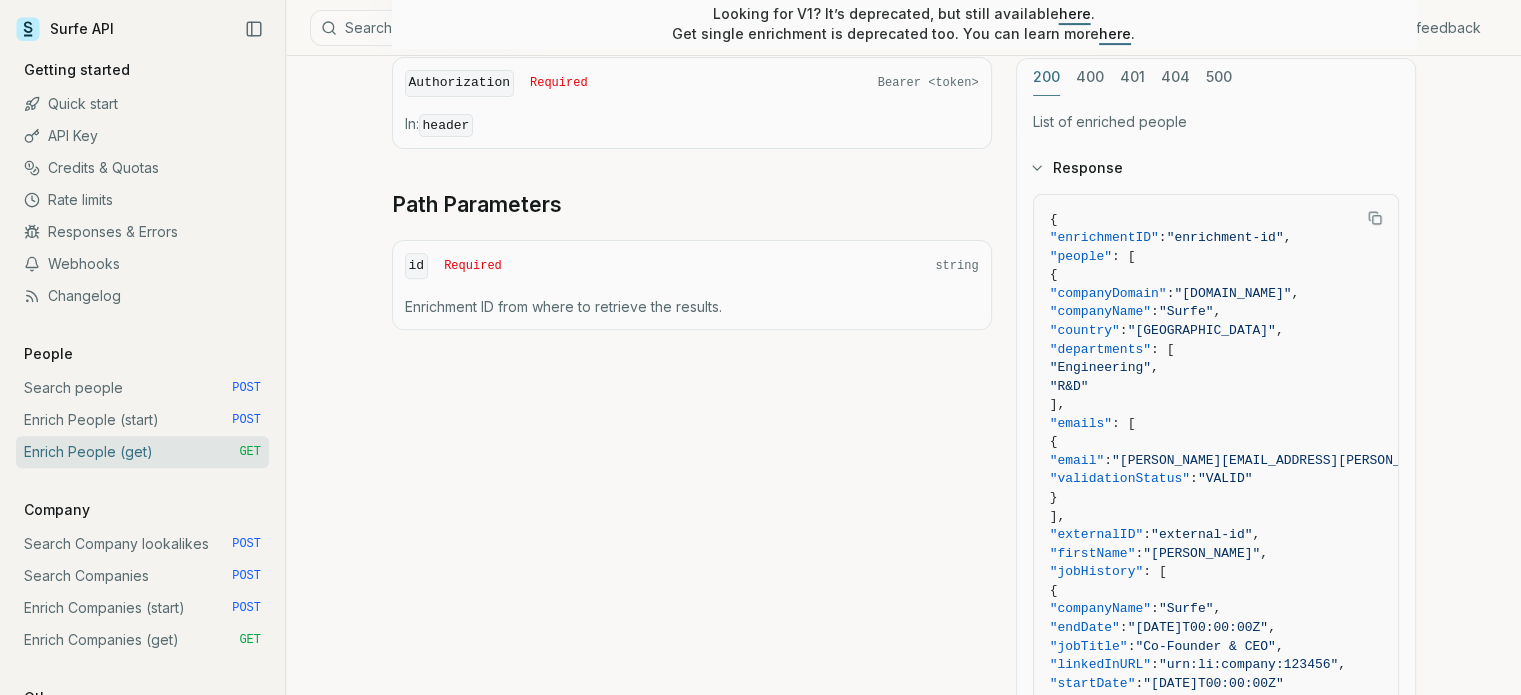 click on "id Required string Enrichment ID from where to retrieve the results." at bounding box center (692, 285) 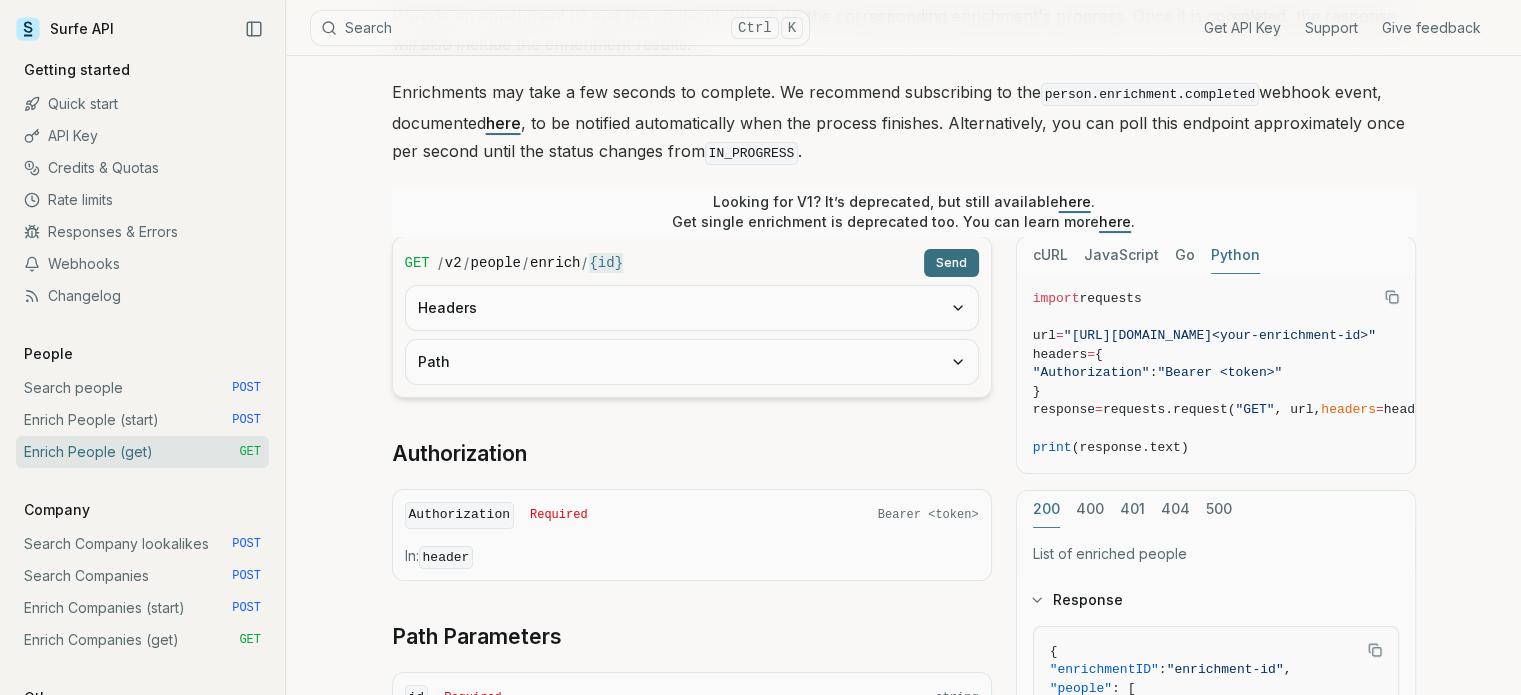 scroll, scrollTop: 256, scrollLeft: 0, axis: vertical 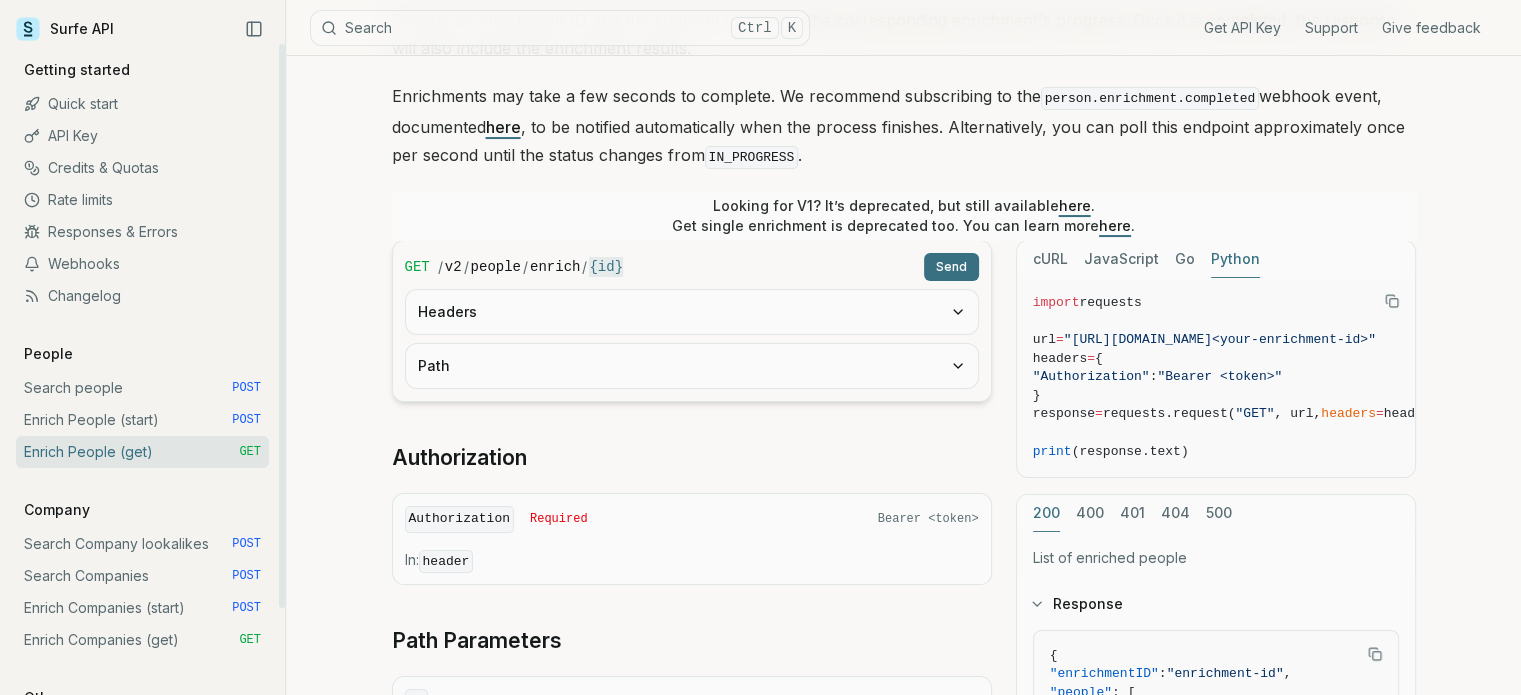 click on "API Key" at bounding box center [142, 136] 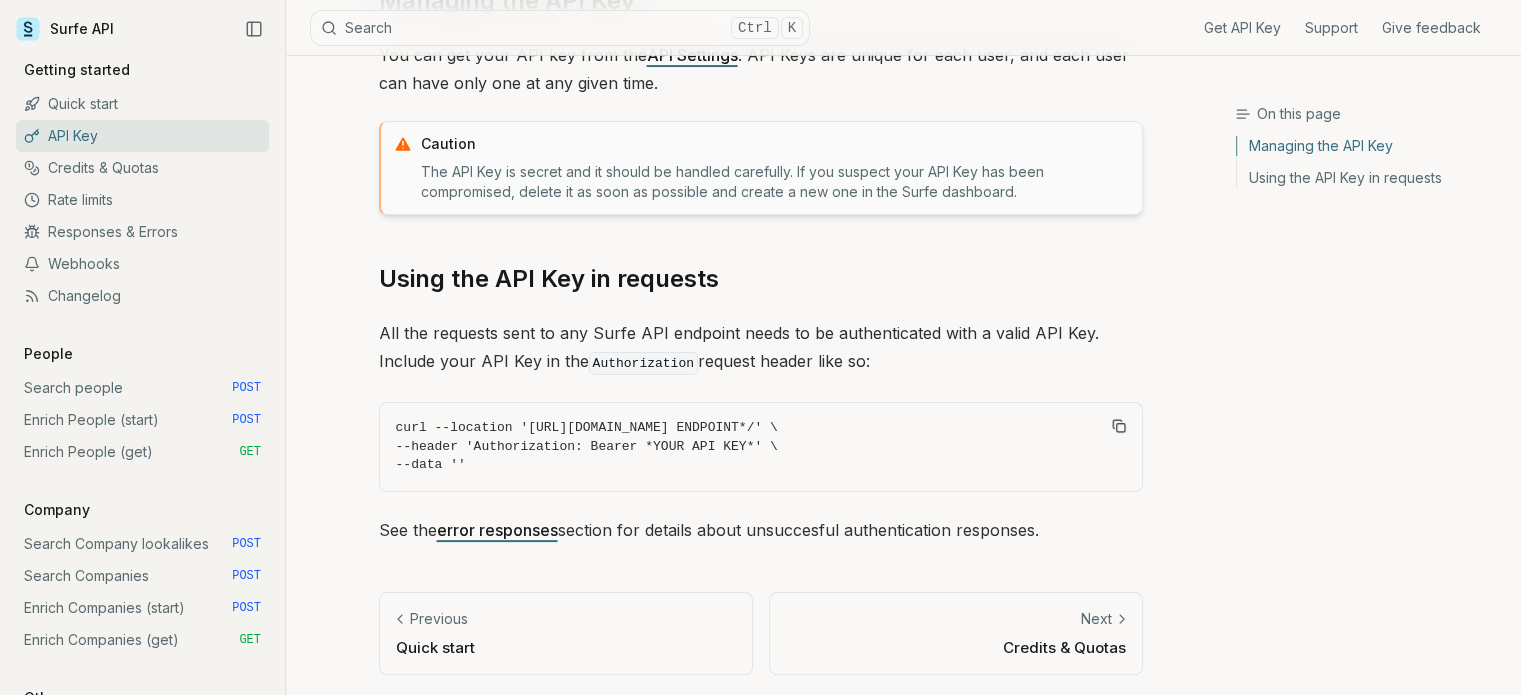 scroll, scrollTop: 0, scrollLeft: 0, axis: both 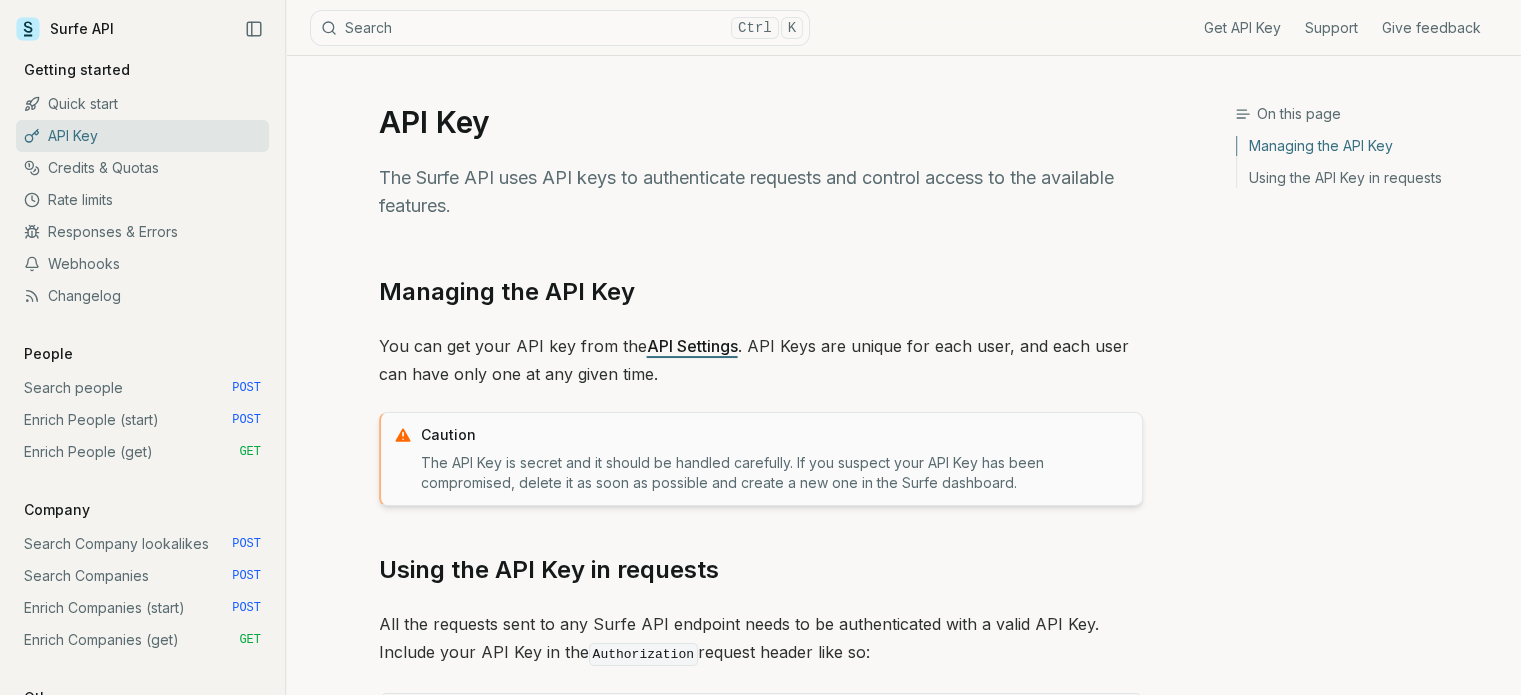 click on "Get API Key" at bounding box center [1242, 28] 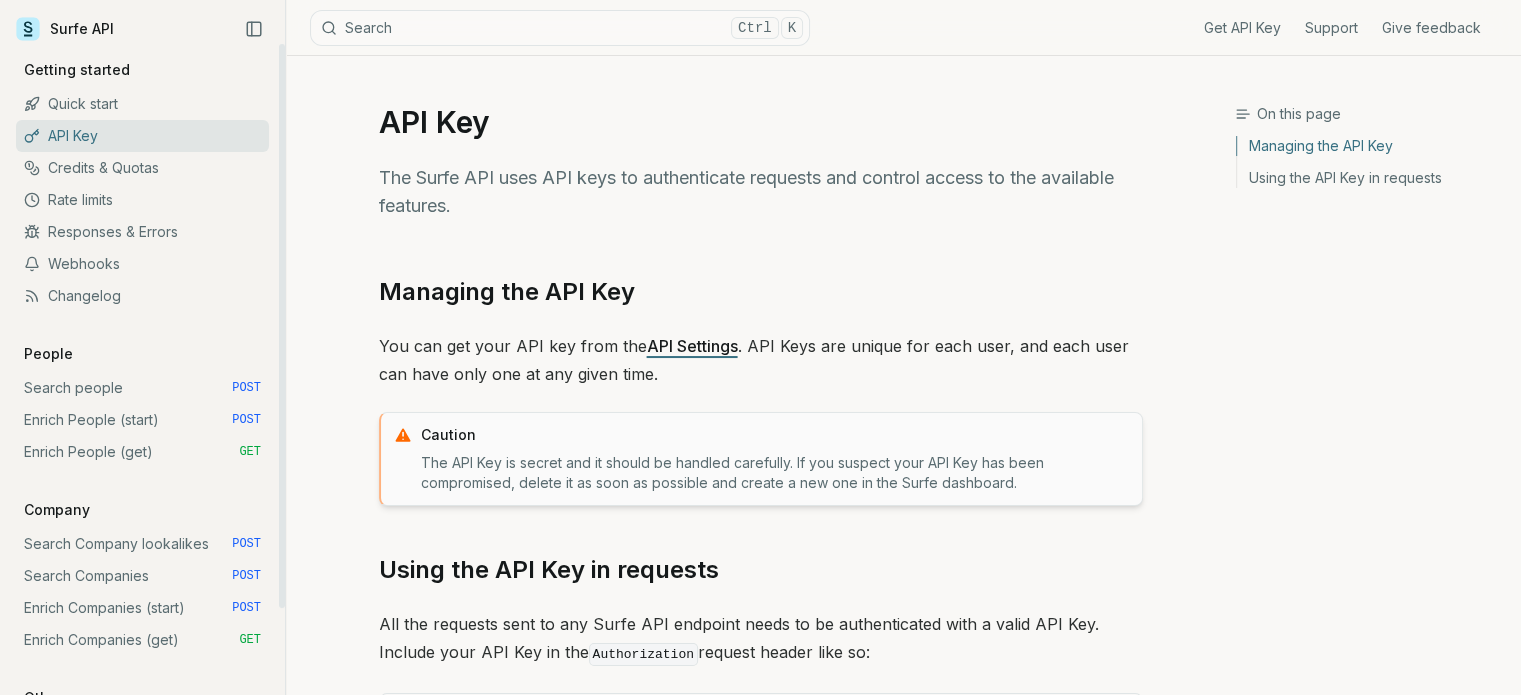 click on "Search people   POST" at bounding box center (142, 388) 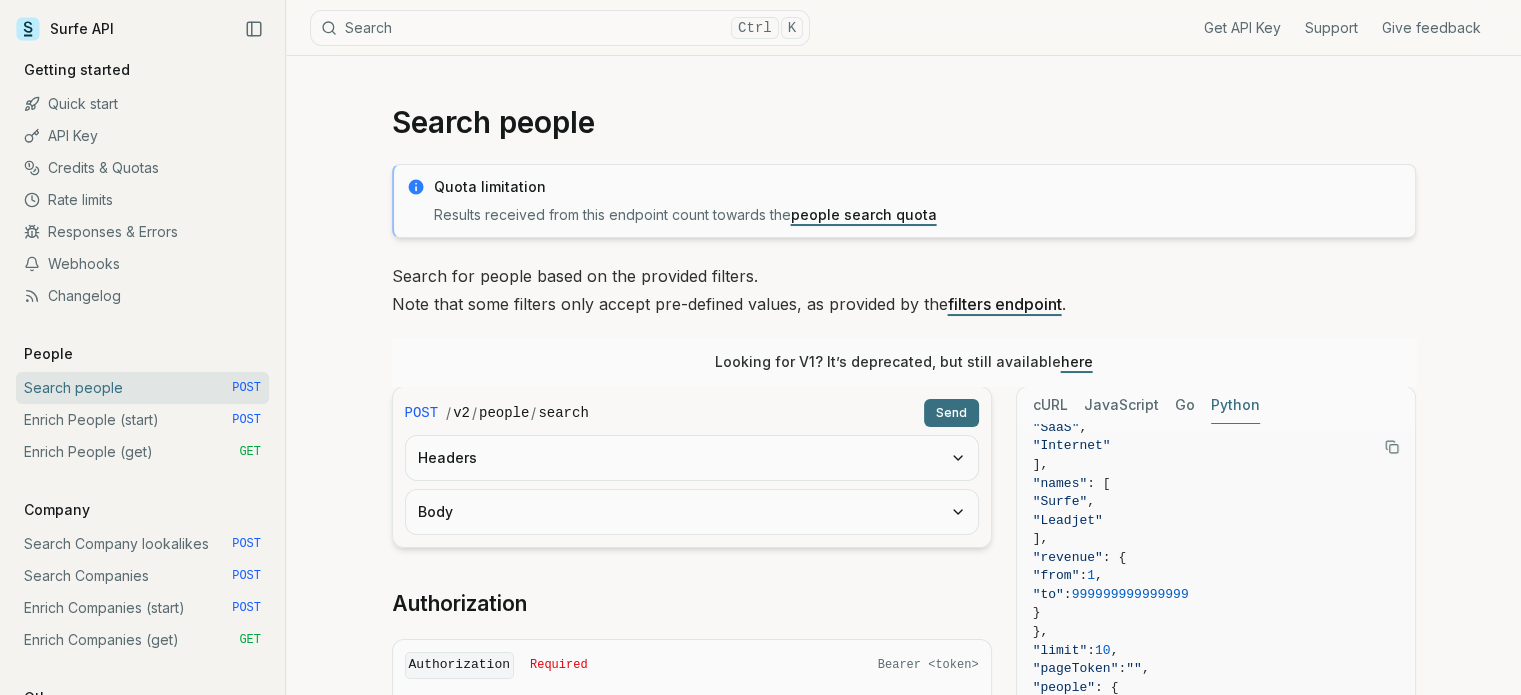 scroll, scrollTop: 527, scrollLeft: 0, axis: vertical 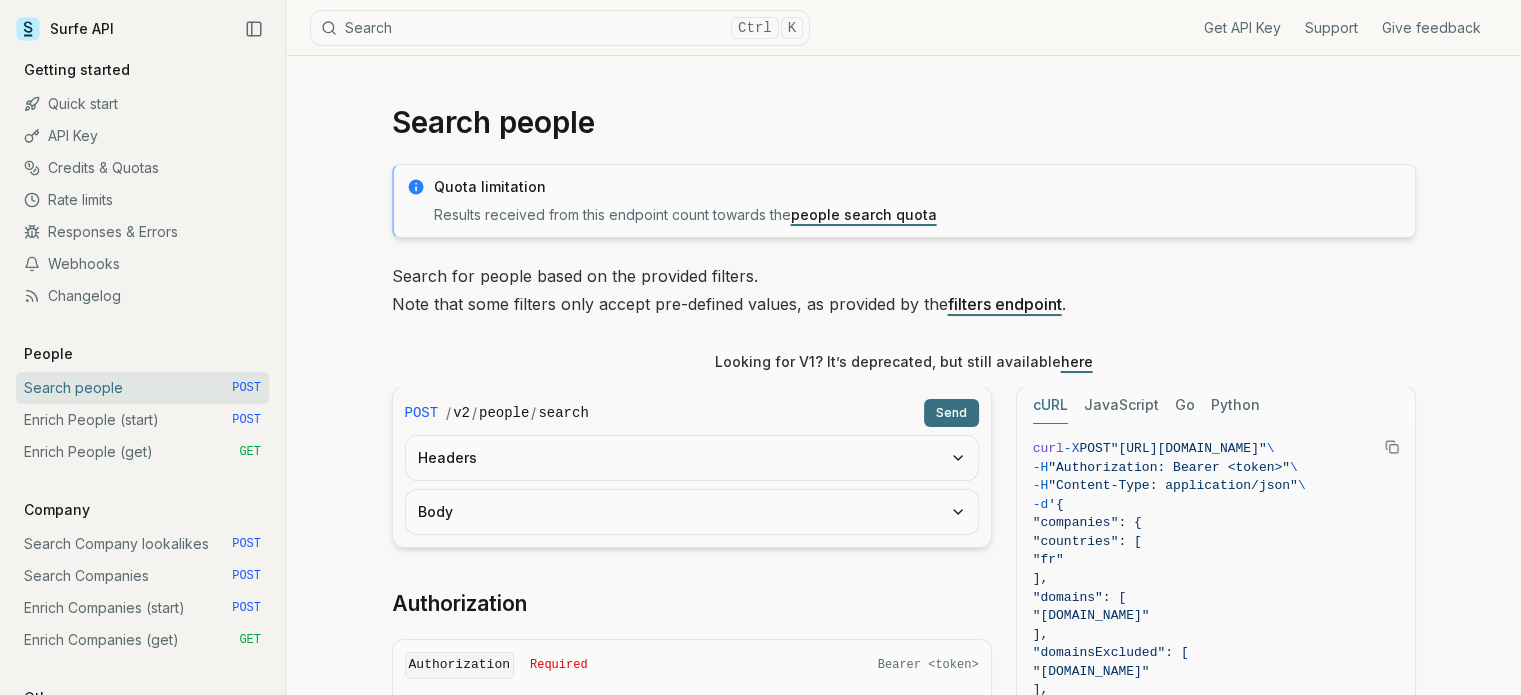 click on "cURL" at bounding box center (1050, 405) 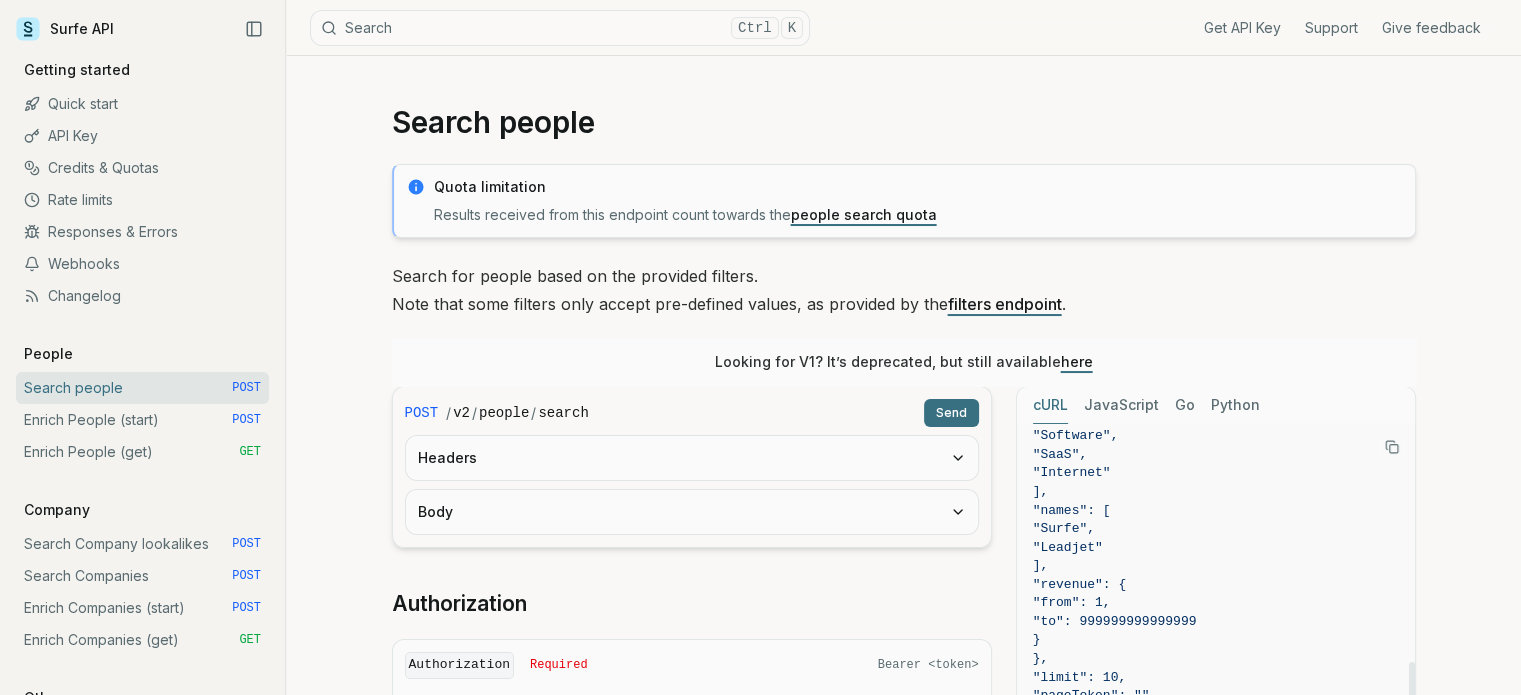 scroll, scrollTop: 416, scrollLeft: 0, axis: vertical 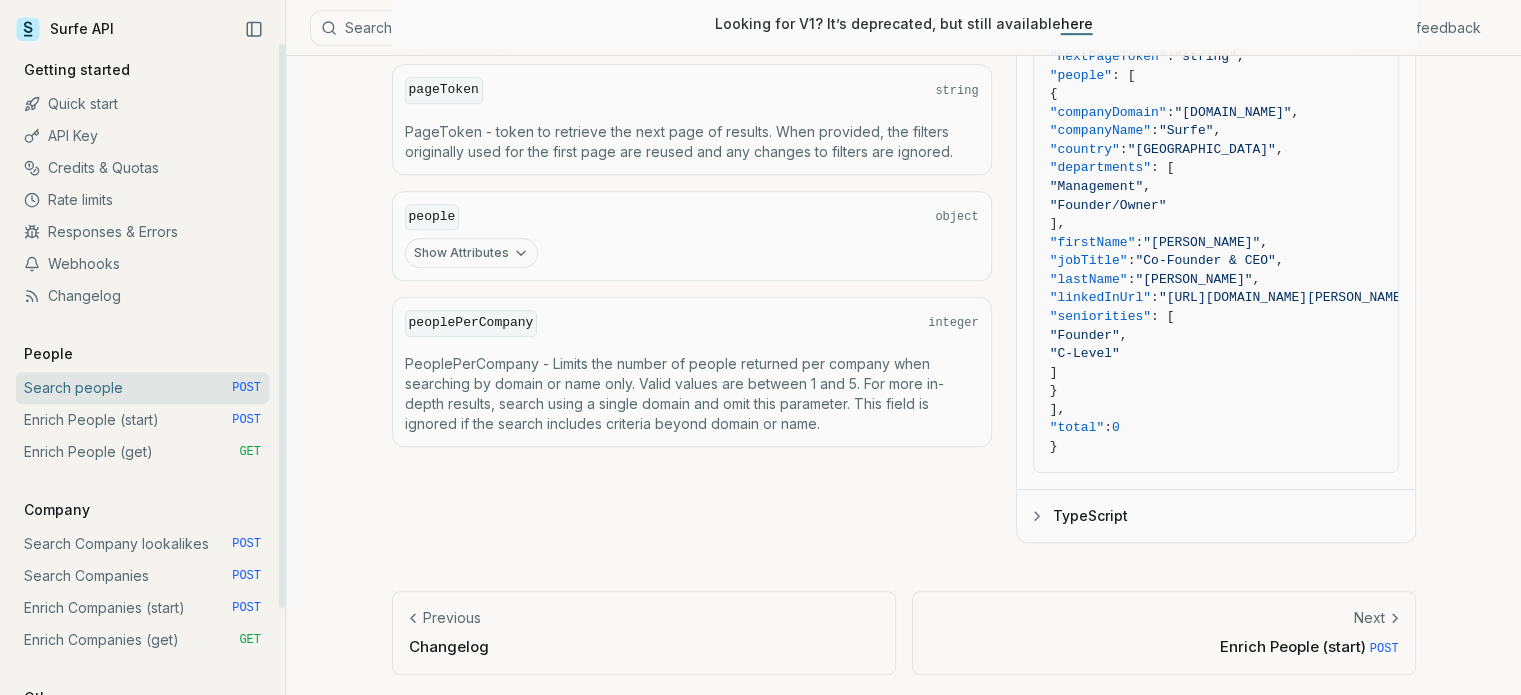 click on "Enrich People (start)   POST" at bounding box center (142, 420) 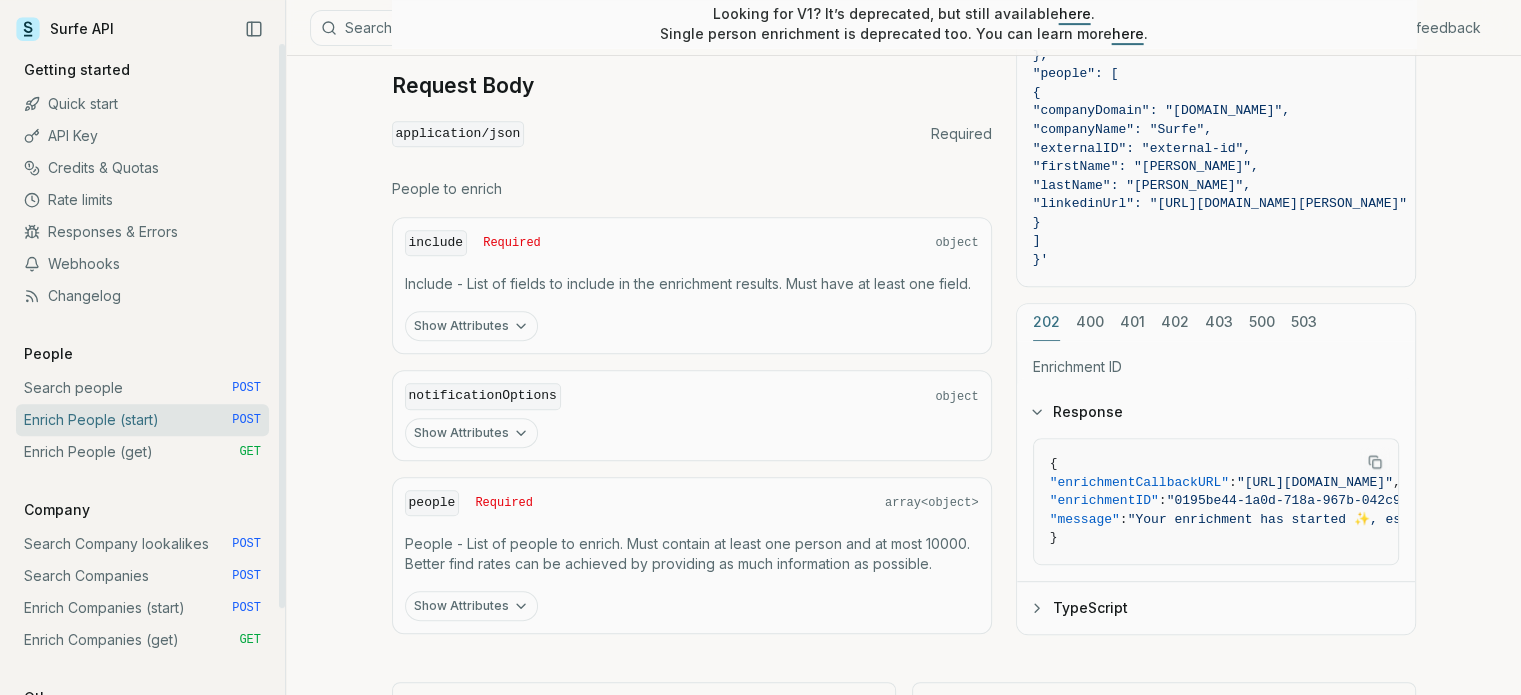 scroll, scrollTop: 940, scrollLeft: 0, axis: vertical 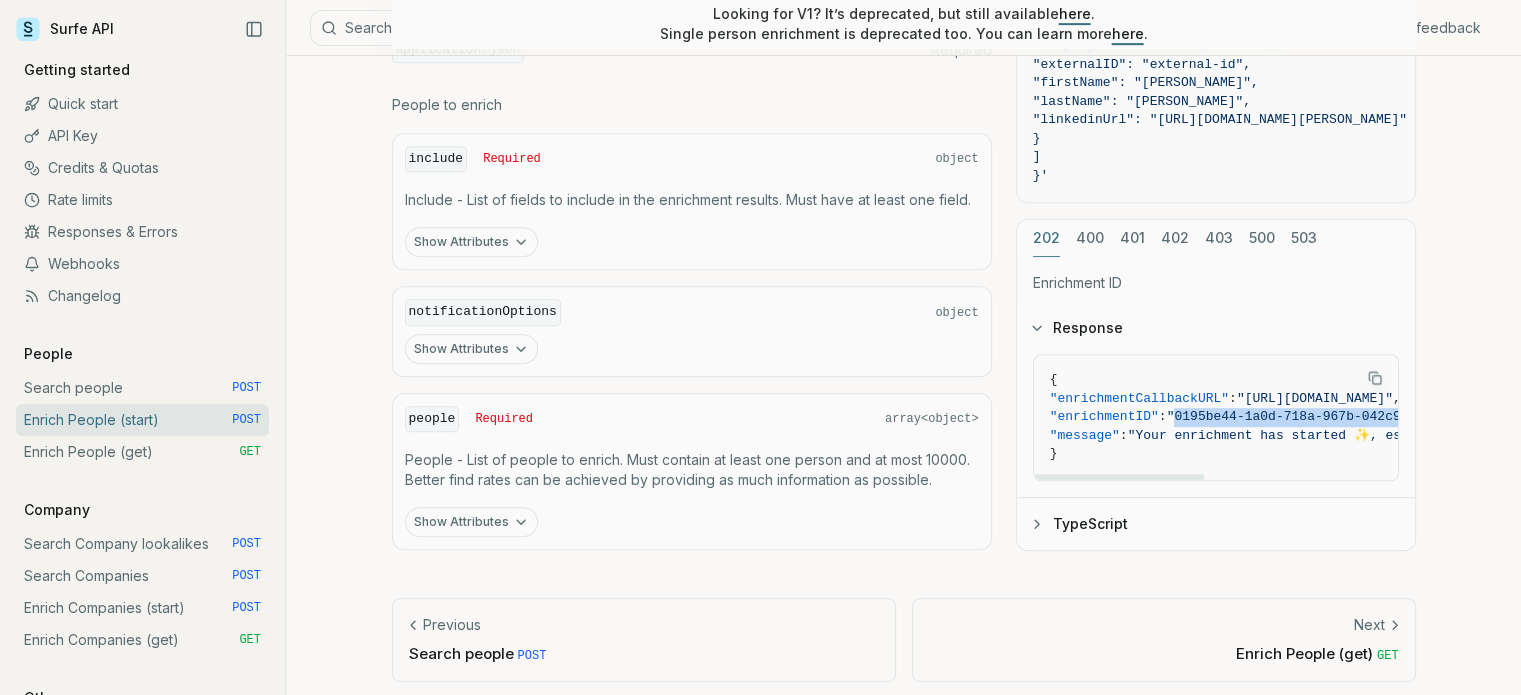 drag, startPoint x: 1214, startPoint y: 408, endPoint x: 1181, endPoint y: 406, distance: 33.06055 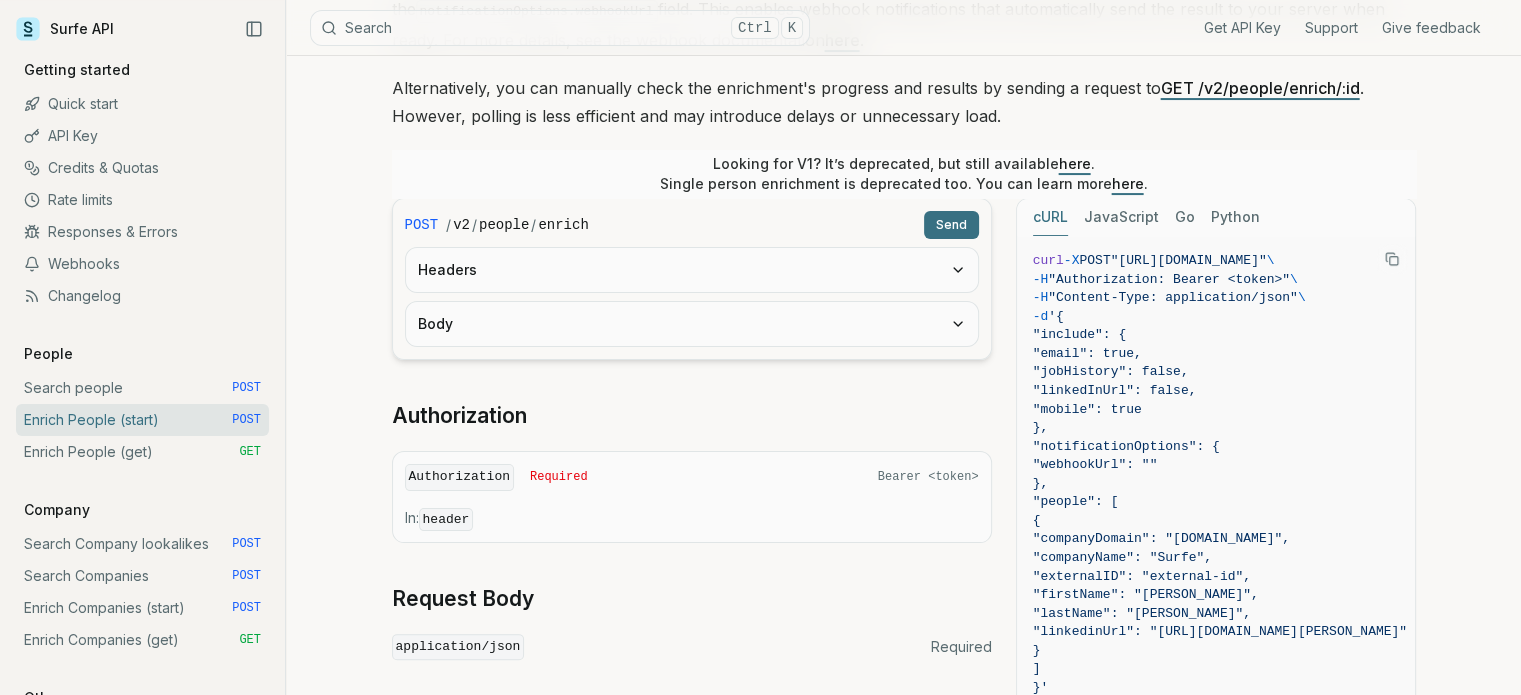 scroll, scrollTop: 300, scrollLeft: 0, axis: vertical 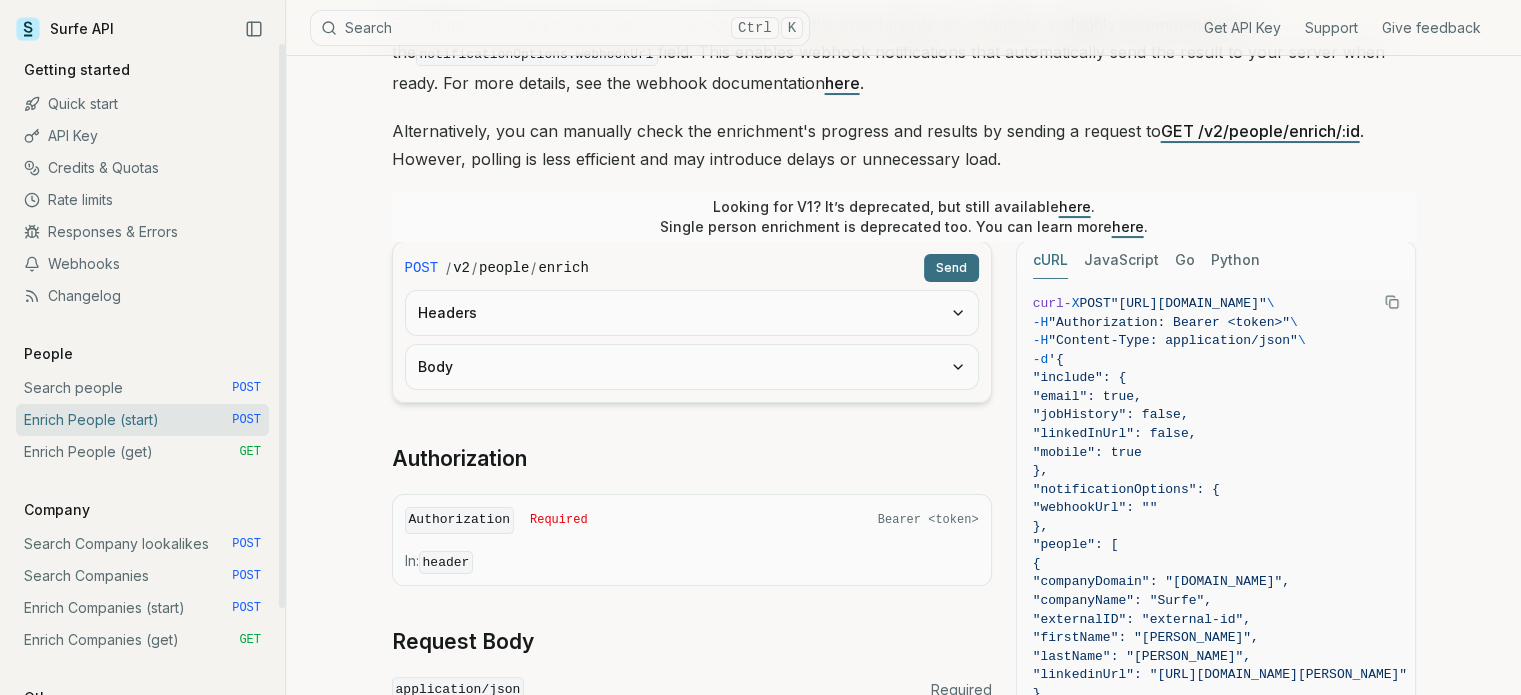 click on "Enrich People (get)   GET" at bounding box center (142, 452) 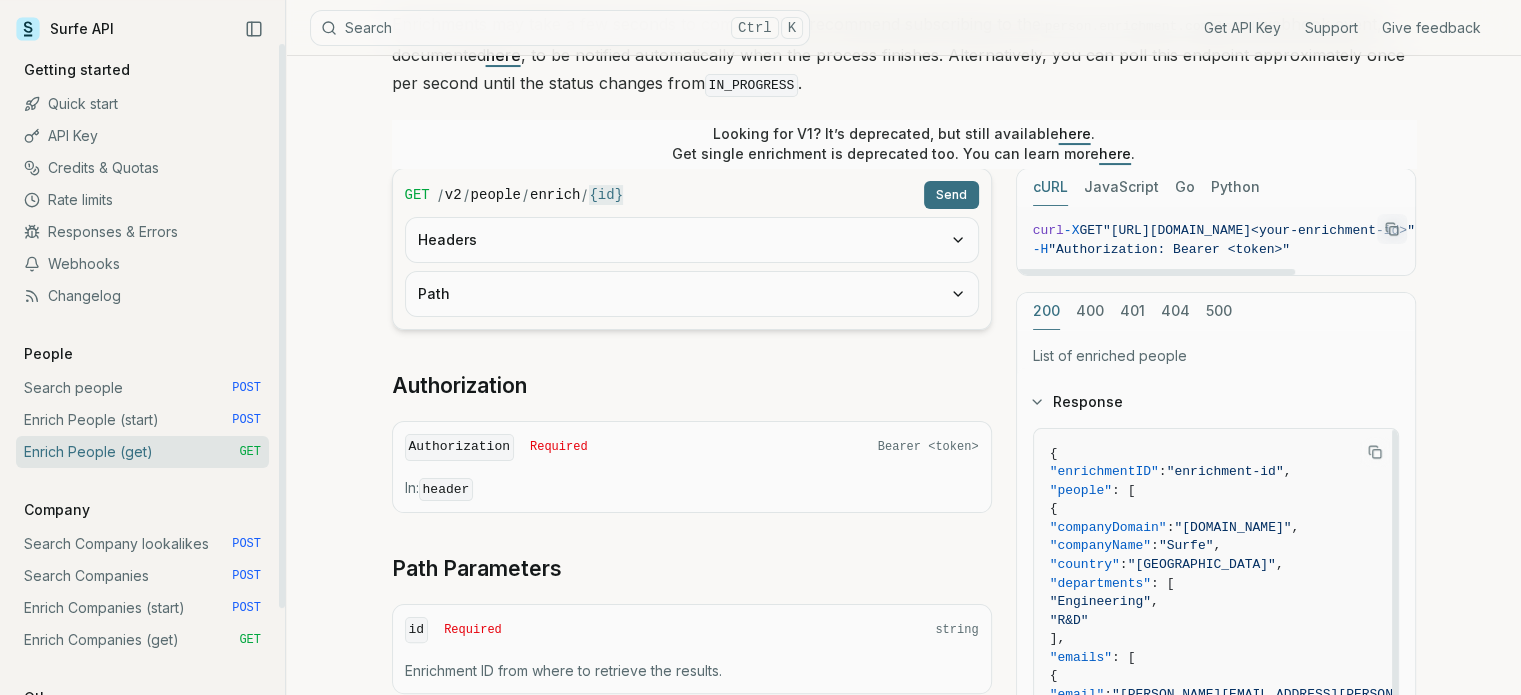 scroll, scrollTop: 330, scrollLeft: 0, axis: vertical 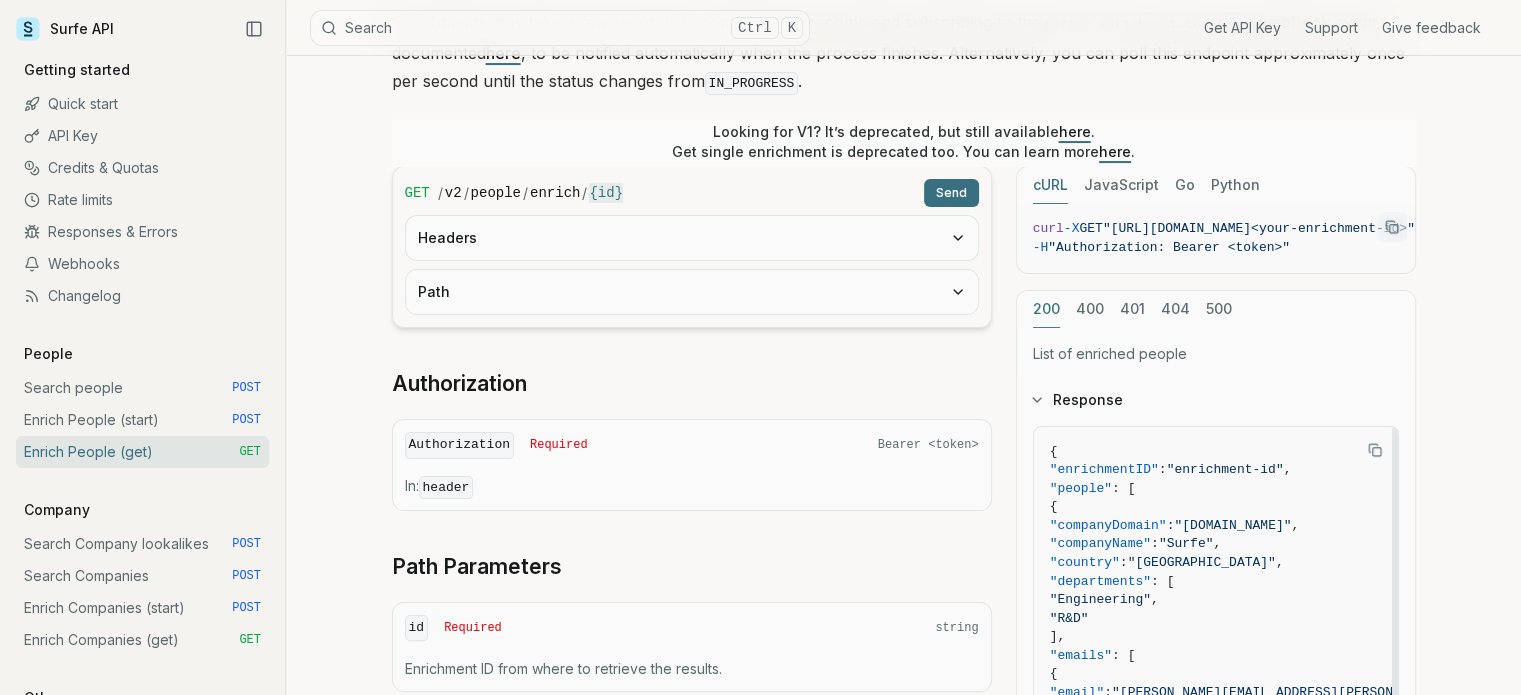 click 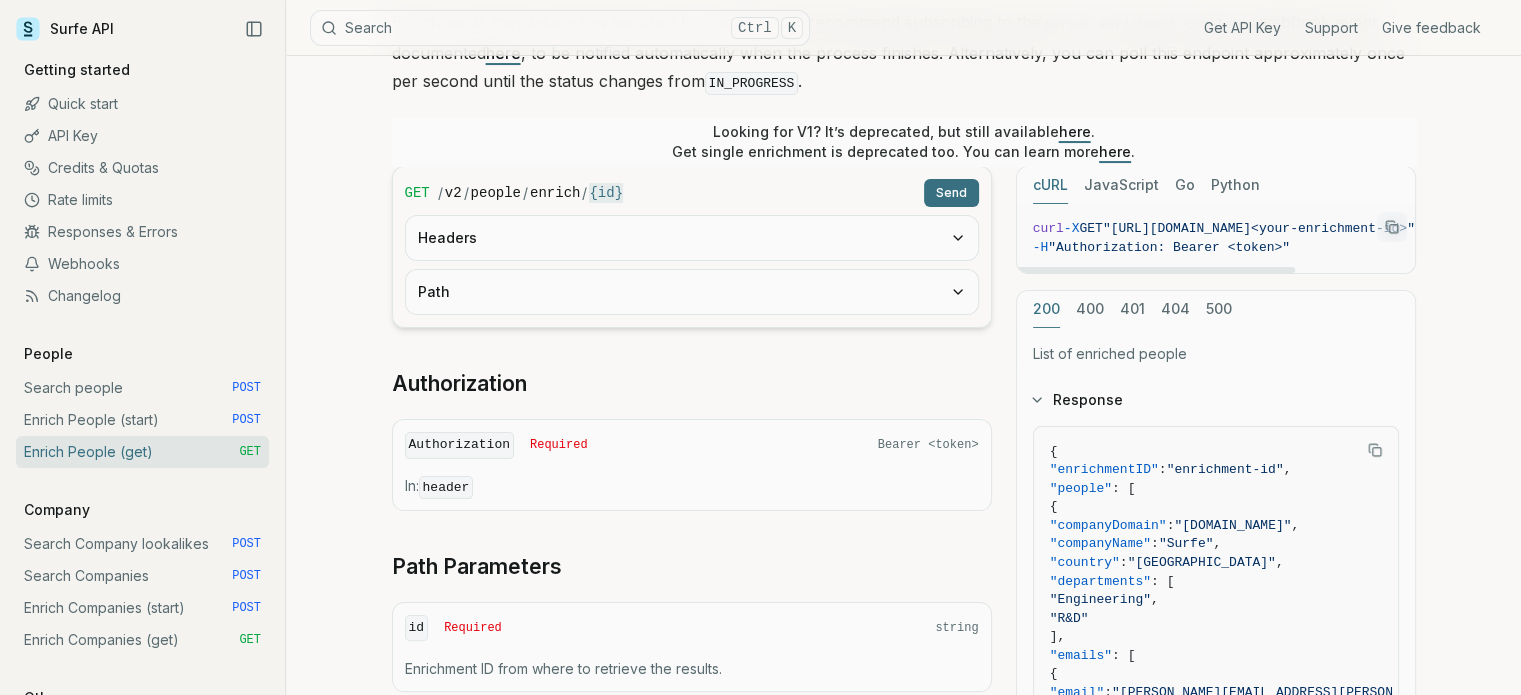 click 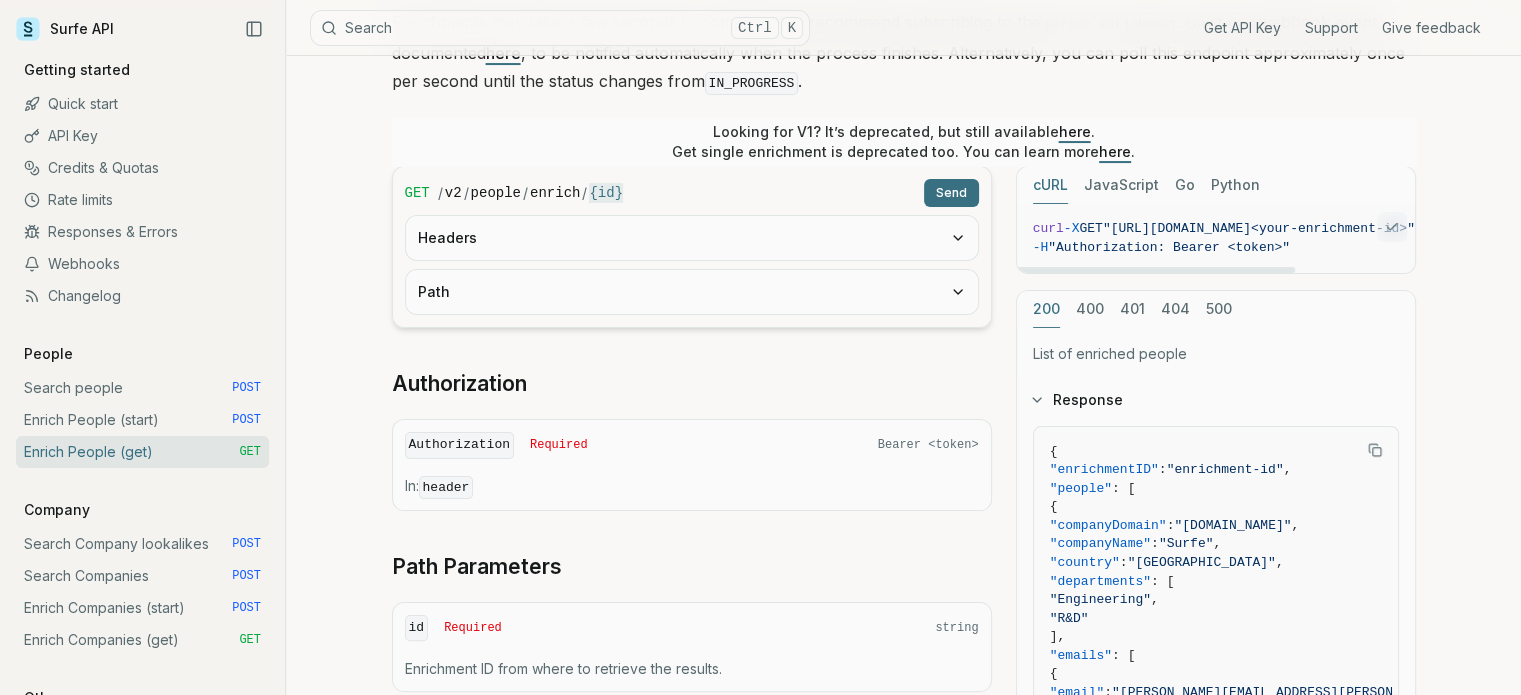 type 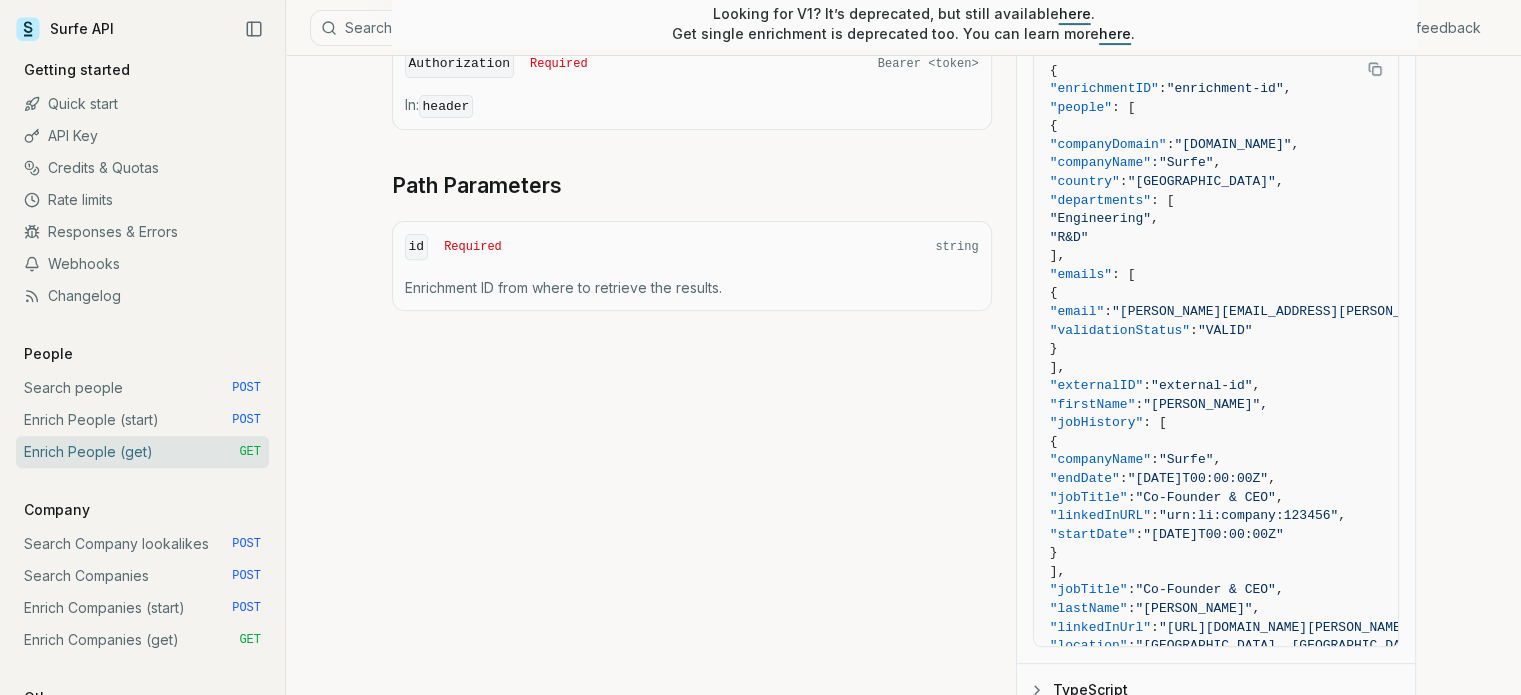 scroll, scrollTop: 712, scrollLeft: 0, axis: vertical 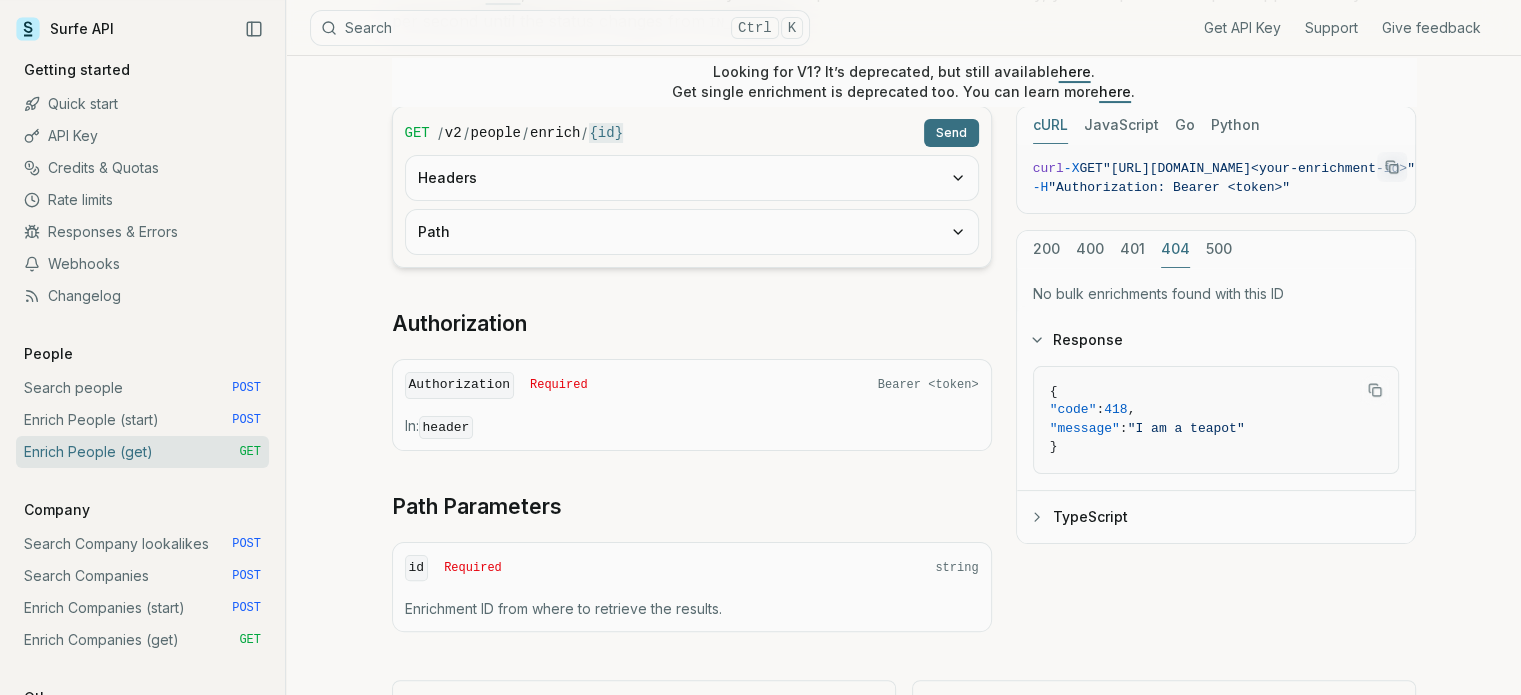 click on "404" at bounding box center (1175, 249) 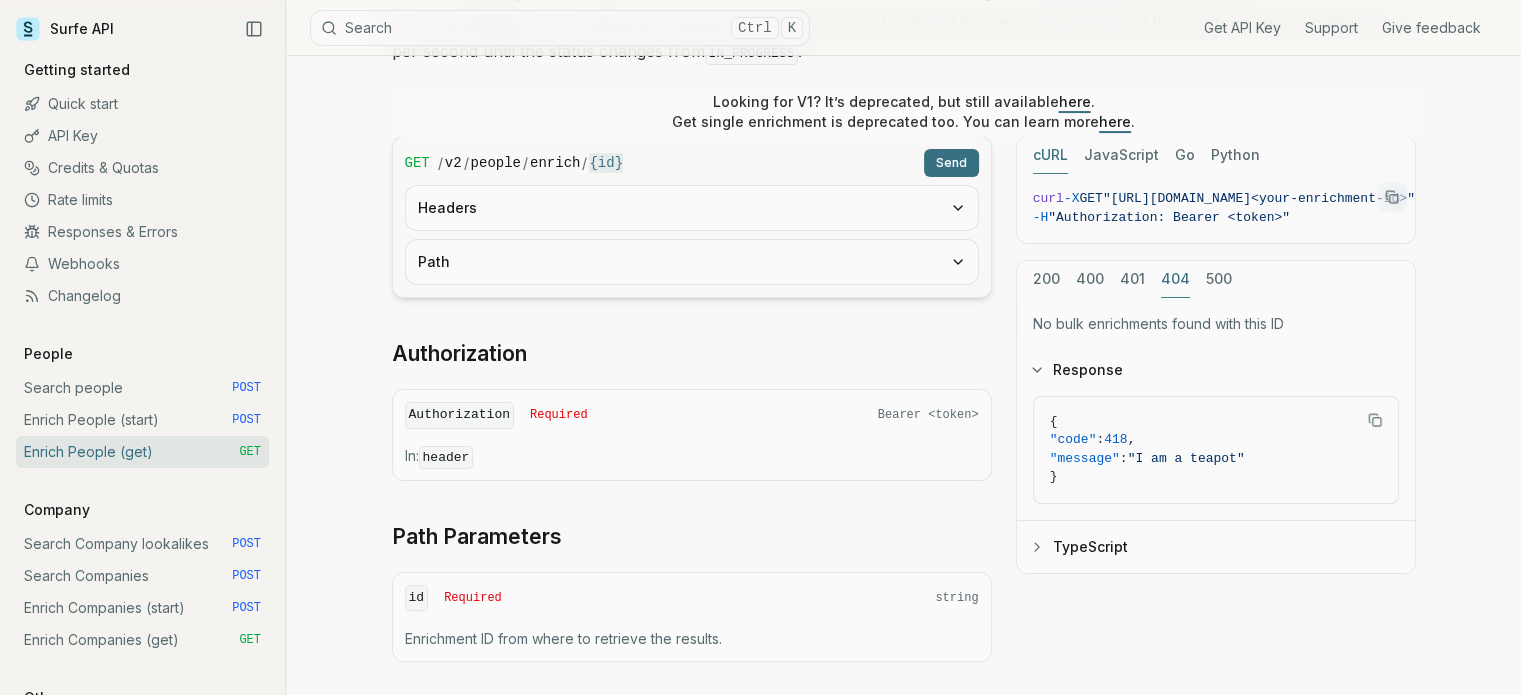 scroll, scrollTop: 267, scrollLeft: 0, axis: vertical 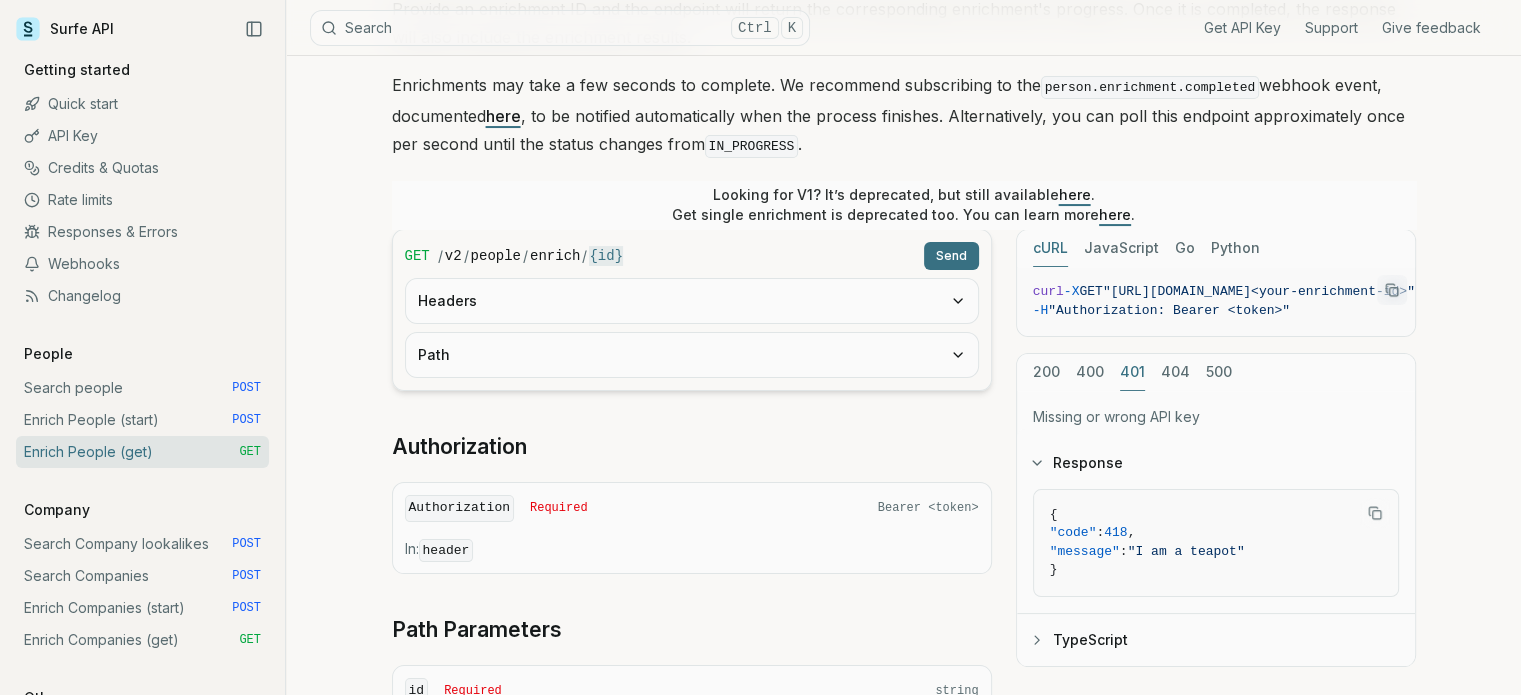click on "401" at bounding box center [1132, 372] 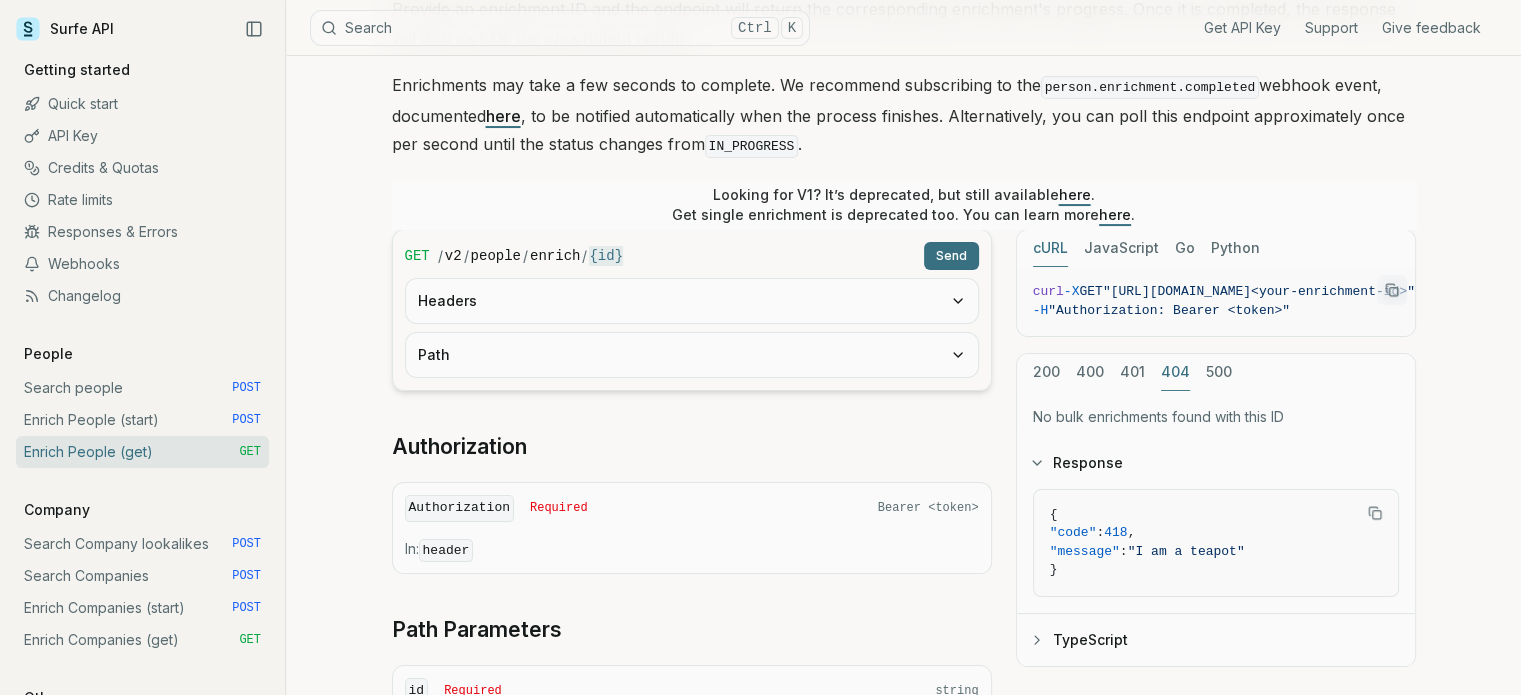 click on "404" at bounding box center (1175, 372) 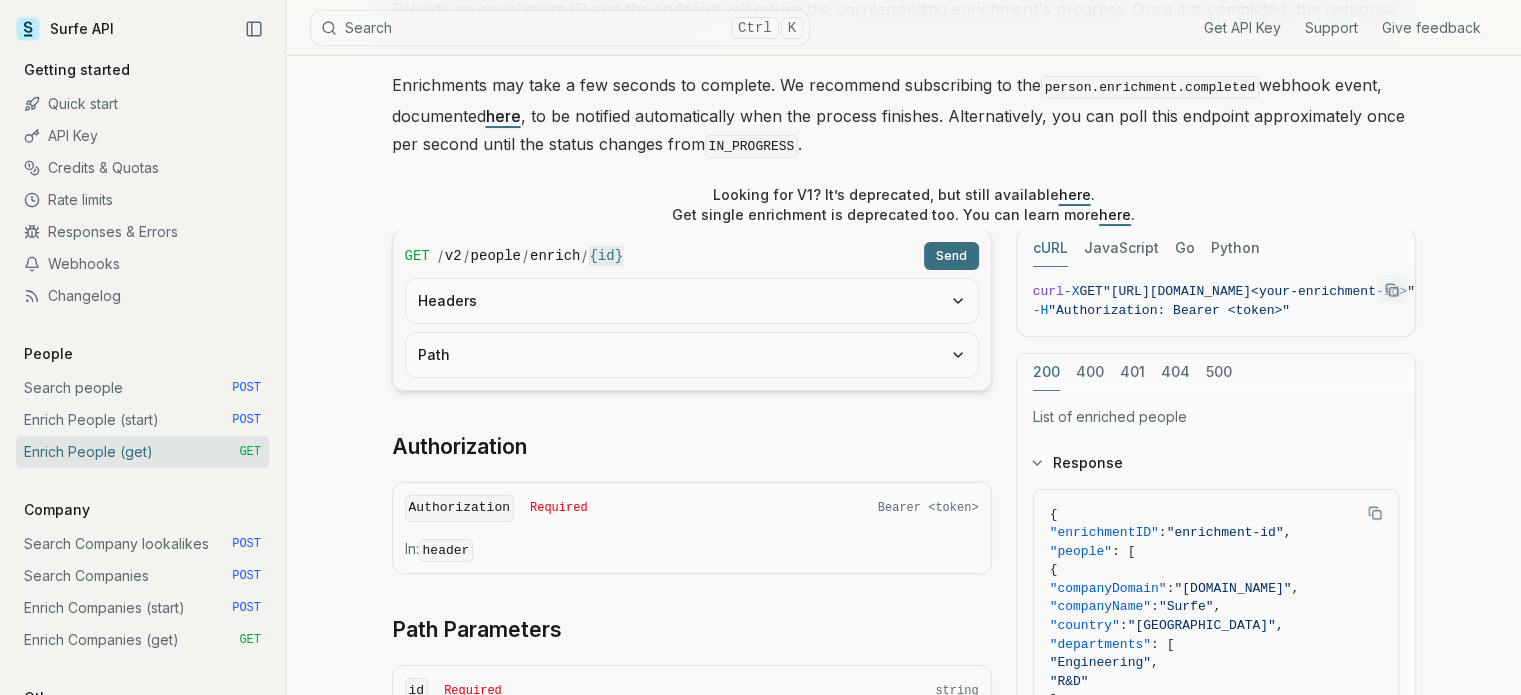 click on "200" at bounding box center (1046, 372) 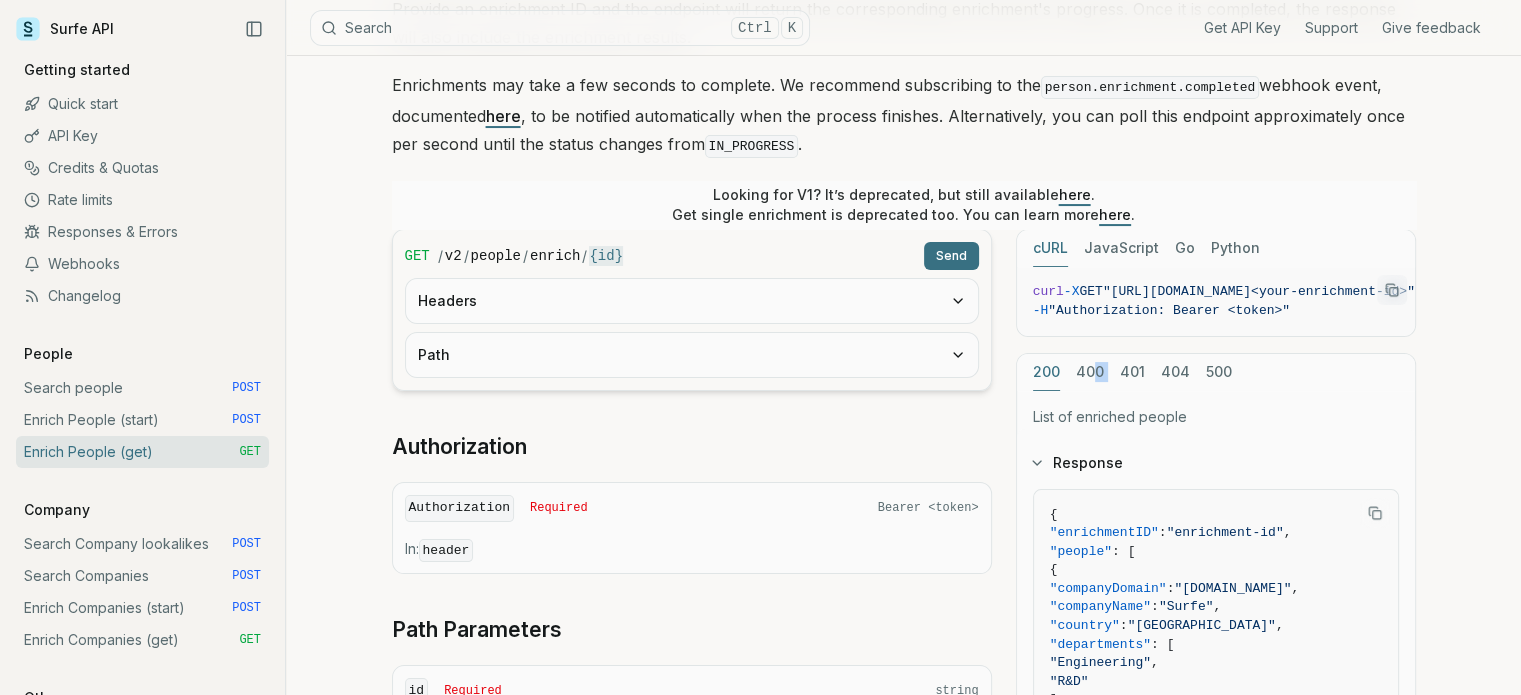 drag, startPoint x: 1111, startPoint y: 363, endPoint x: 1094, endPoint y: 363, distance: 17 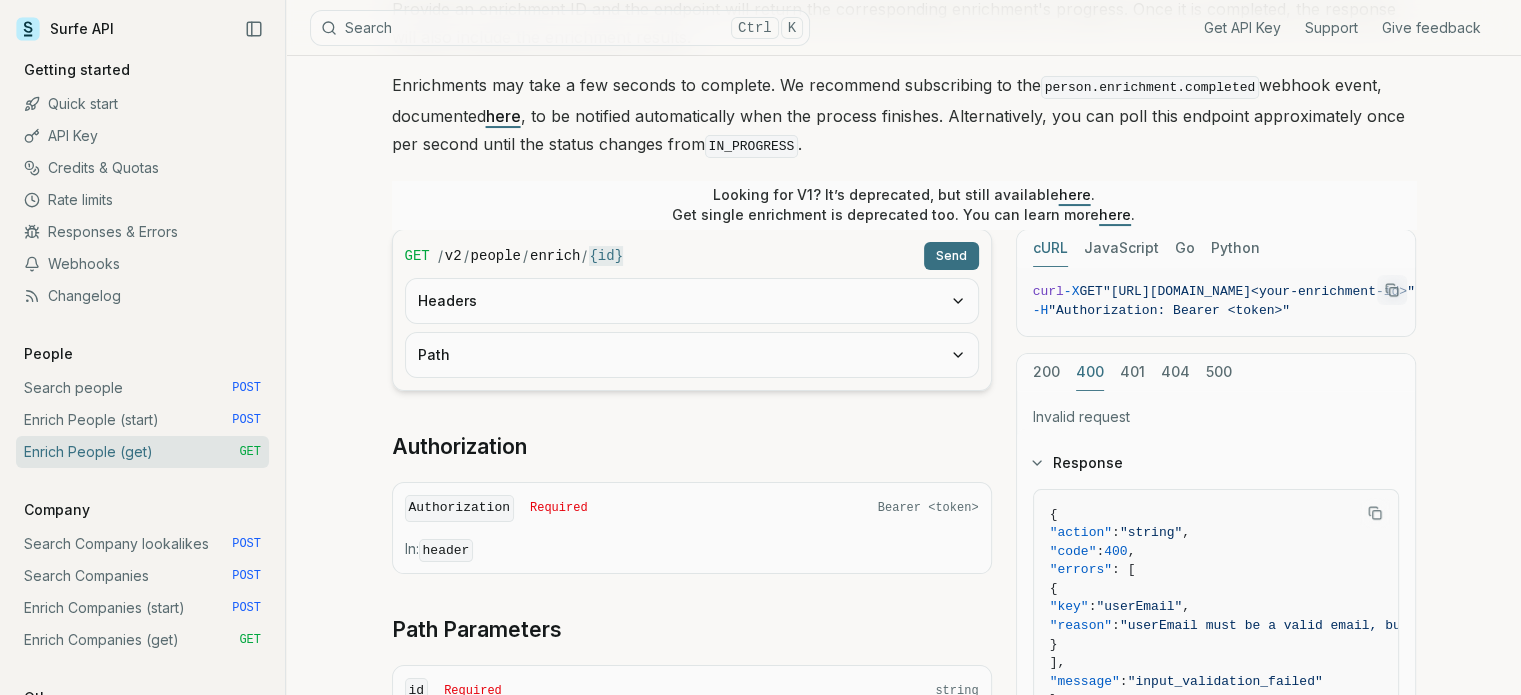 click on "400" at bounding box center (1090, 372) 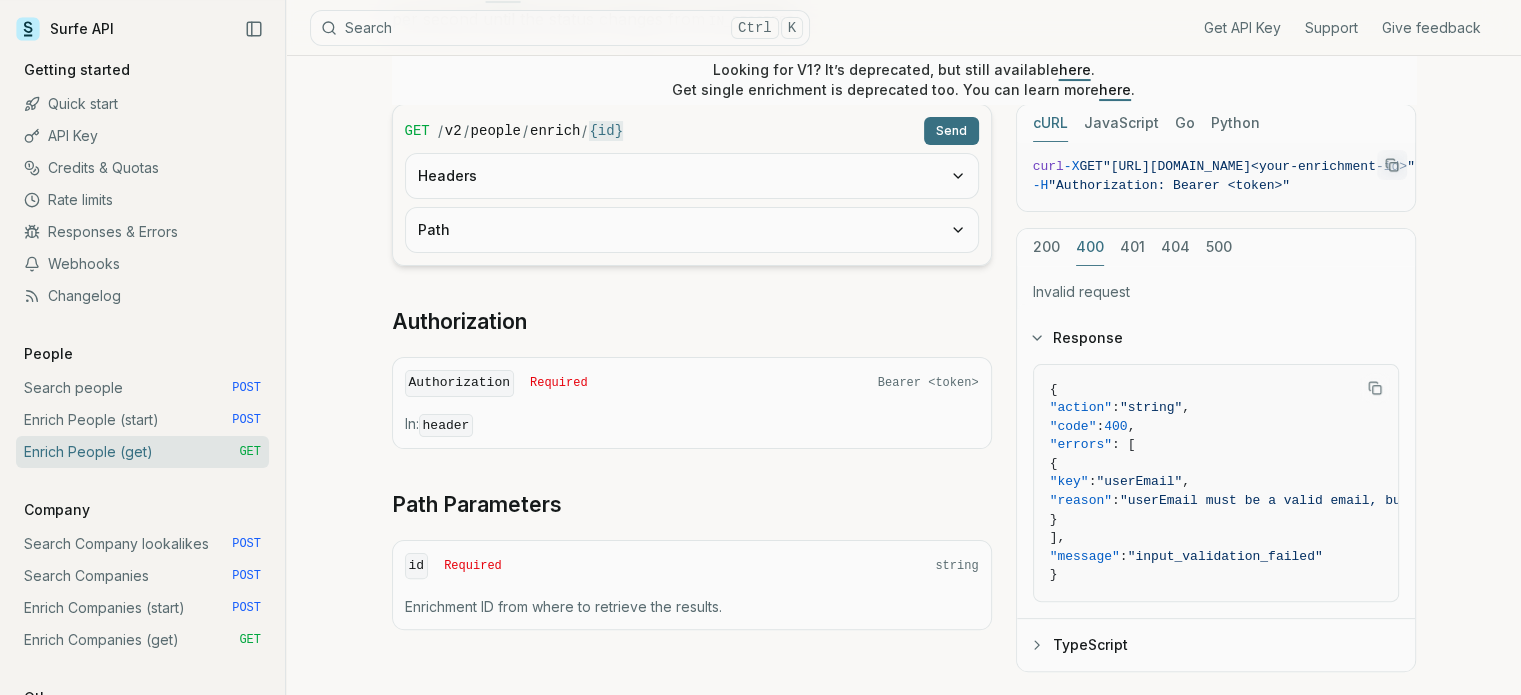 scroll, scrollTop: 392, scrollLeft: 0, axis: vertical 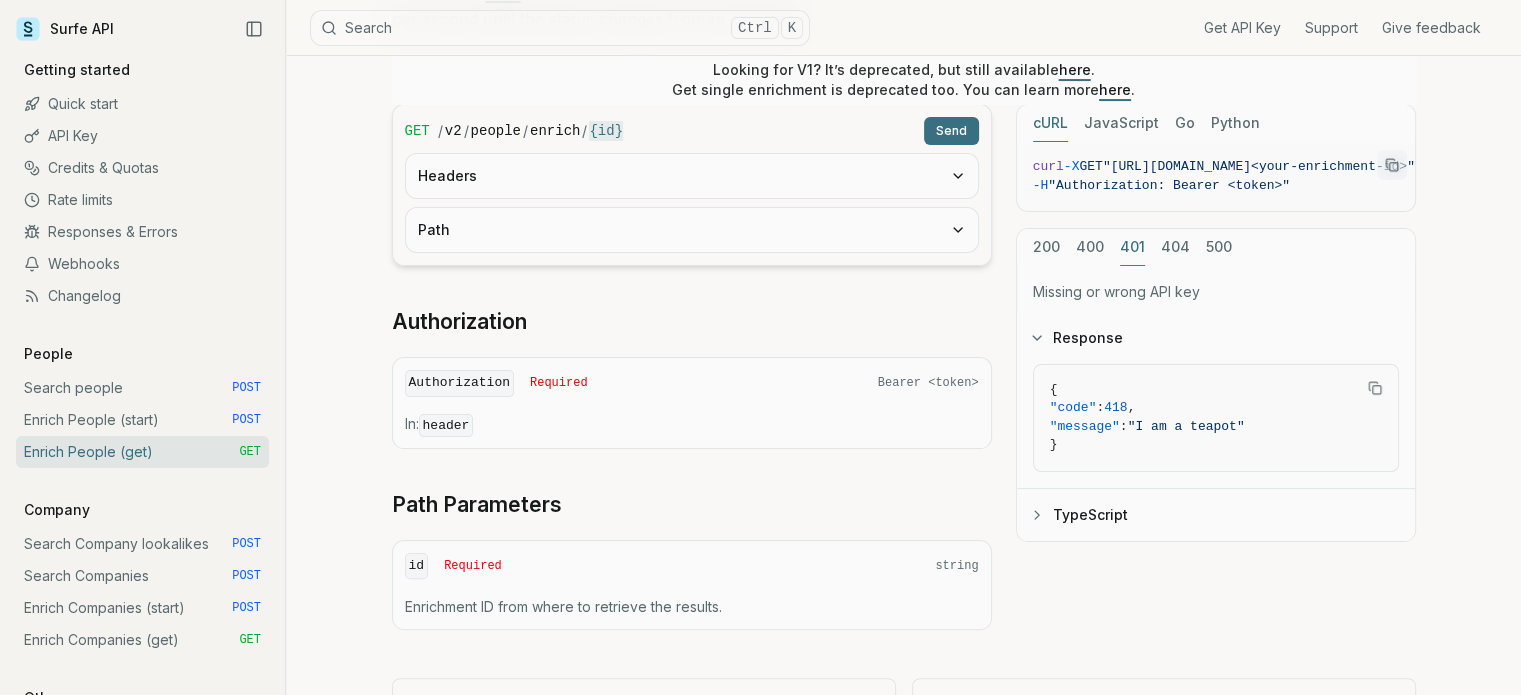 click on "401" at bounding box center (1132, 247) 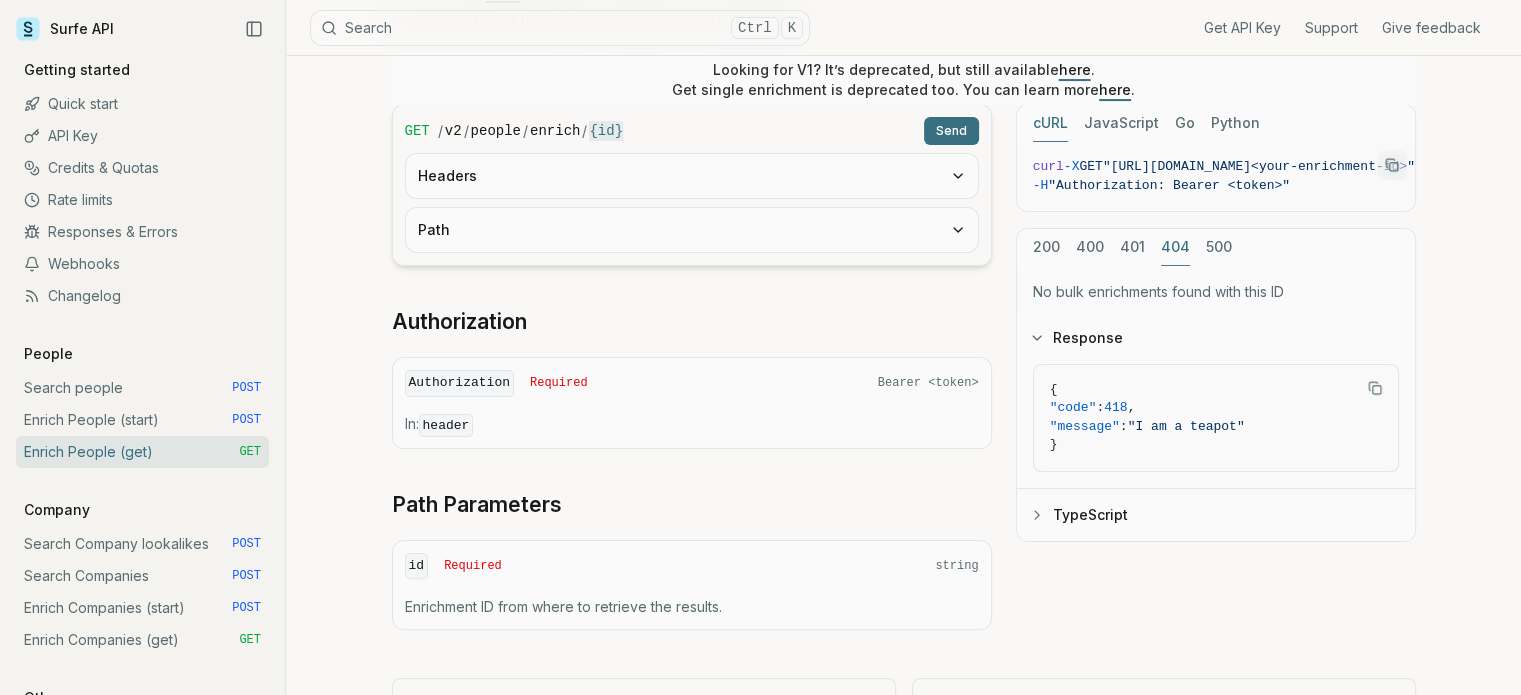 click on "404" at bounding box center [1175, 247] 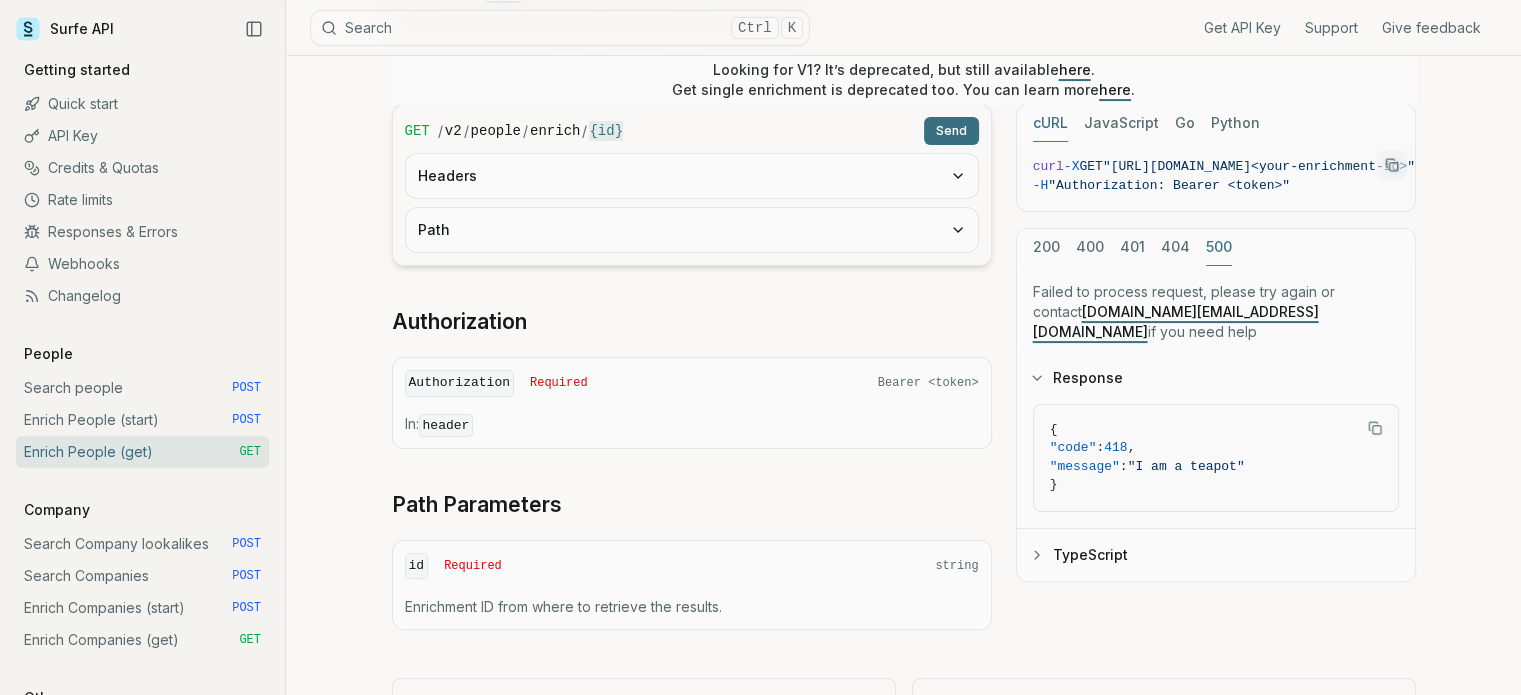click on "500" at bounding box center [1219, 247] 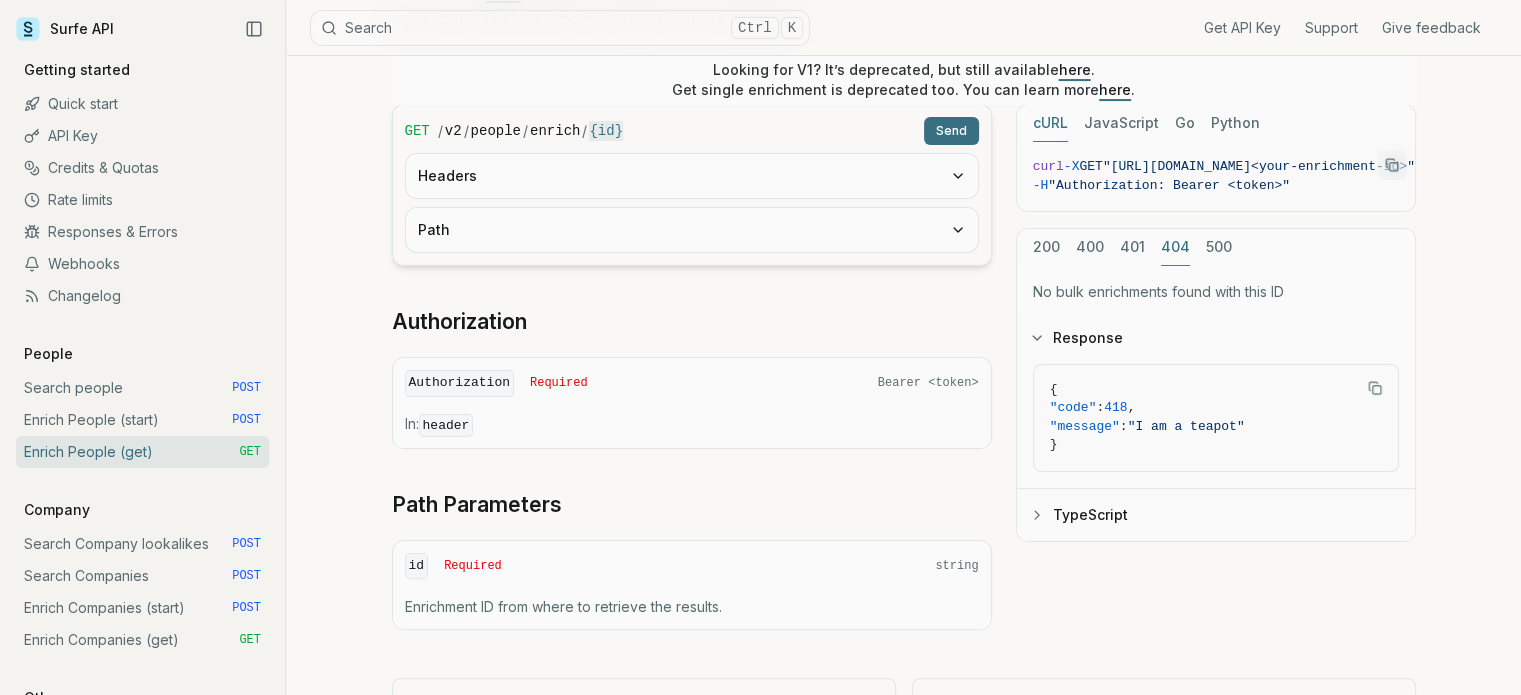 click on "404" at bounding box center [1175, 247] 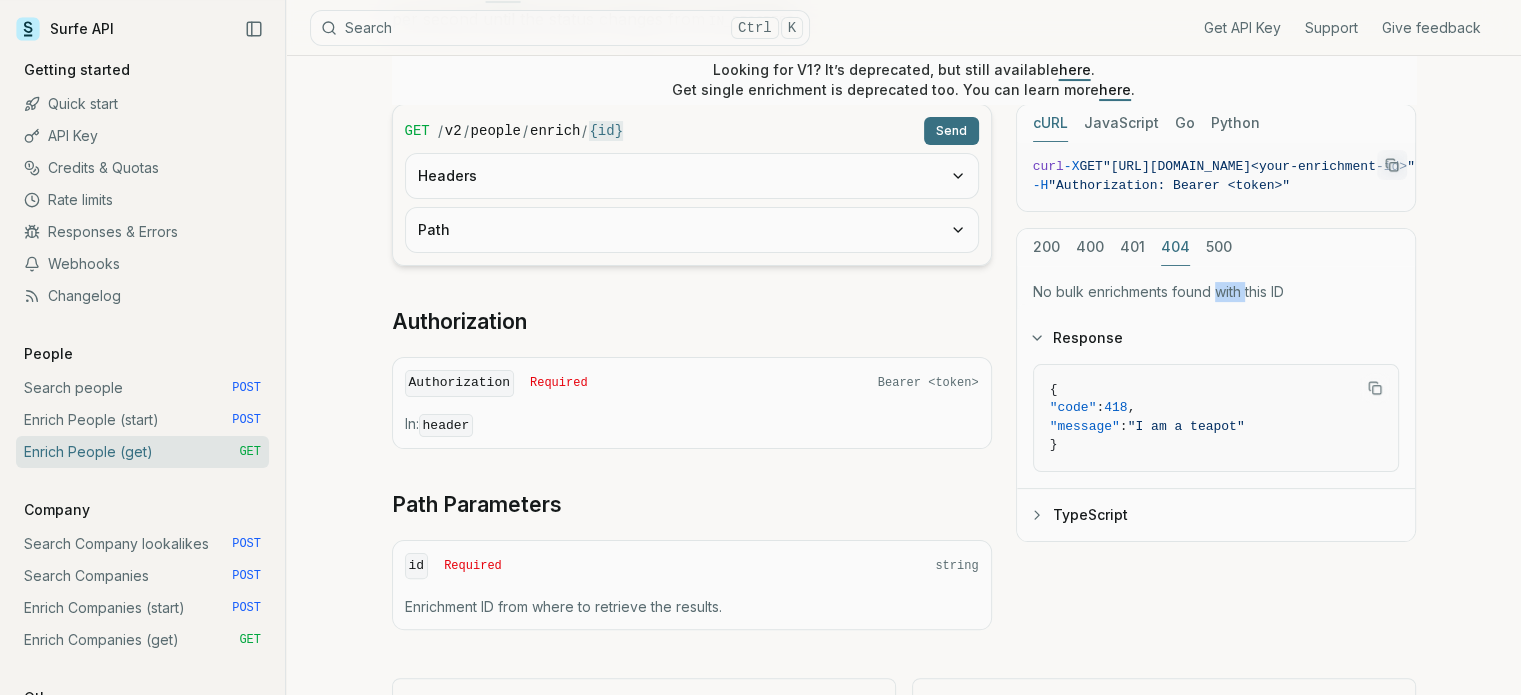 click on "No bulk enrichments found with this ID" at bounding box center (1216, 292) 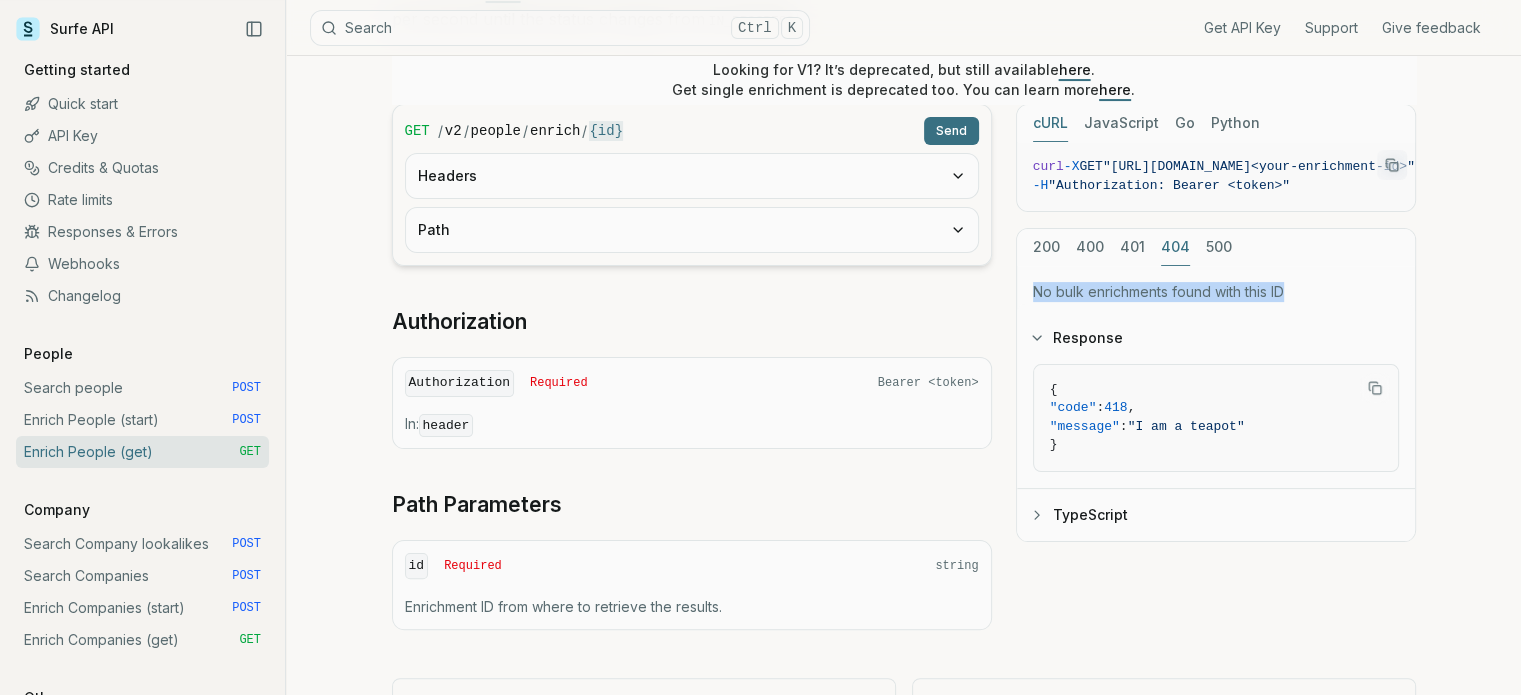 click on "No bulk enrichments found with this ID" at bounding box center (1216, 292) 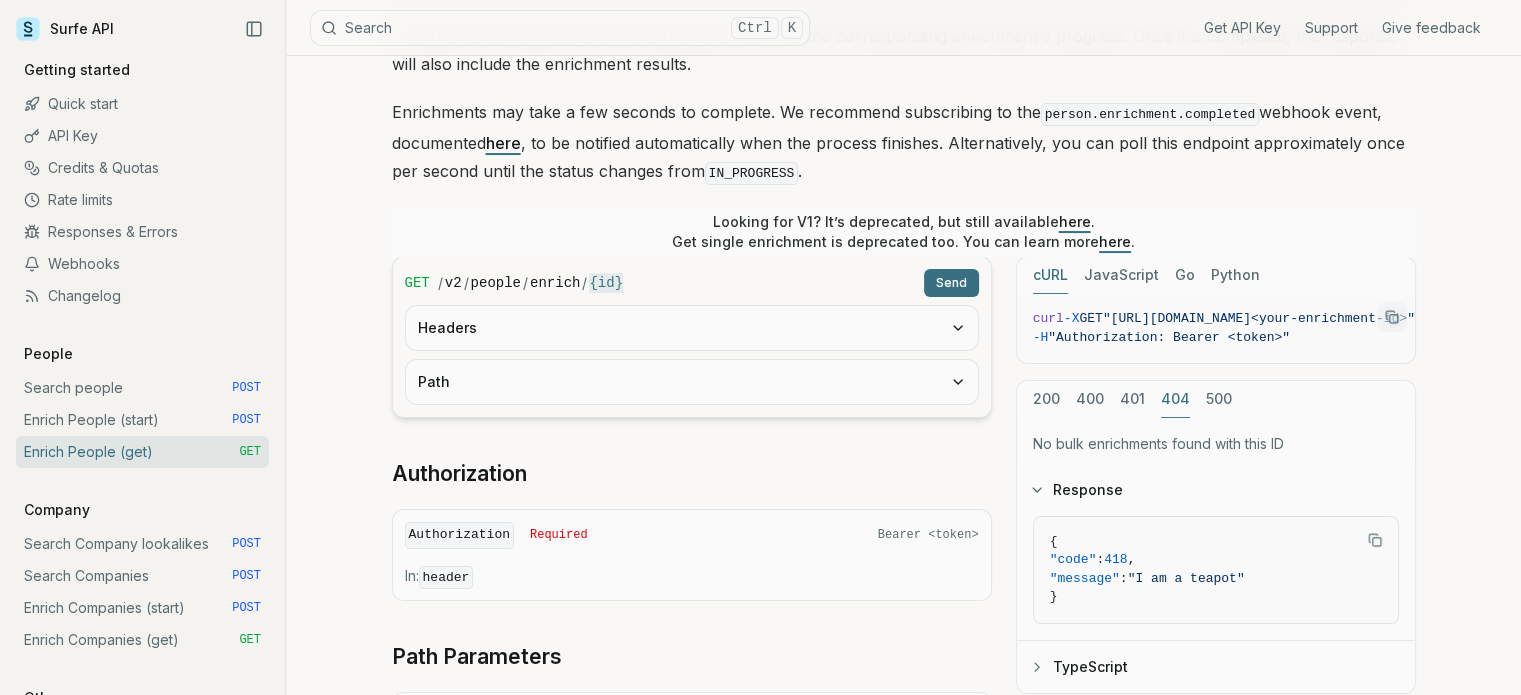scroll, scrollTop: 244, scrollLeft: 0, axis: vertical 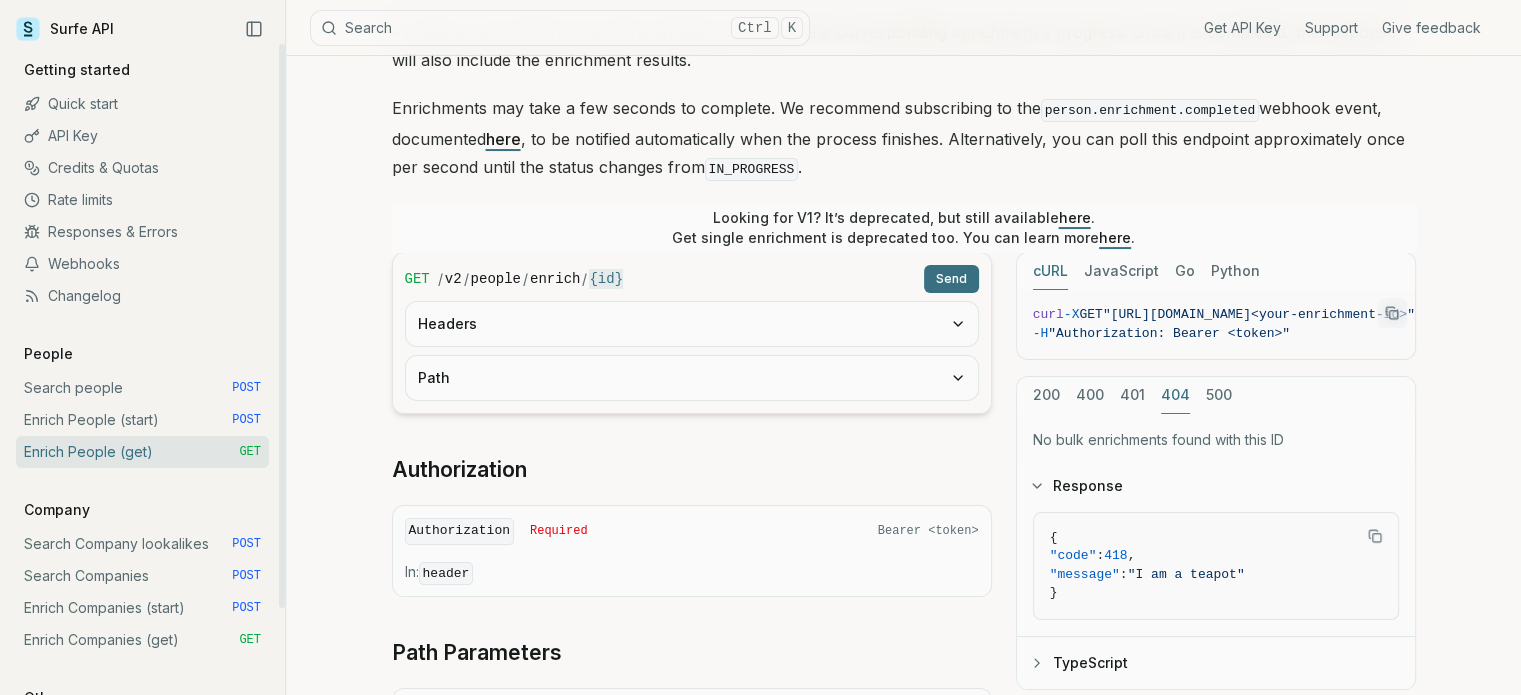 click on "Enrich People (start)   POST" at bounding box center (142, 420) 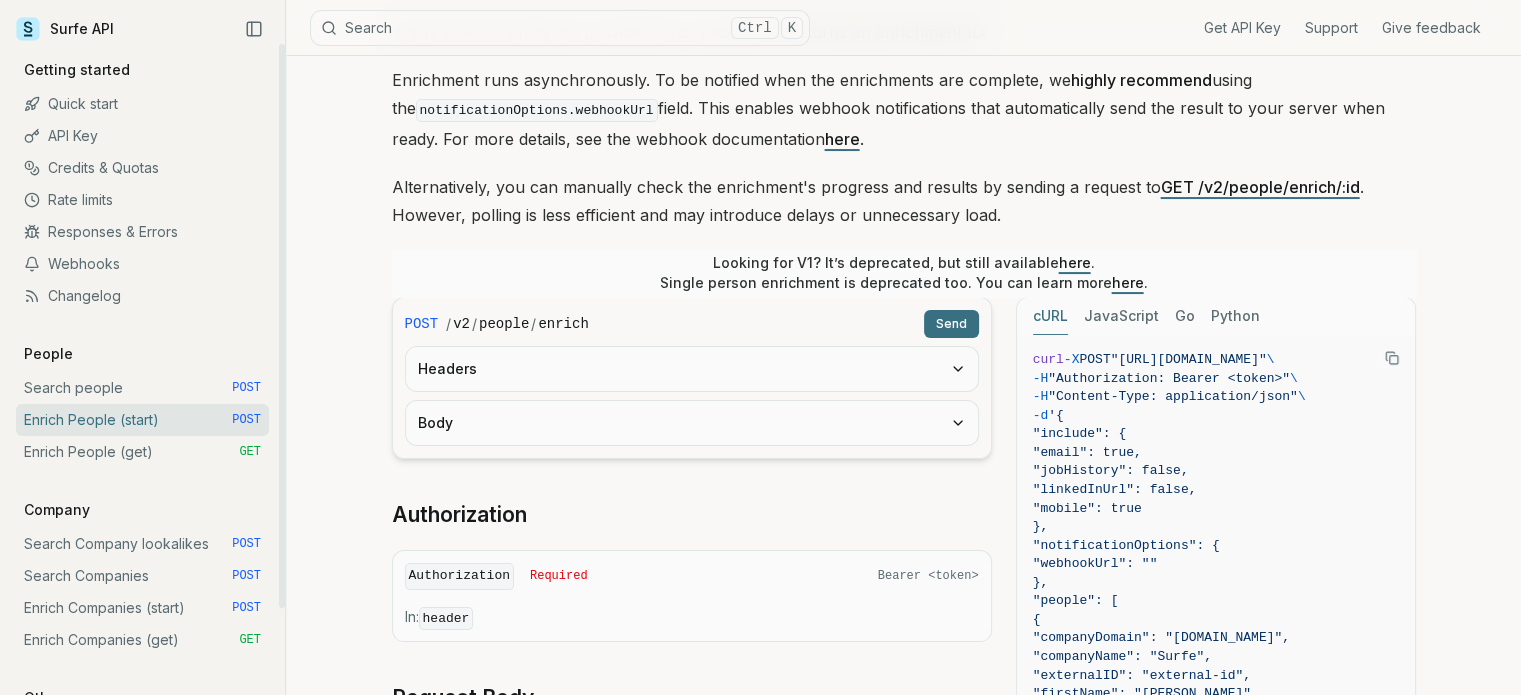 scroll, scrollTop: 0, scrollLeft: 0, axis: both 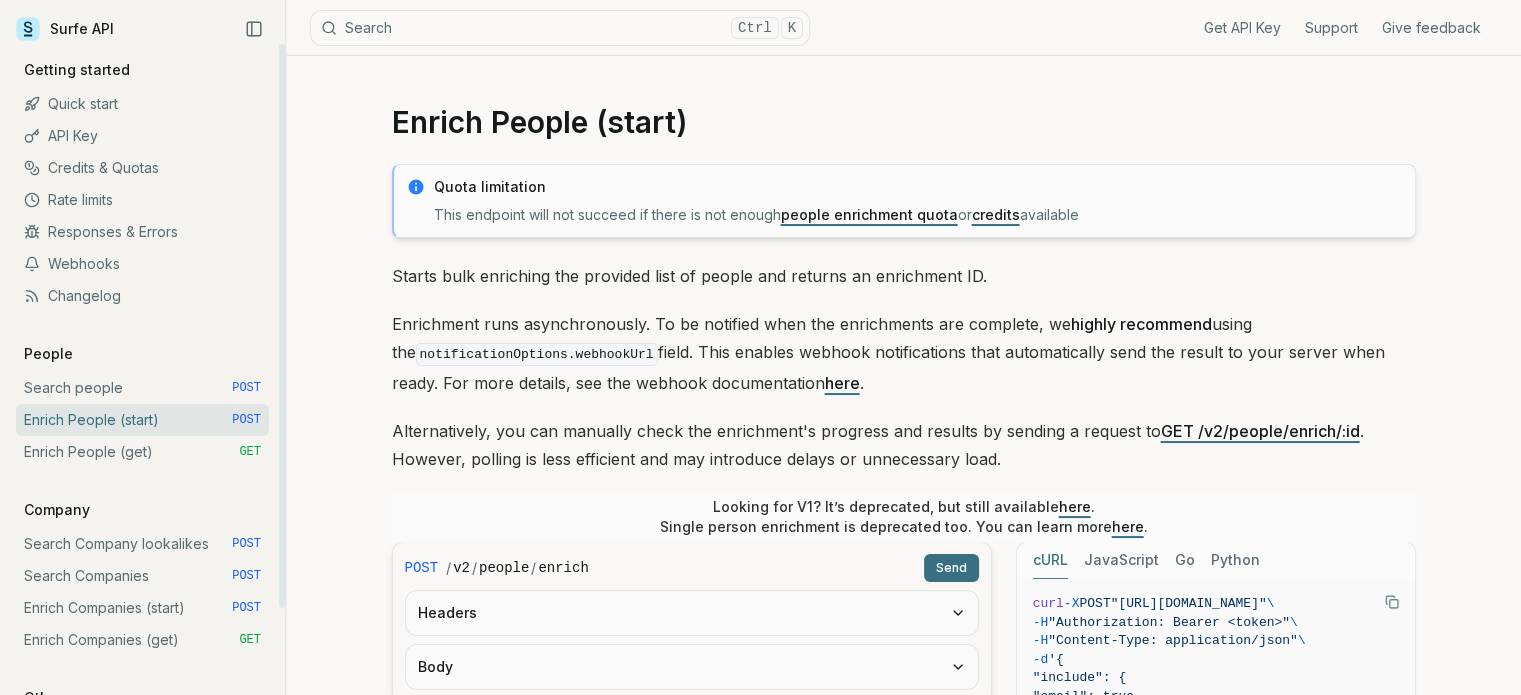 click on "Search people   POST" at bounding box center (142, 388) 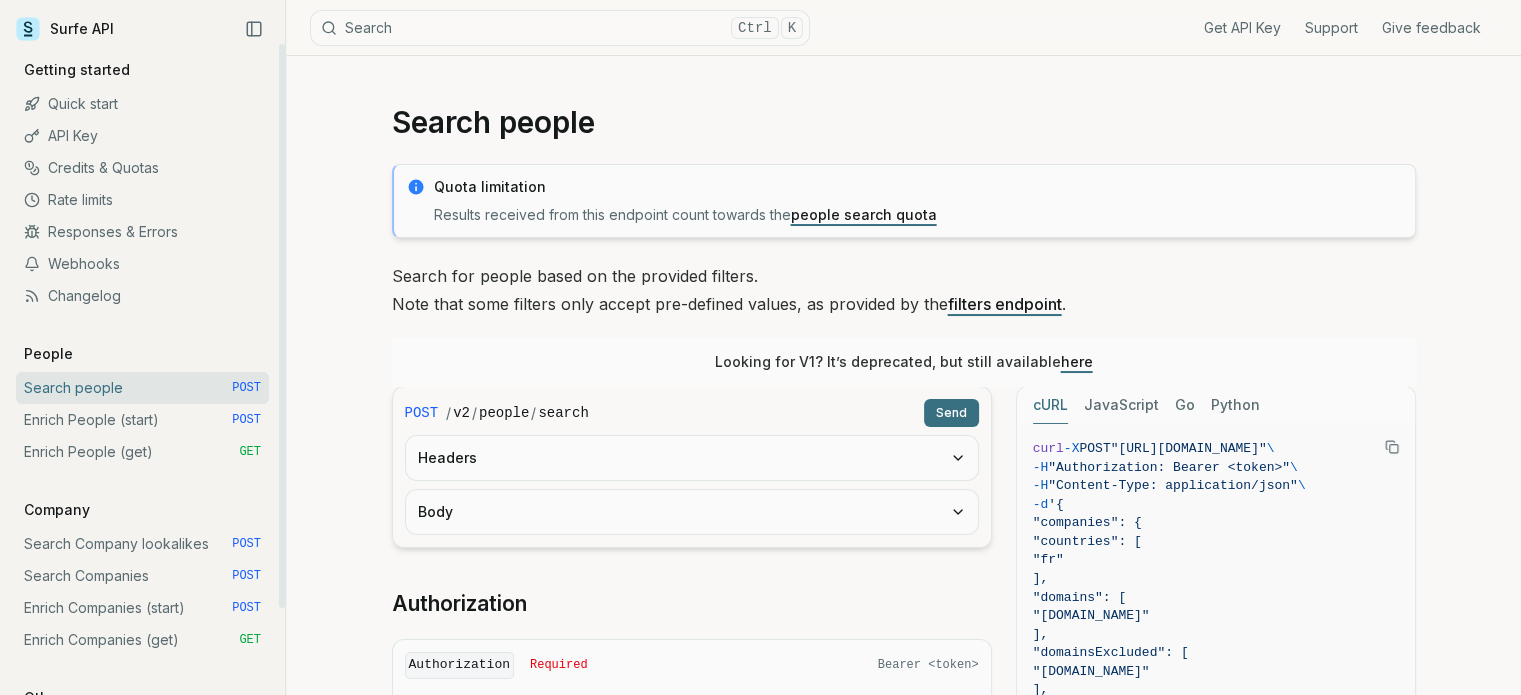 click on "Enrich People (start)   POST" at bounding box center (142, 420) 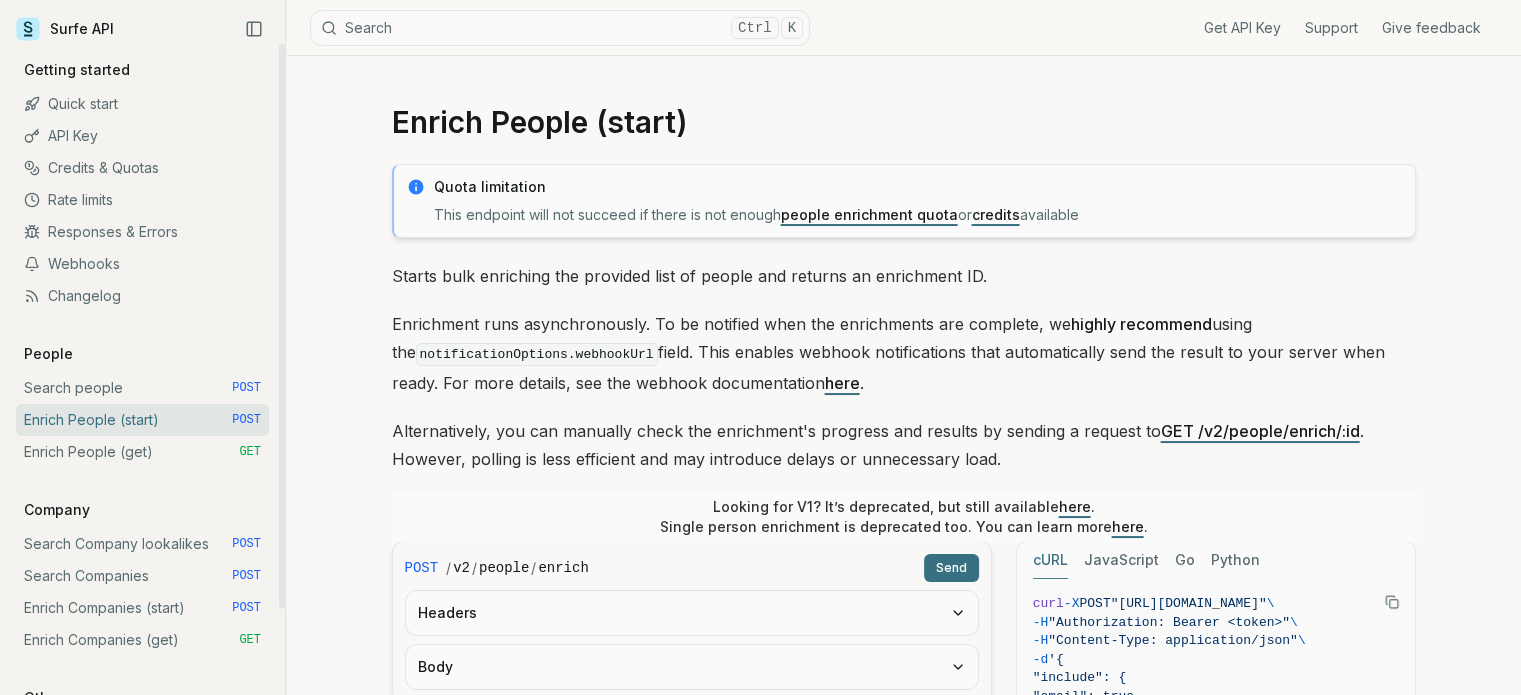 click on "Search people   POST" at bounding box center [142, 388] 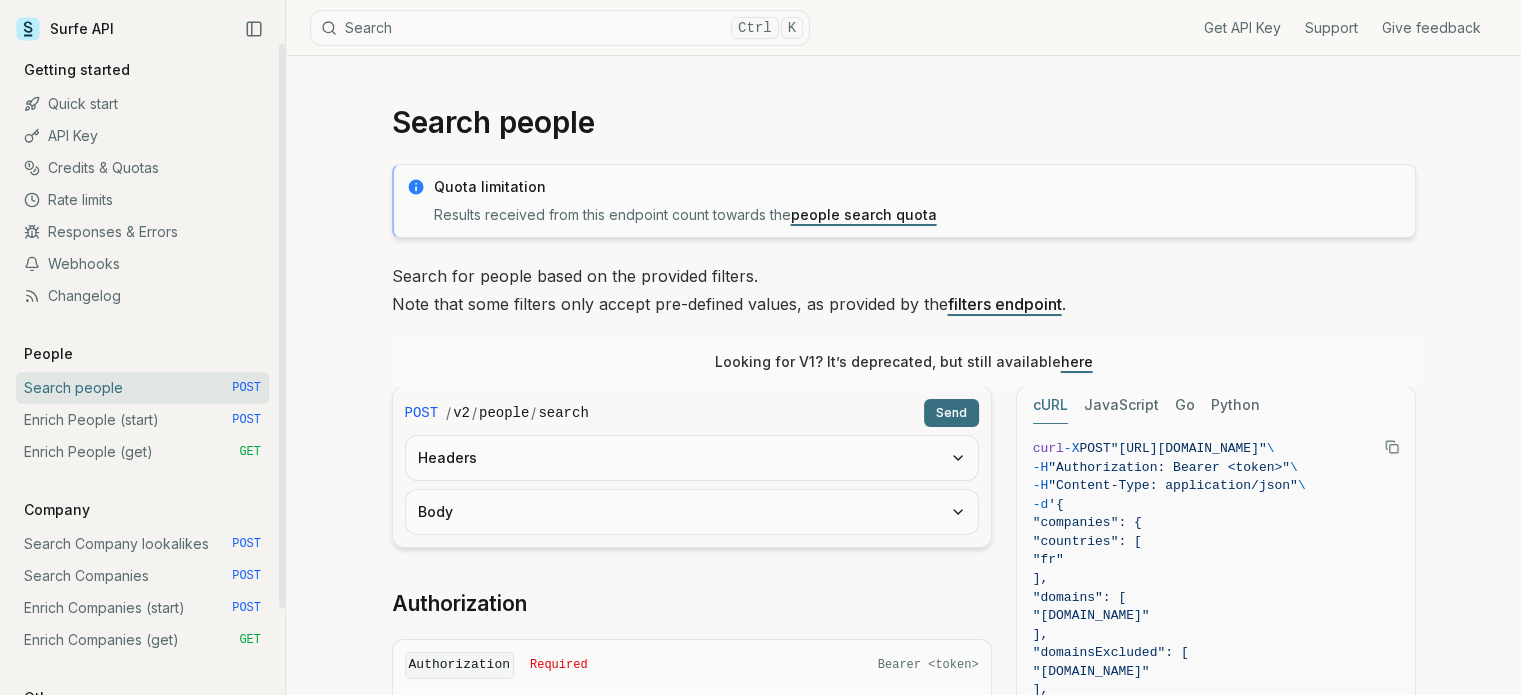 click on "Enrich People (start)   POST" at bounding box center [142, 420] 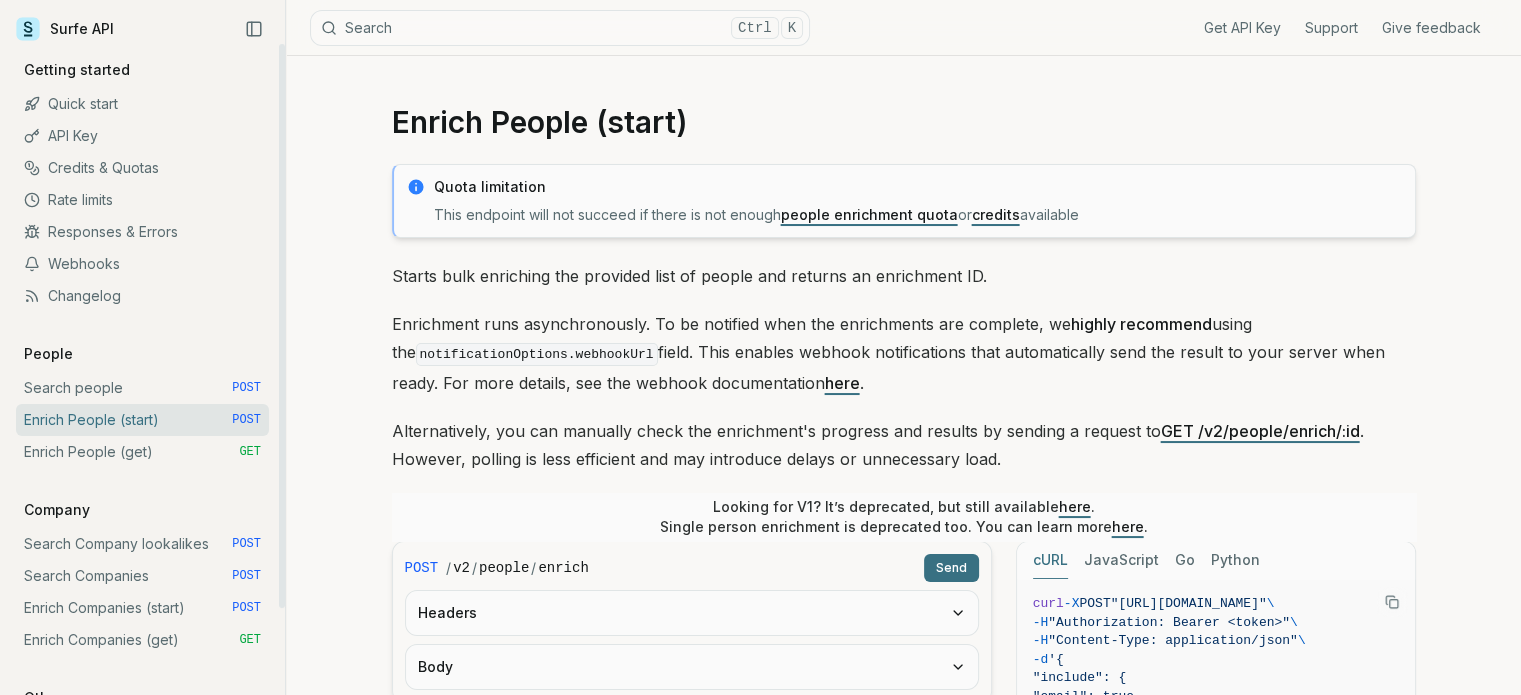 click on "Enrich People (get)   GET" at bounding box center (142, 452) 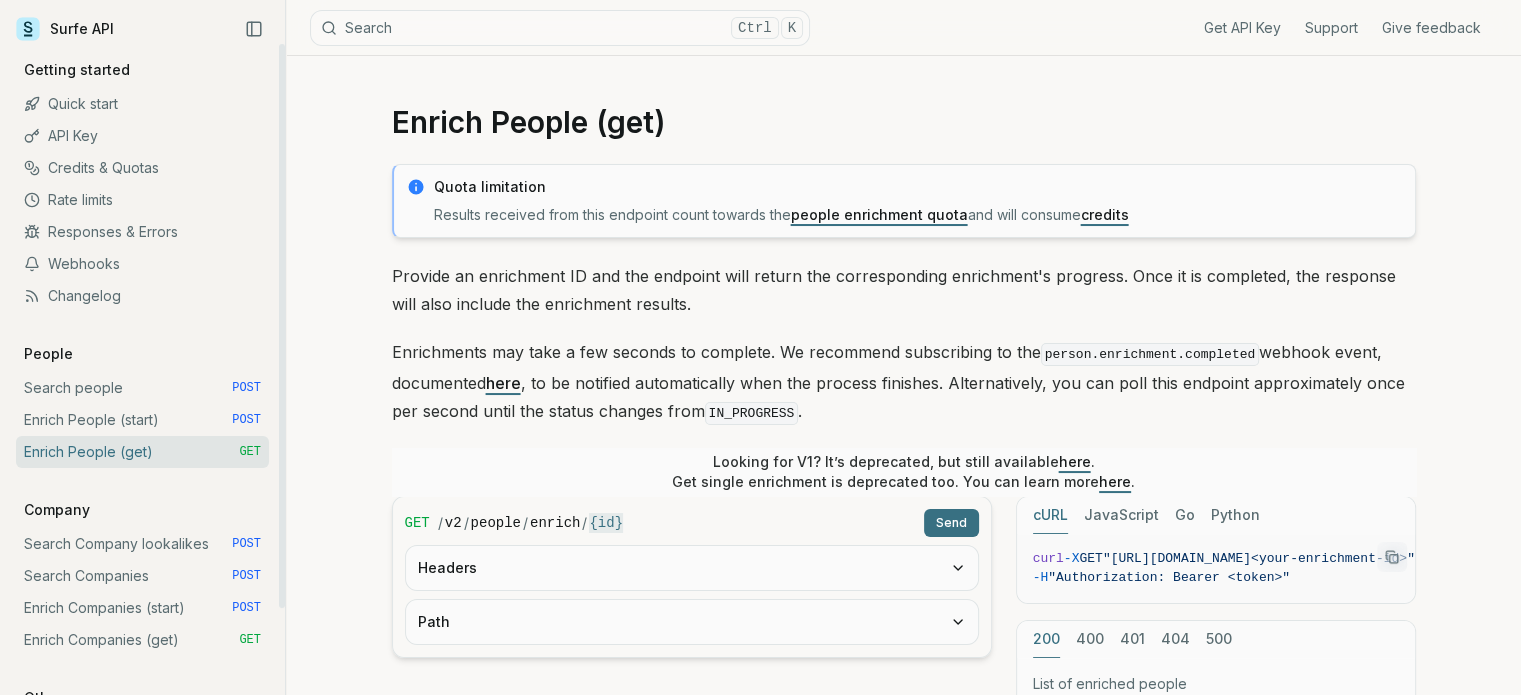 click on "Search people   POST" at bounding box center [142, 388] 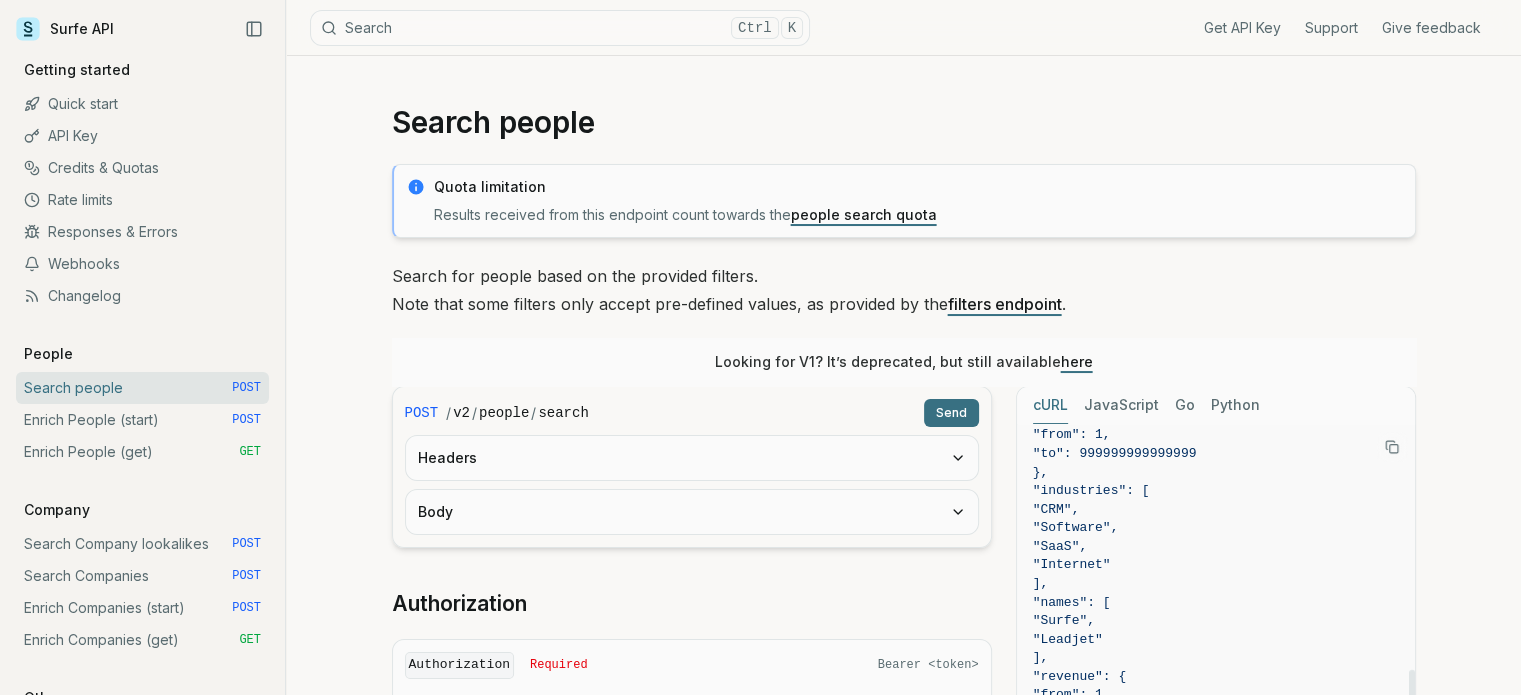 scroll, scrollTop: 416, scrollLeft: 0, axis: vertical 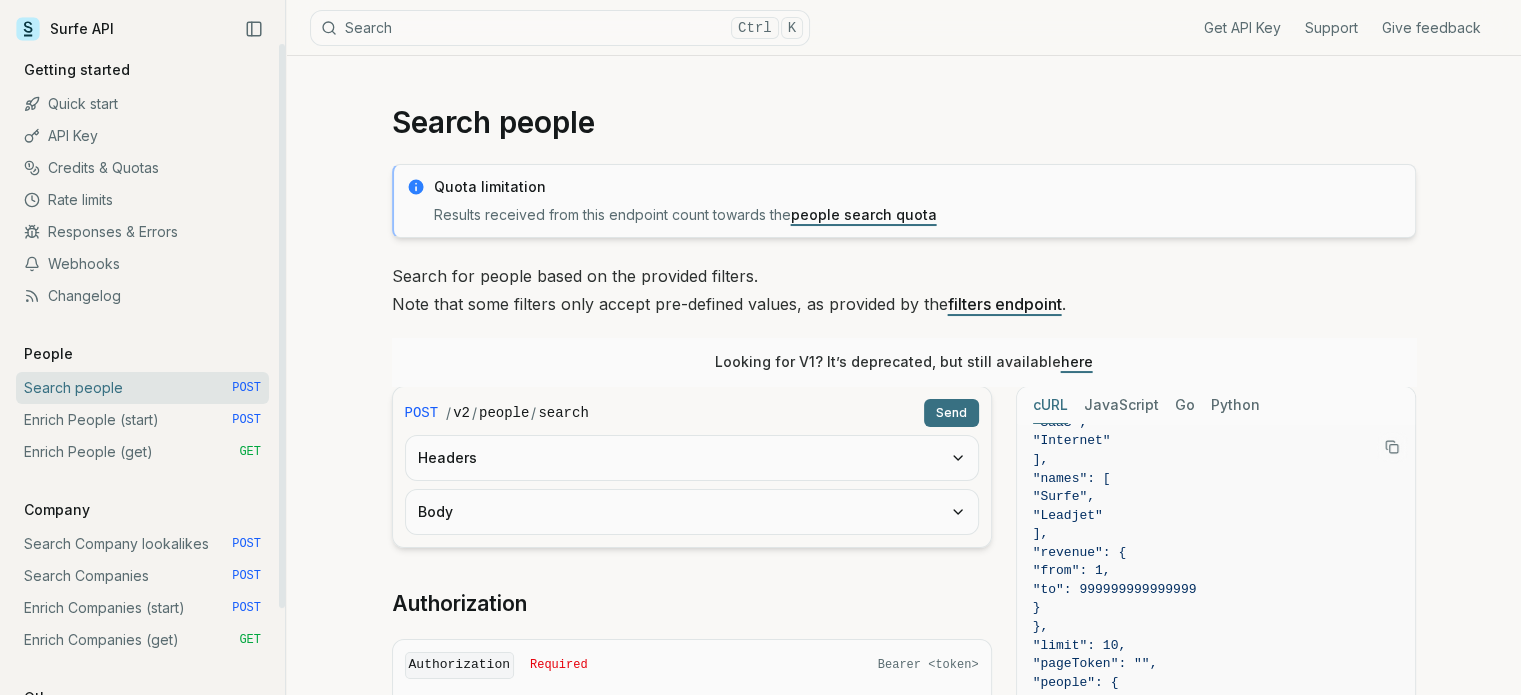 click on "Enrich People (start)   POST" at bounding box center [142, 420] 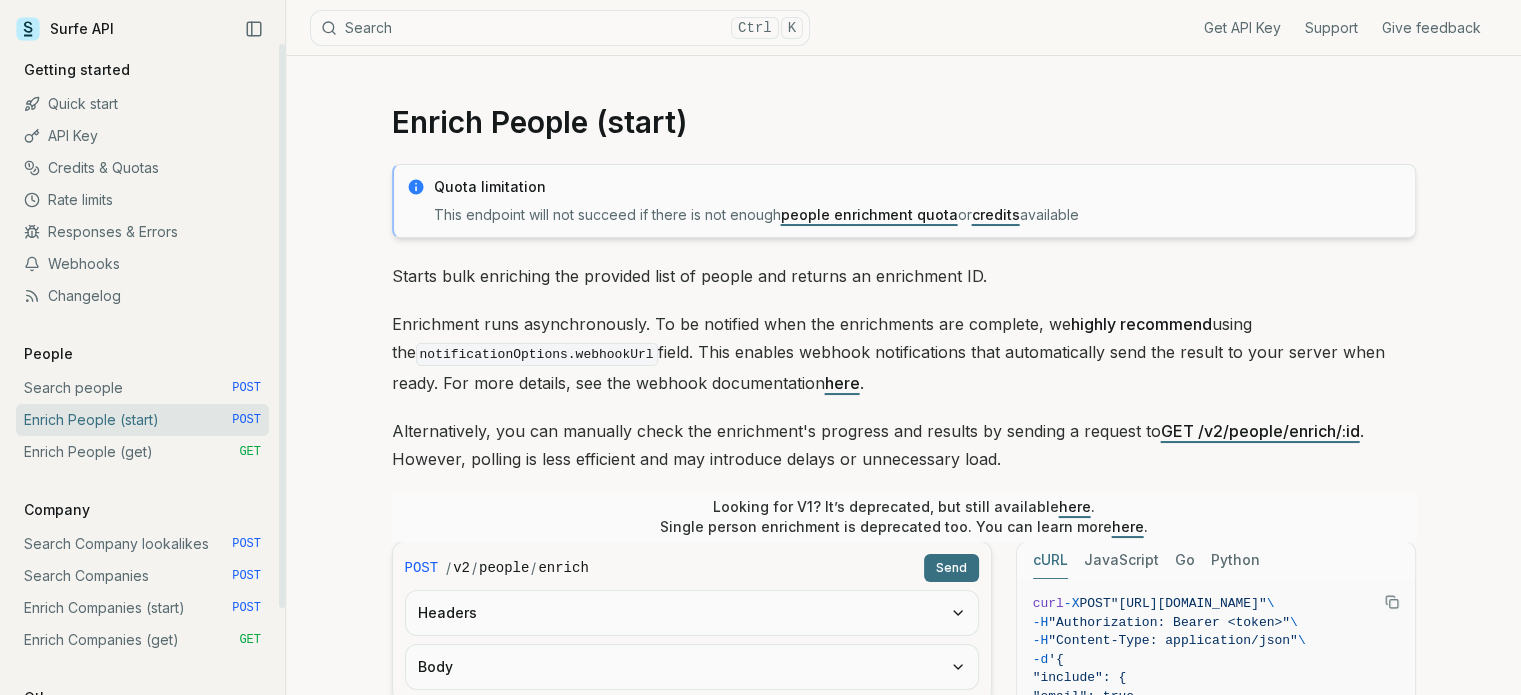 click on "Enrich People (get)   GET" at bounding box center (142, 452) 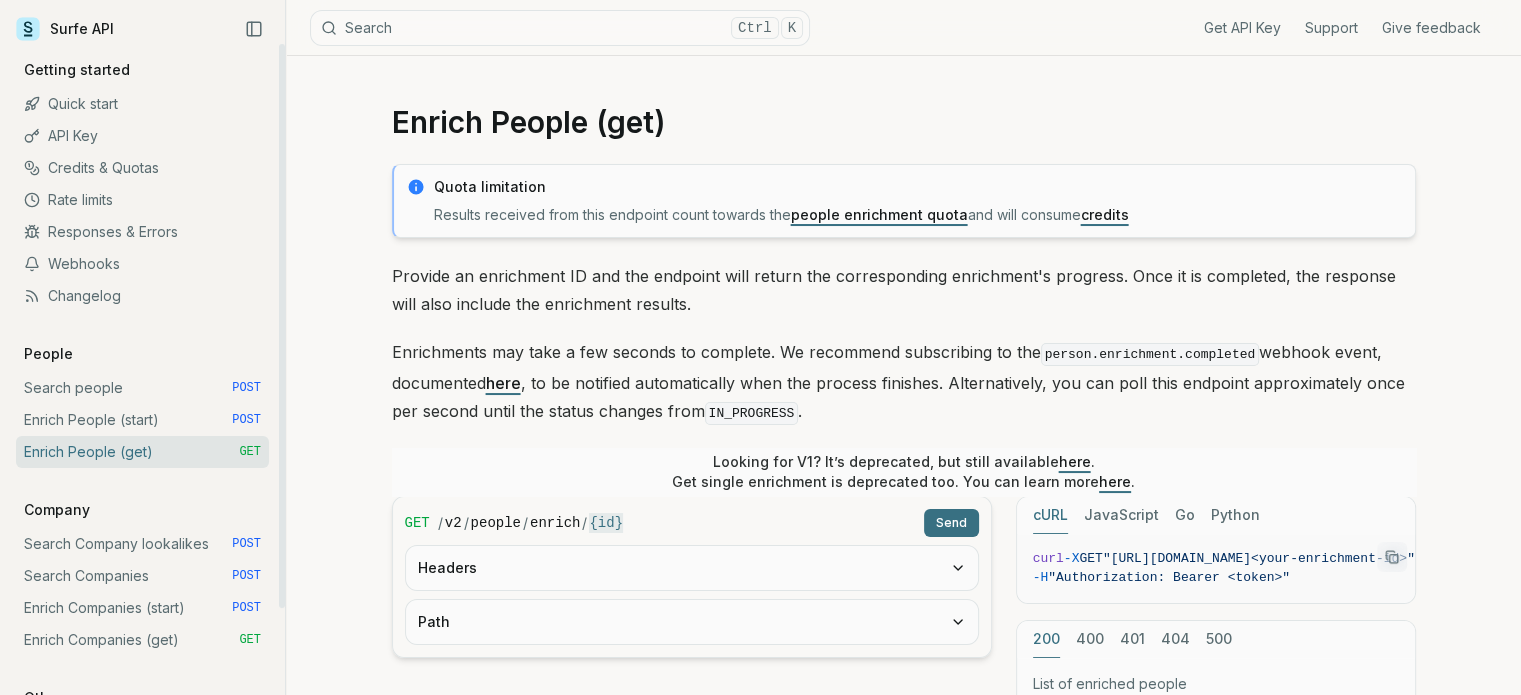 click on "Search people   POST" at bounding box center [142, 388] 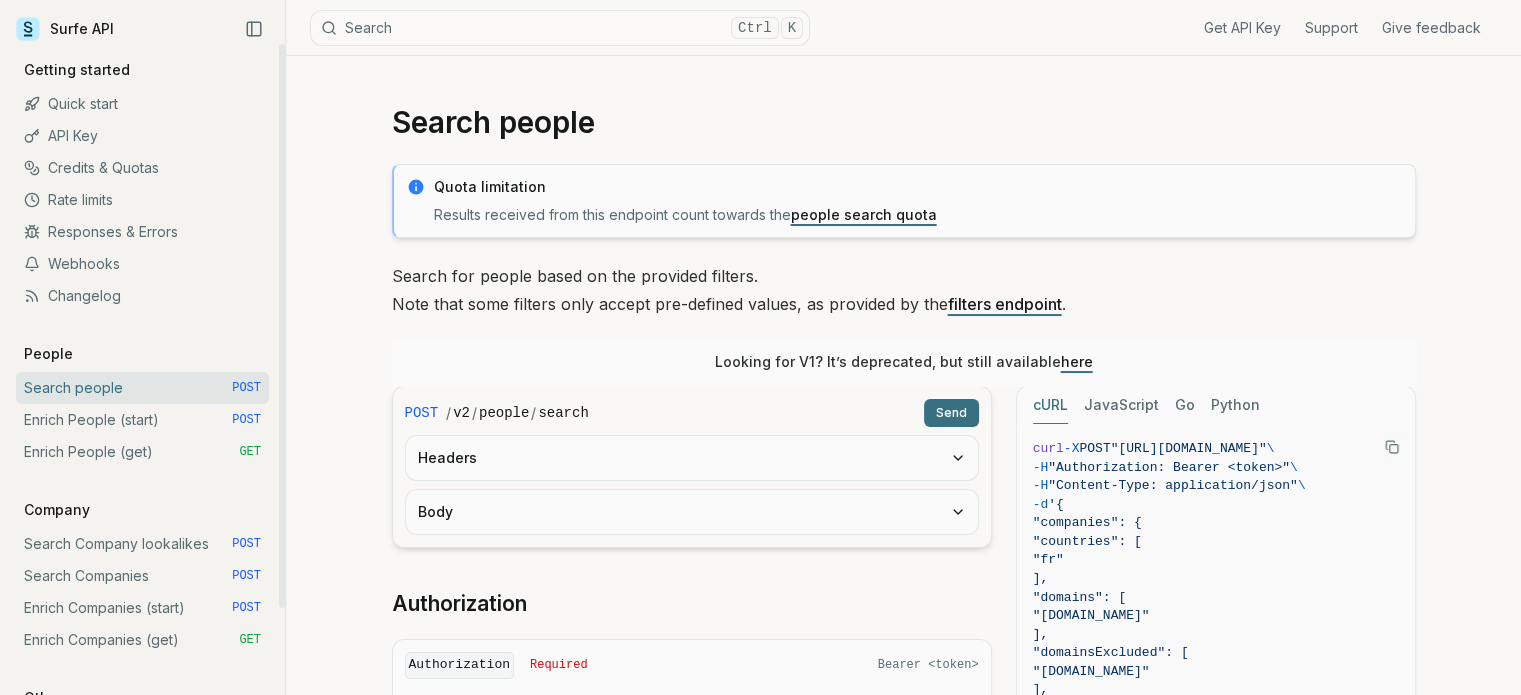click on "Enrich People (start)   POST" at bounding box center (142, 420) 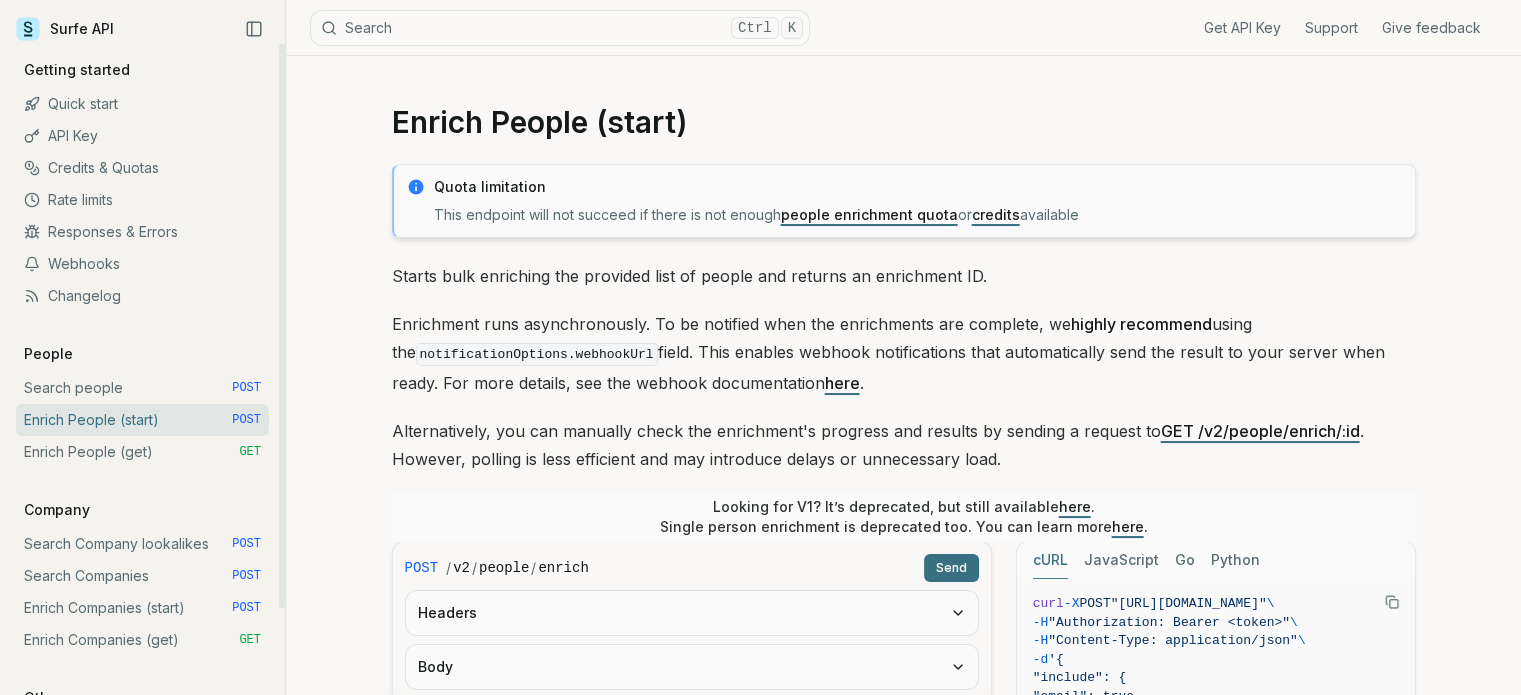 click on "Enrich People (get)   GET" at bounding box center (142, 452) 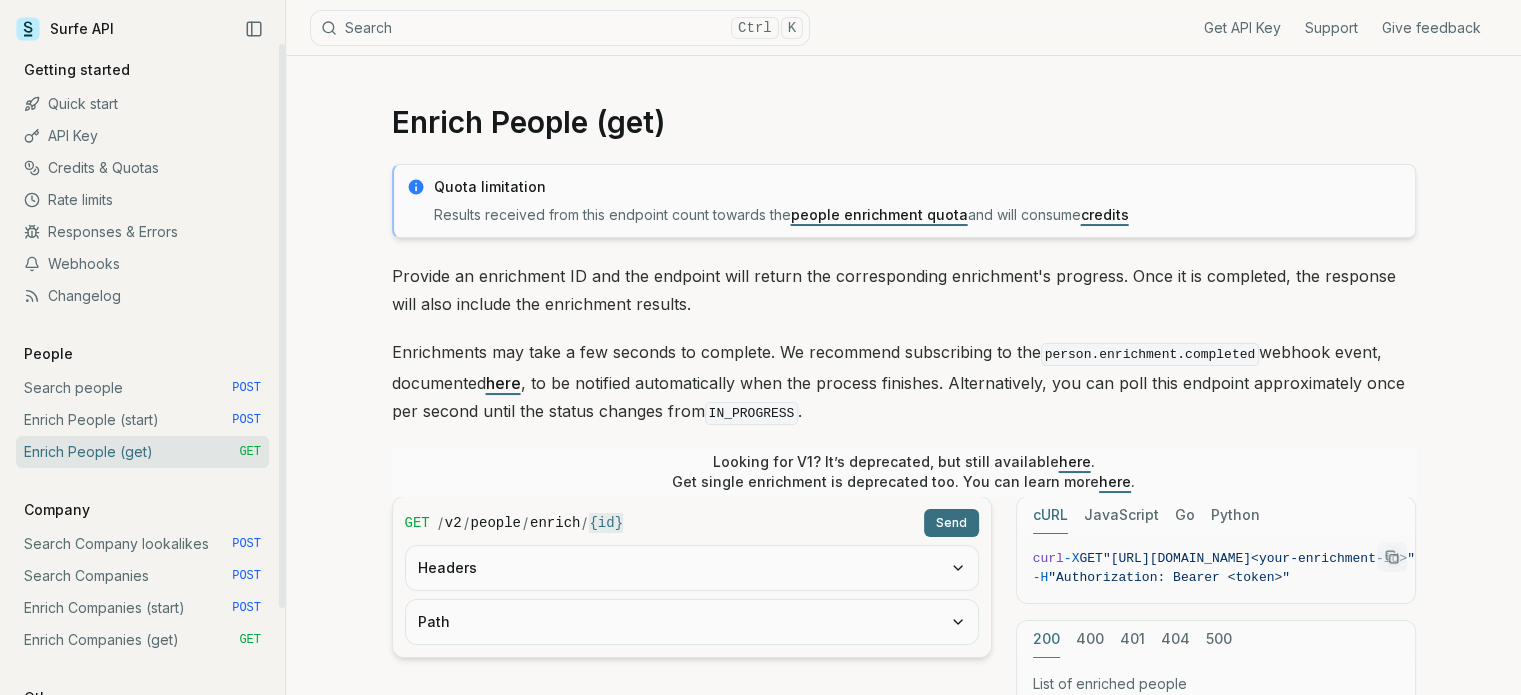click on "Search people   POST" at bounding box center (142, 388) 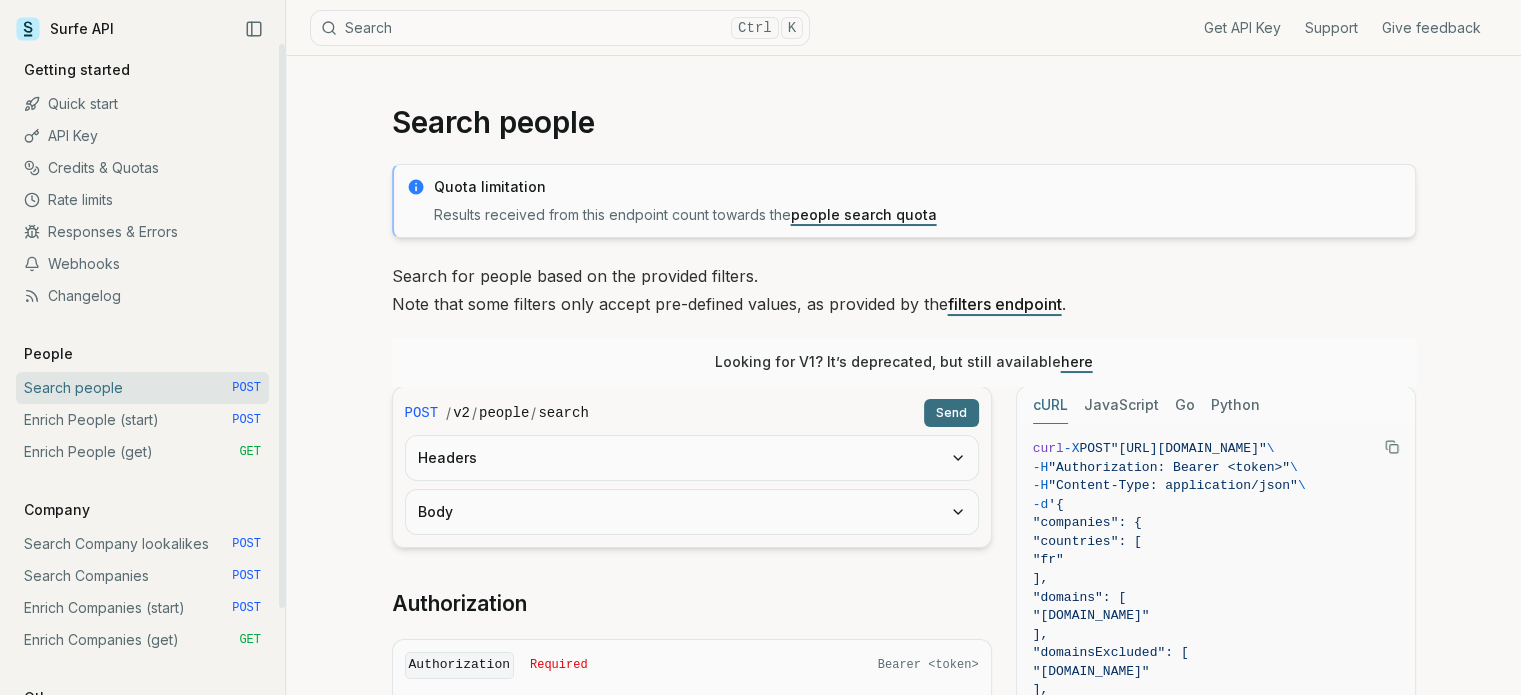 click on "Enrich People (start)   POST" at bounding box center (142, 420) 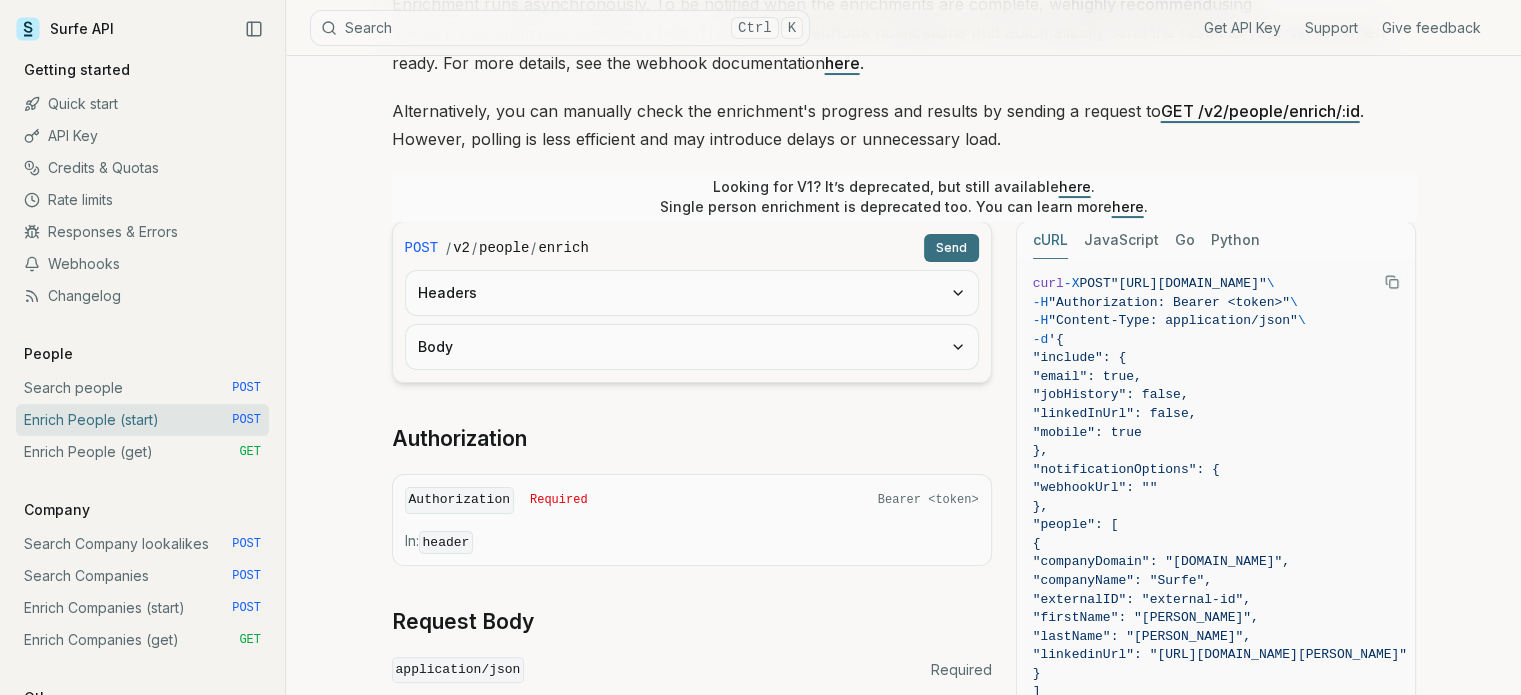 scroll, scrollTop: 332, scrollLeft: 0, axis: vertical 